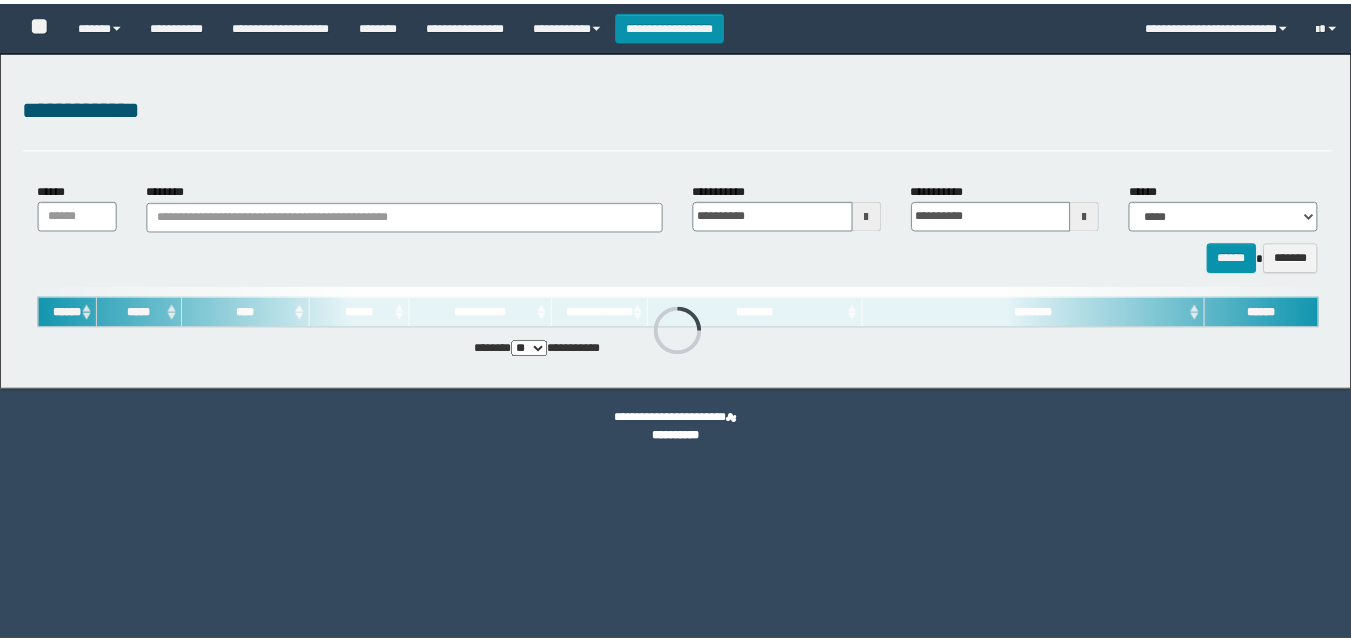 scroll, scrollTop: 0, scrollLeft: 0, axis: both 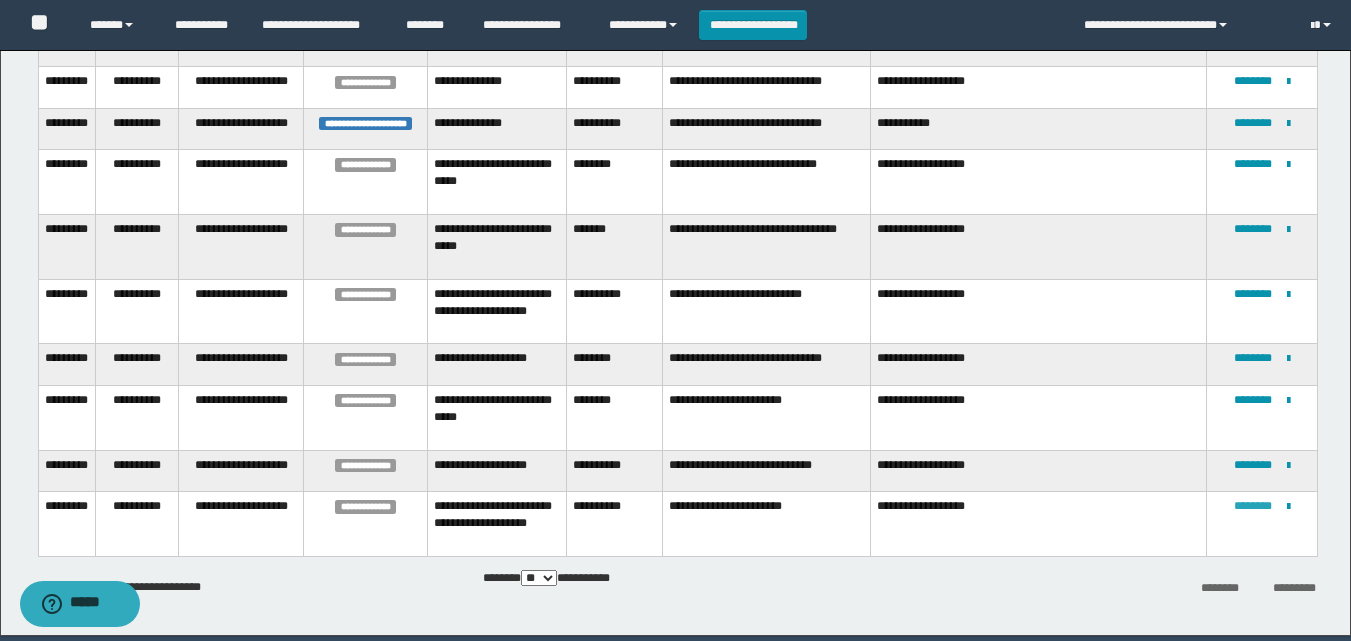 click on "********" at bounding box center [1253, 506] 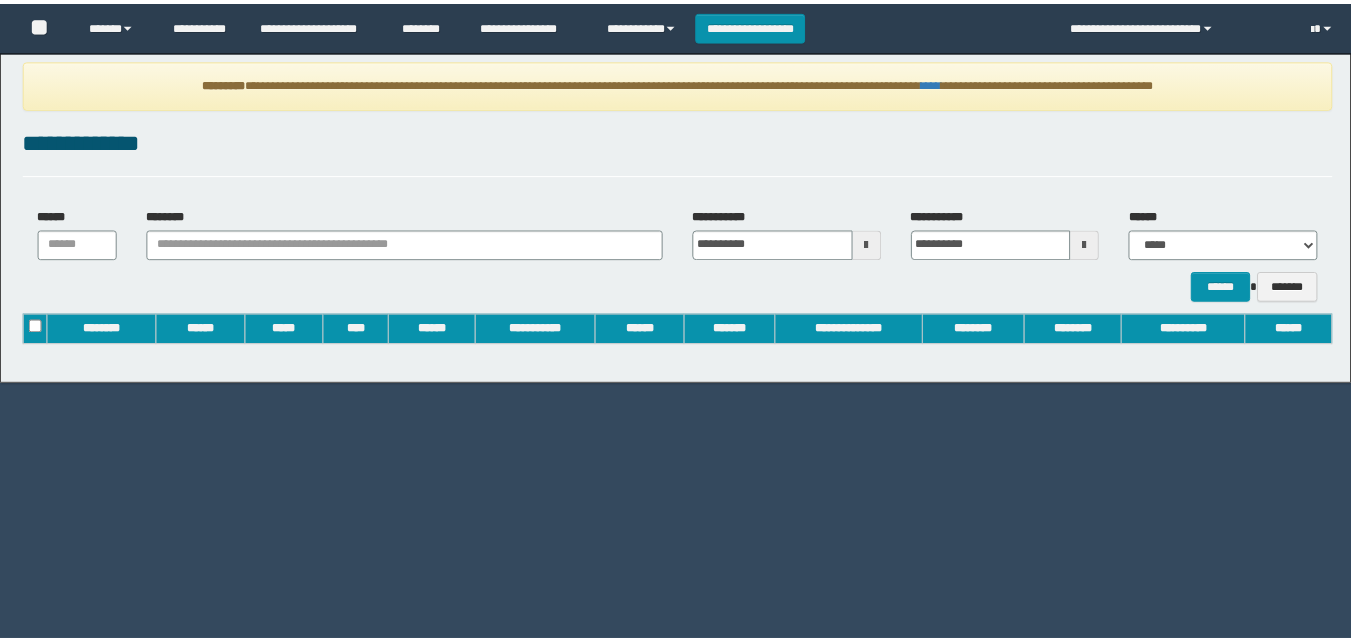 scroll, scrollTop: 0, scrollLeft: 0, axis: both 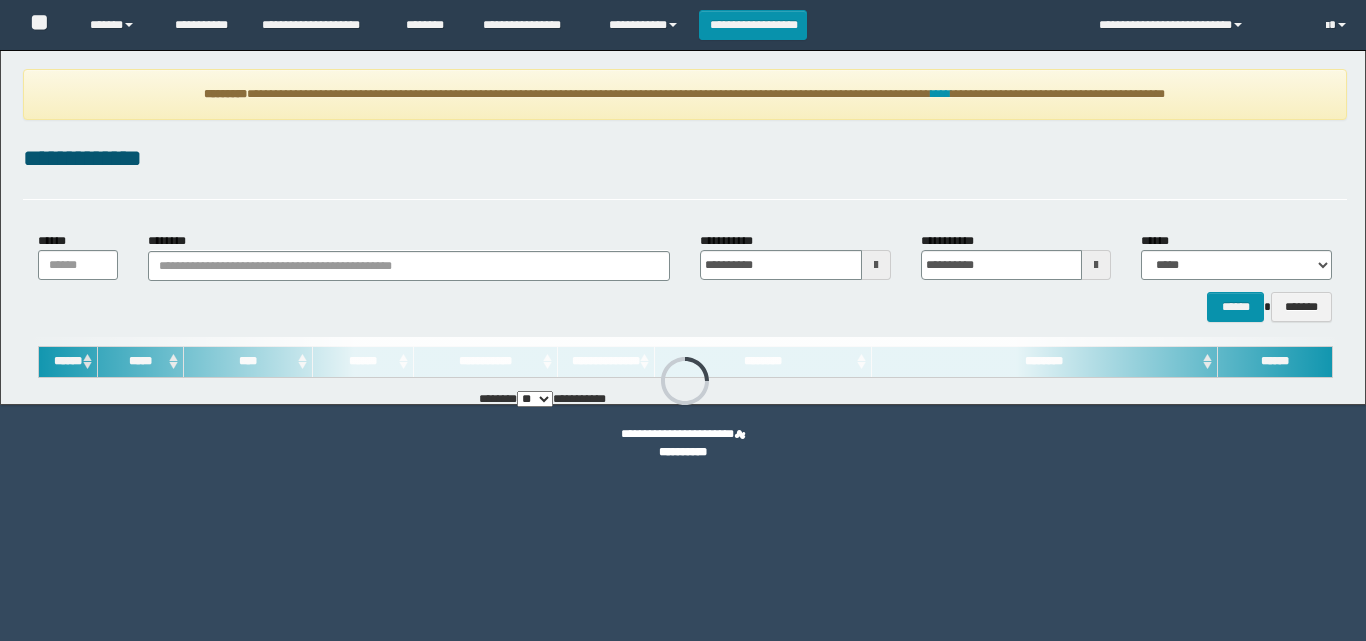 type on "**********" 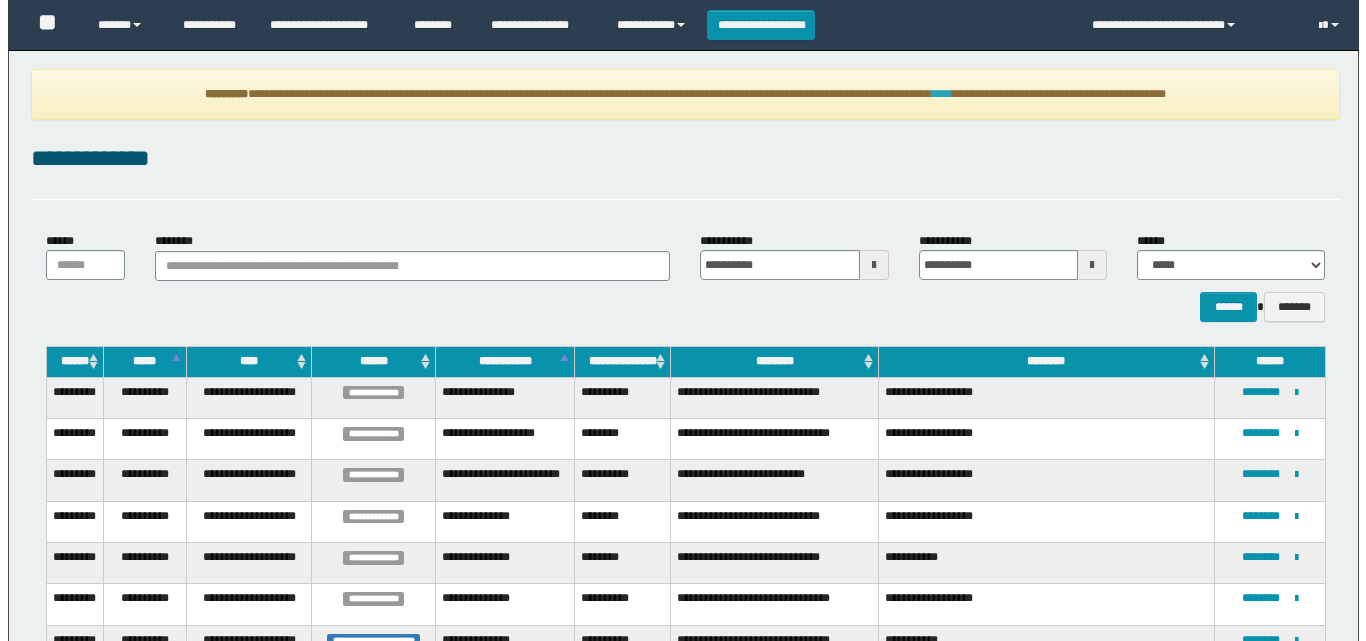 scroll, scrollTop: 0, scrollLeft: 0, axis: both 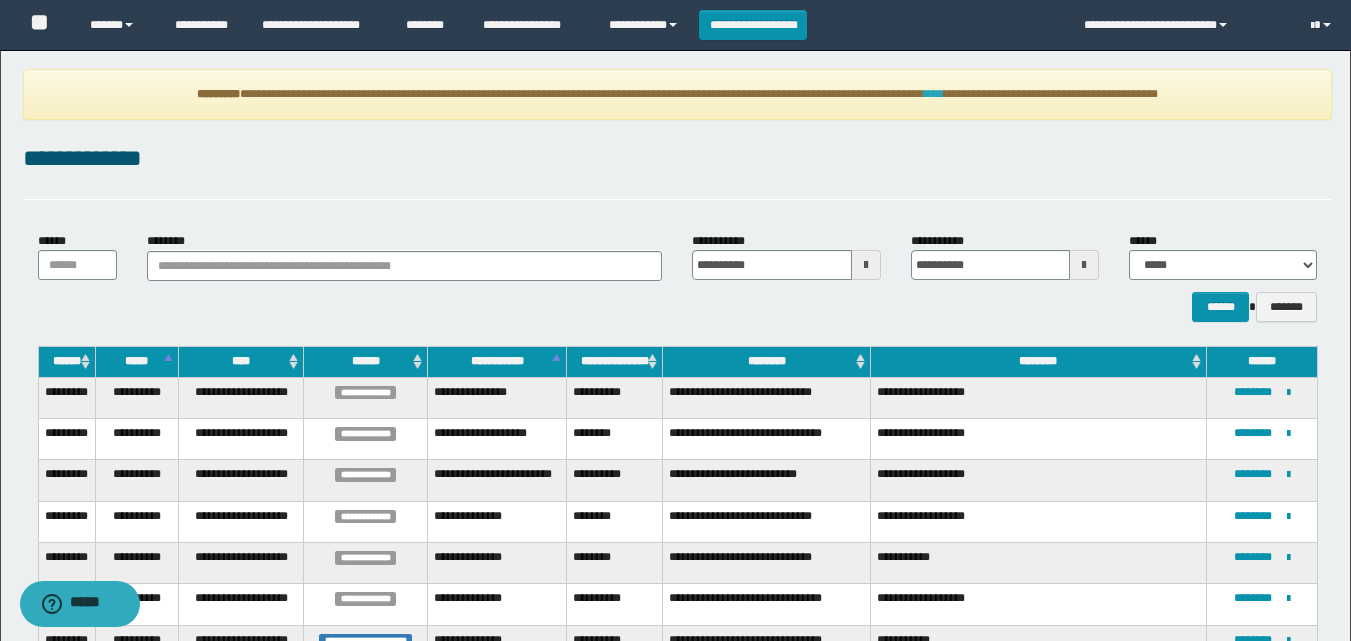 click on "****" at bounding box center [934, 94] 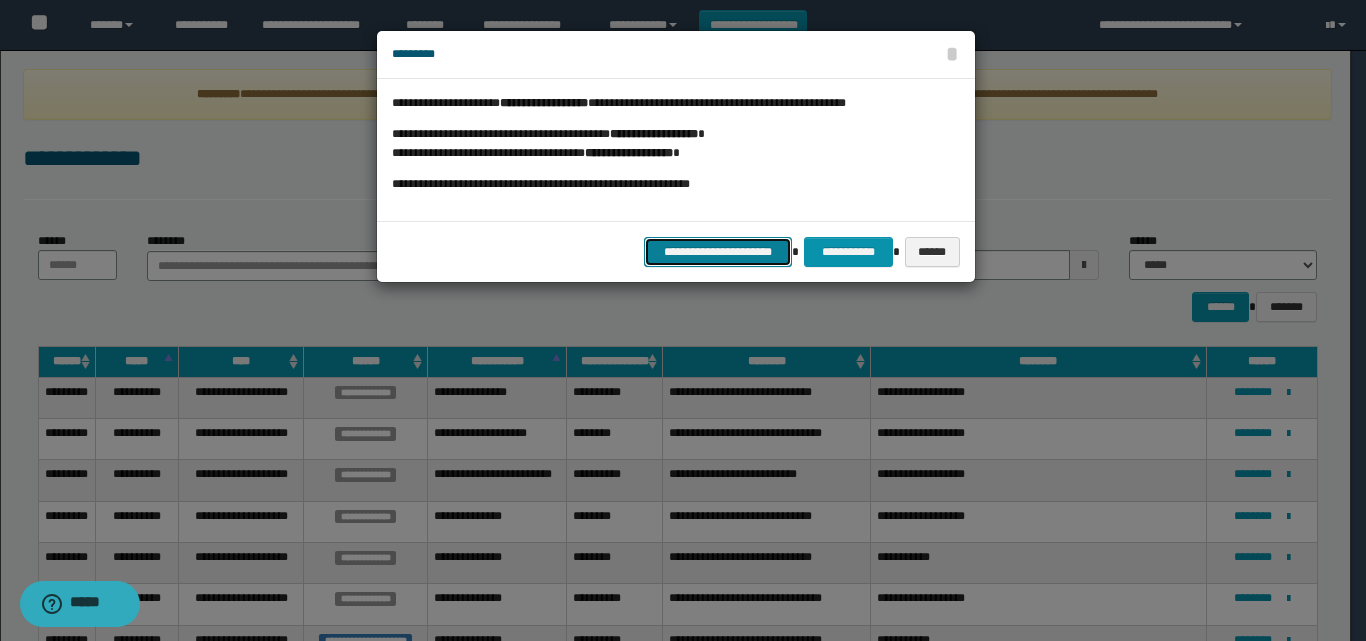 click on "**********" at bounding box center (718, 252) 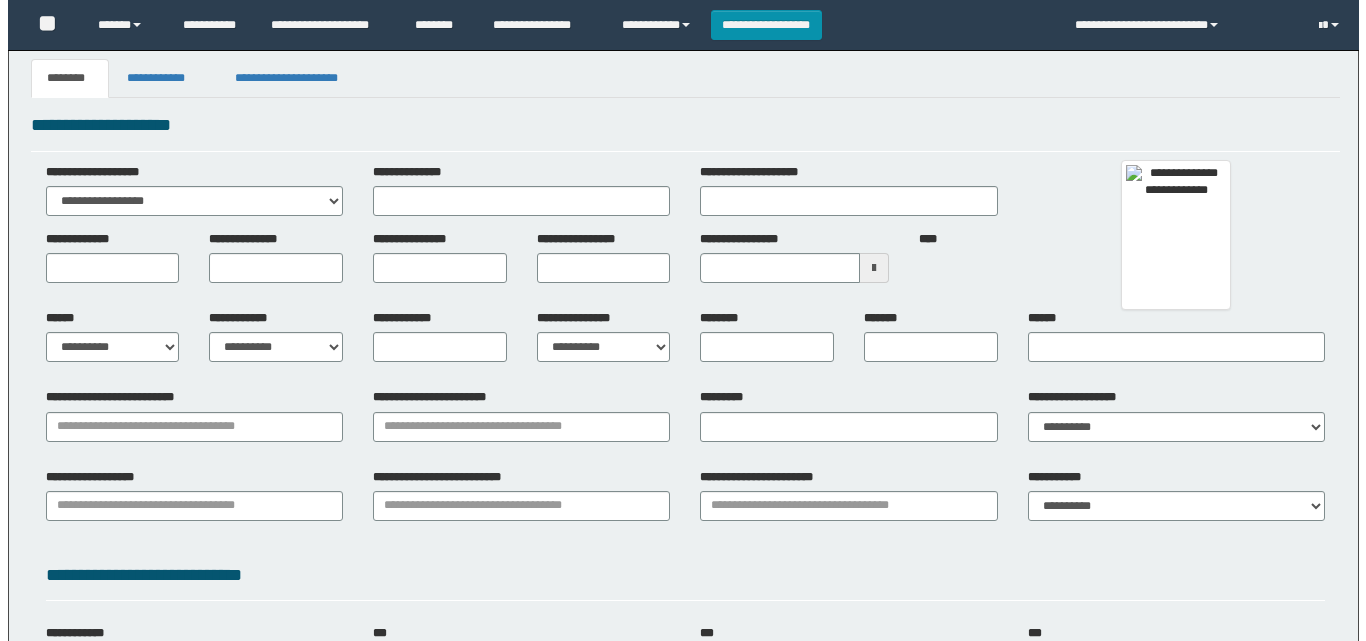 scroll, scrollTop: 0, scrollLeft: 0, axis: both 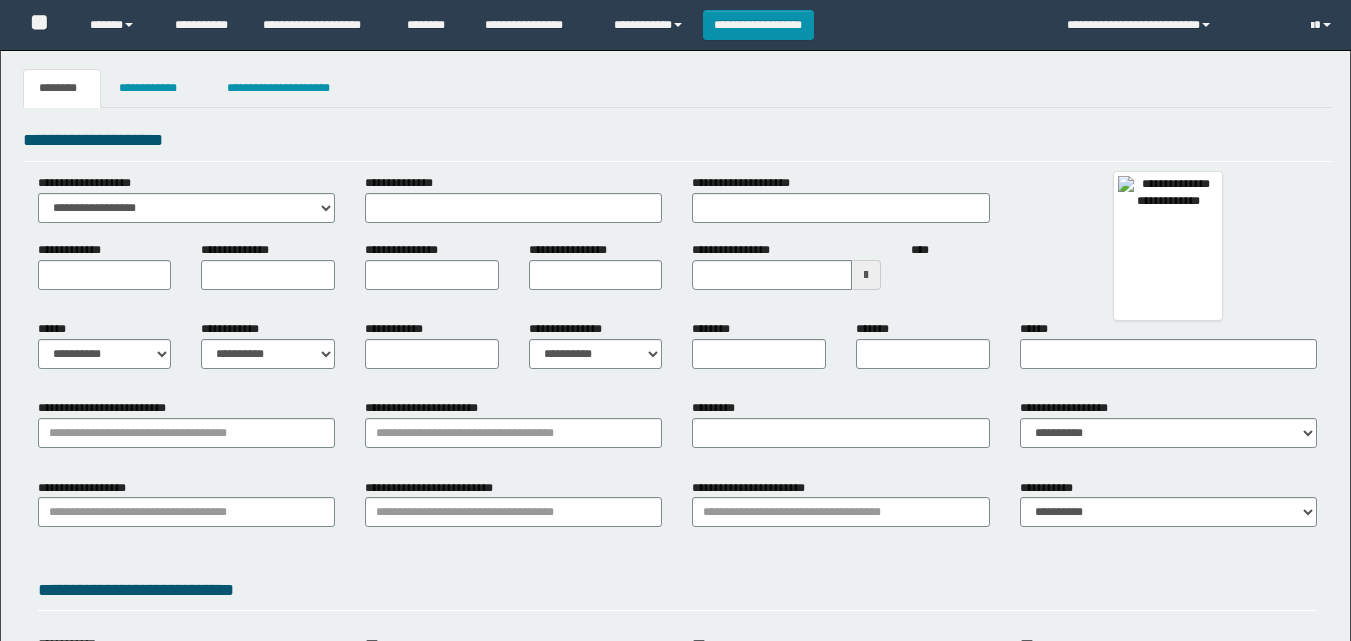 type 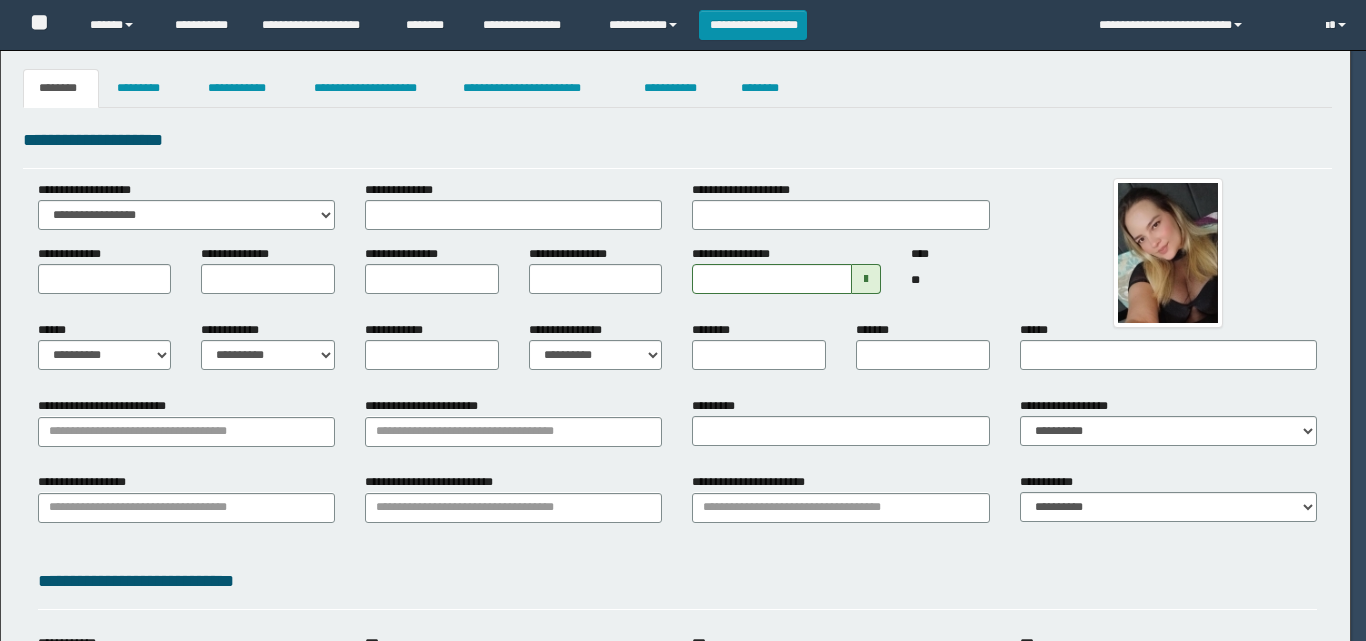 type on "**********" 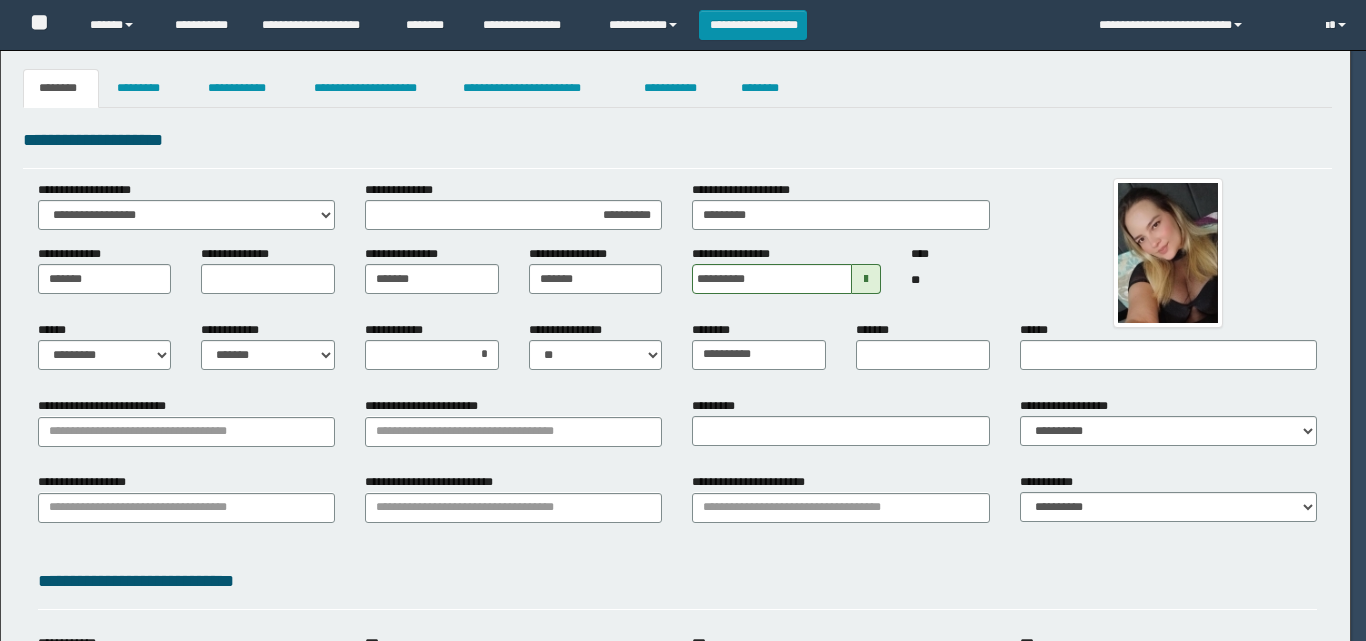 type on "**********" 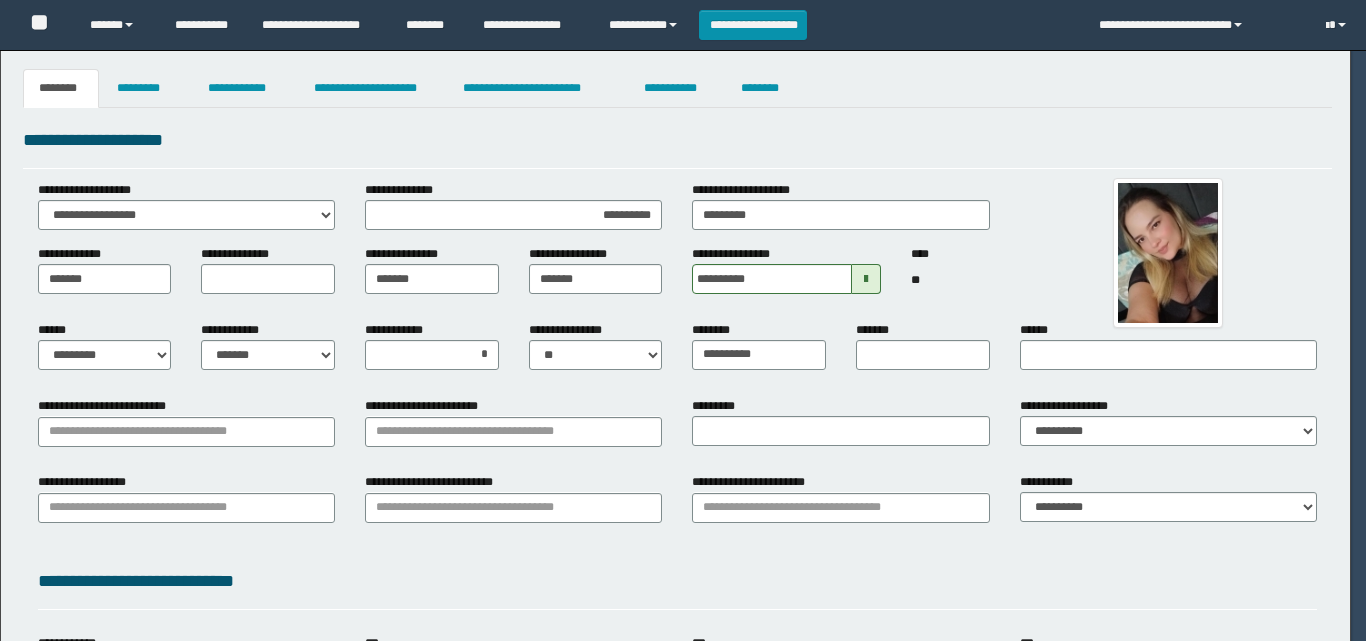 type on "**********" 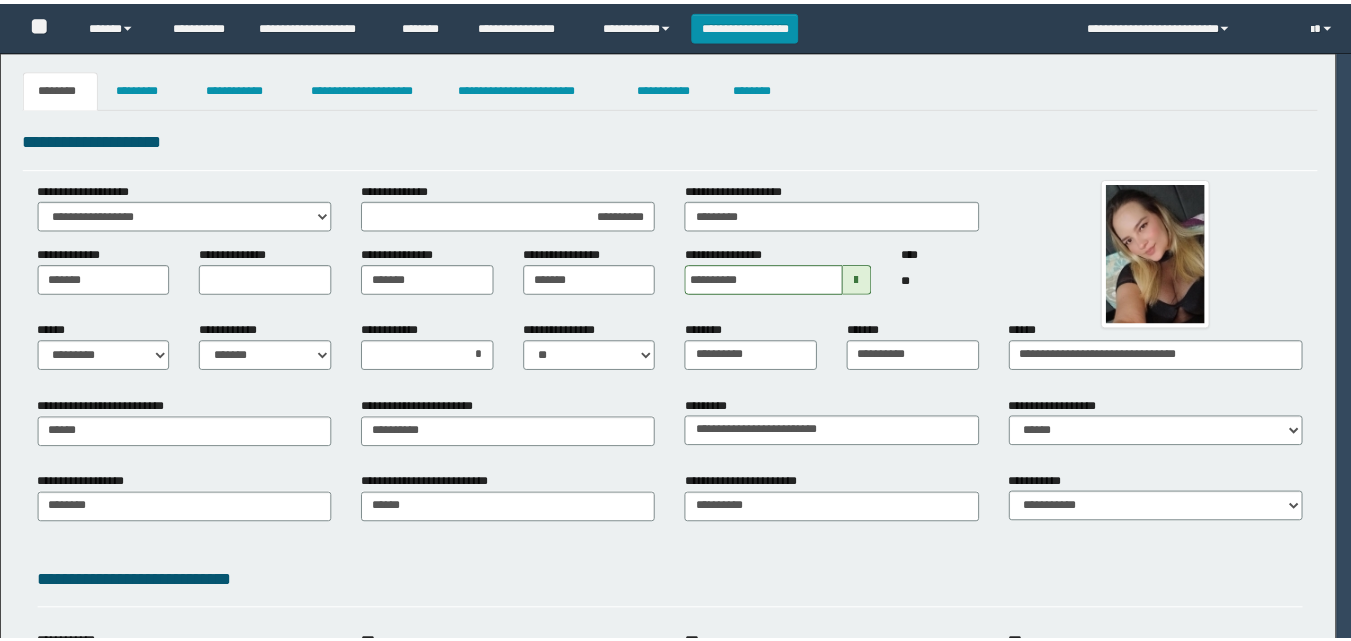scroll, scrollTop: 0, scrollLeft: 0, axis: both 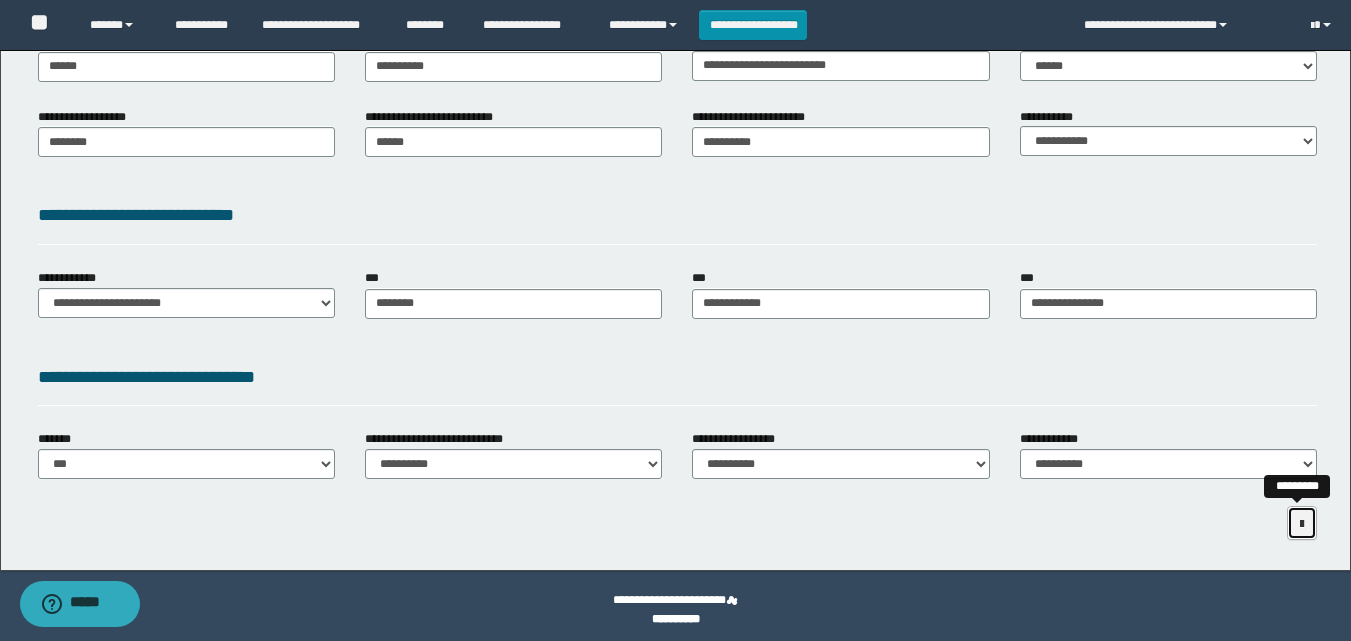 click at bounding box center (1302, 523) 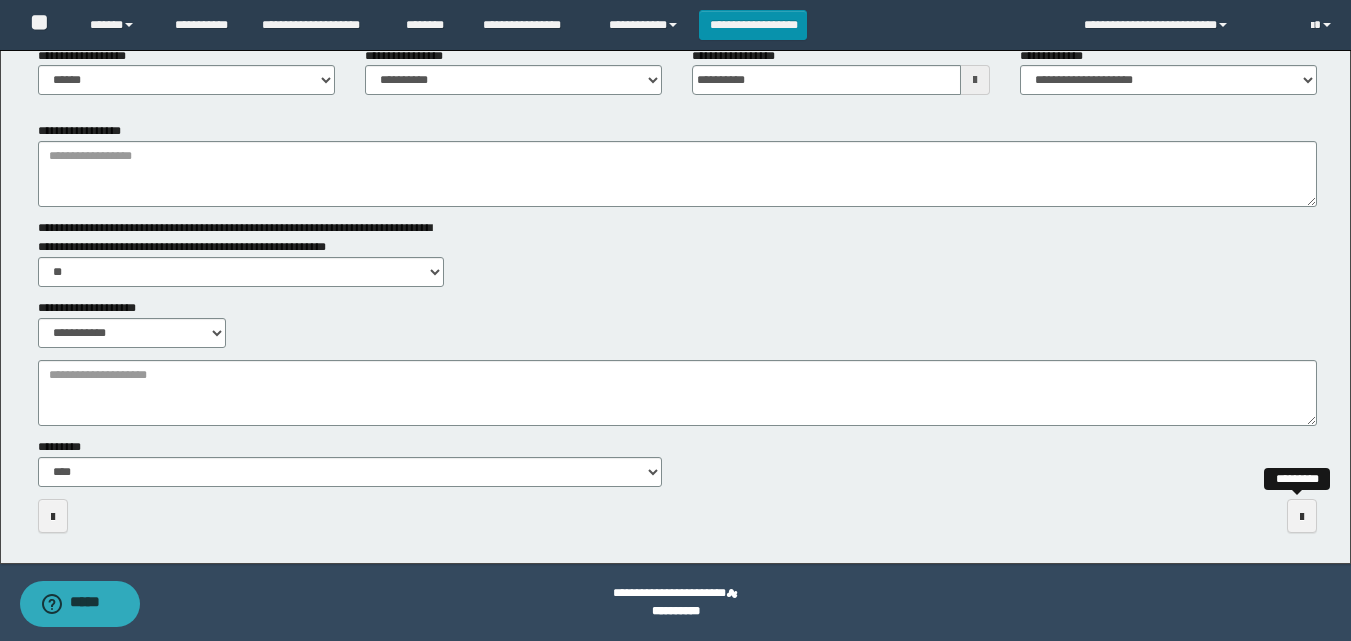 scroll, scrollTop: 287, scrollLeft: 0, axis: vertical 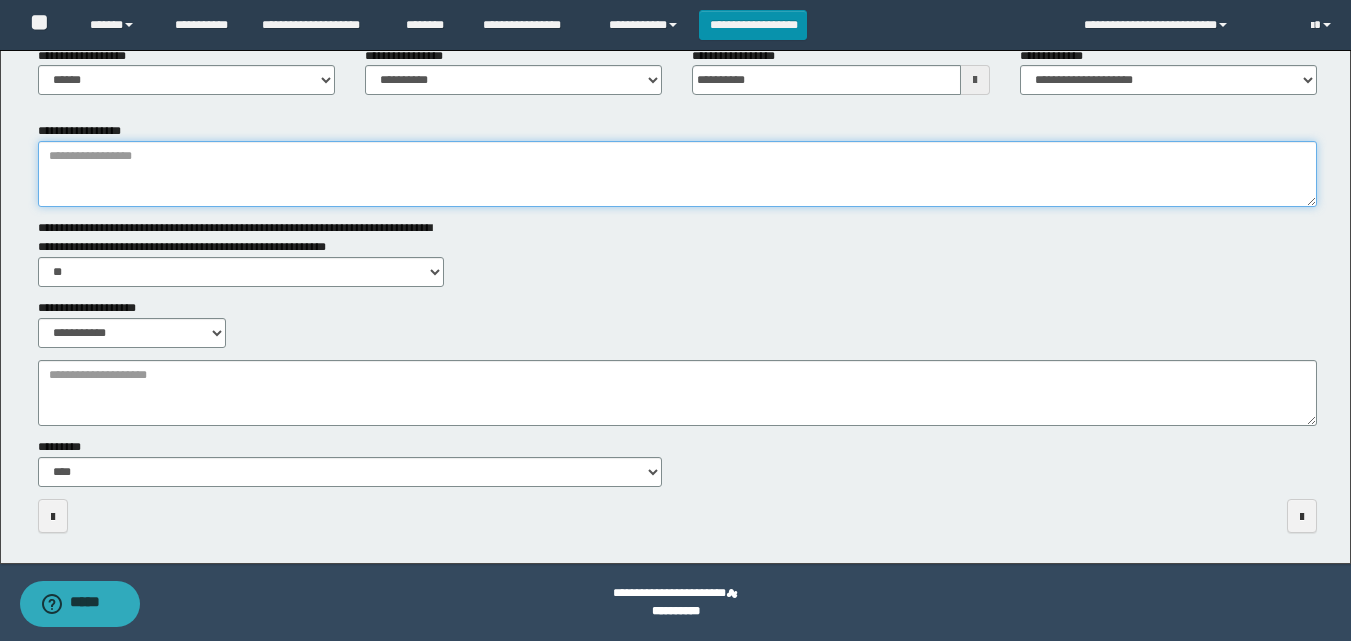 click on "**********" at bounding box center [677, 174] 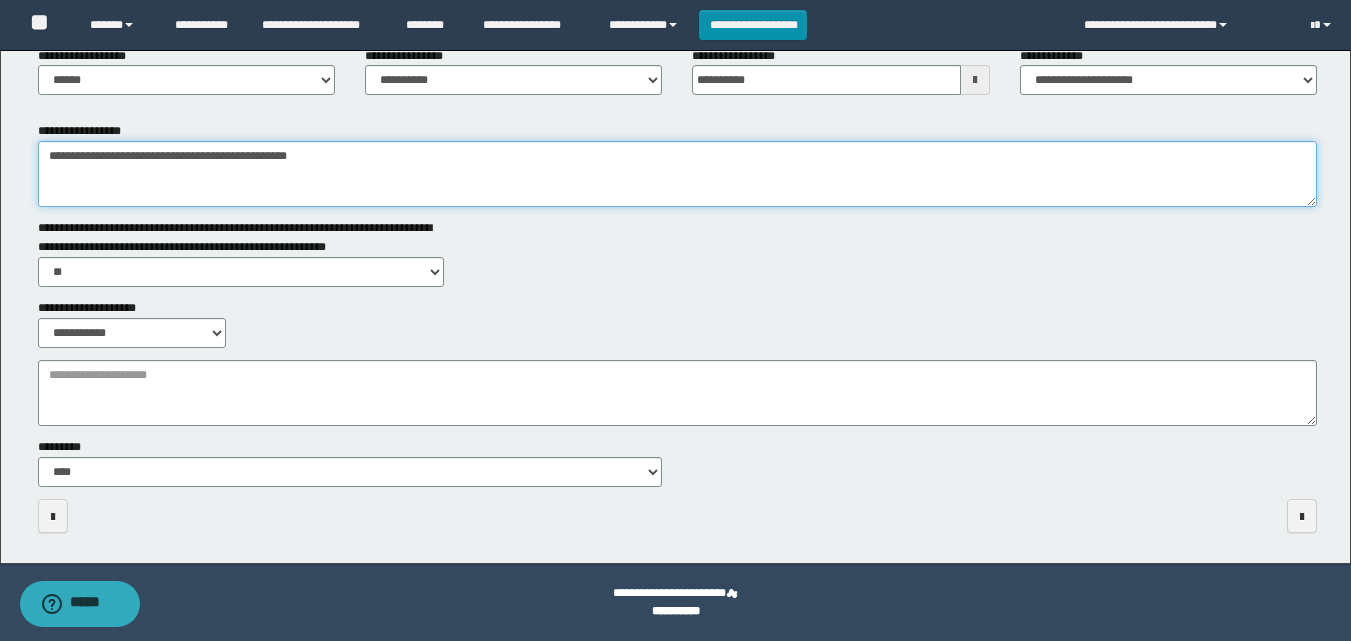 type on "**********" 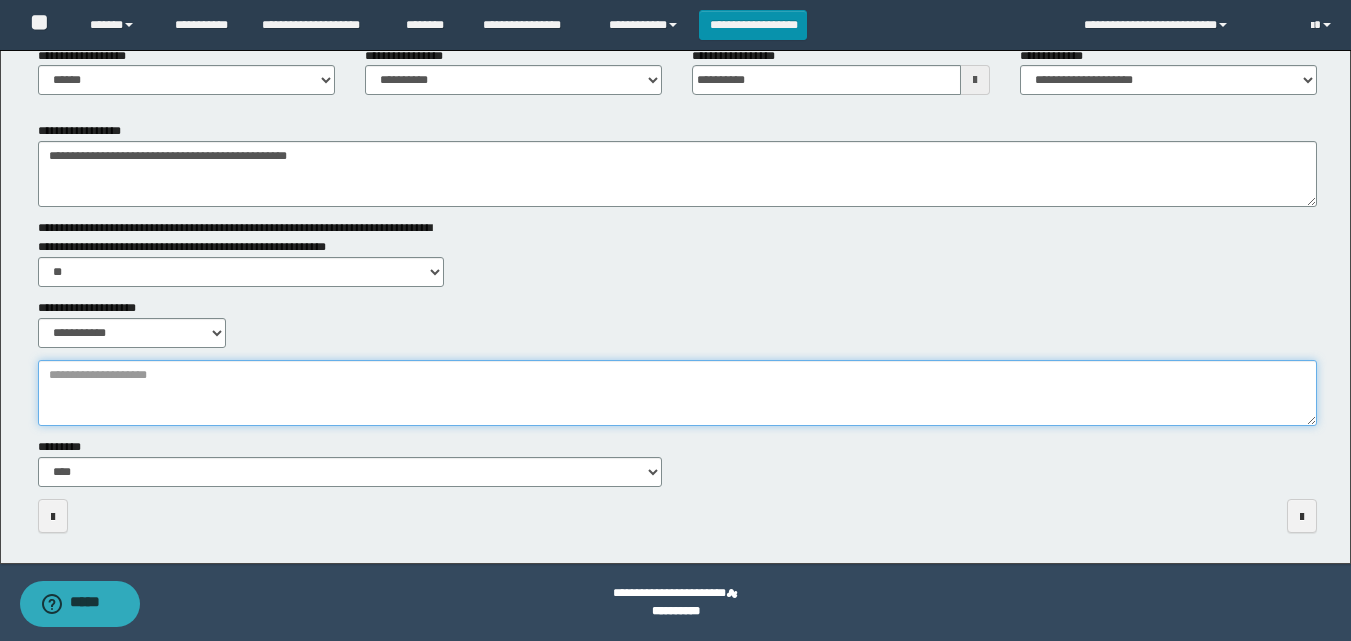 click on "**********" at bounding box center (677, 393) 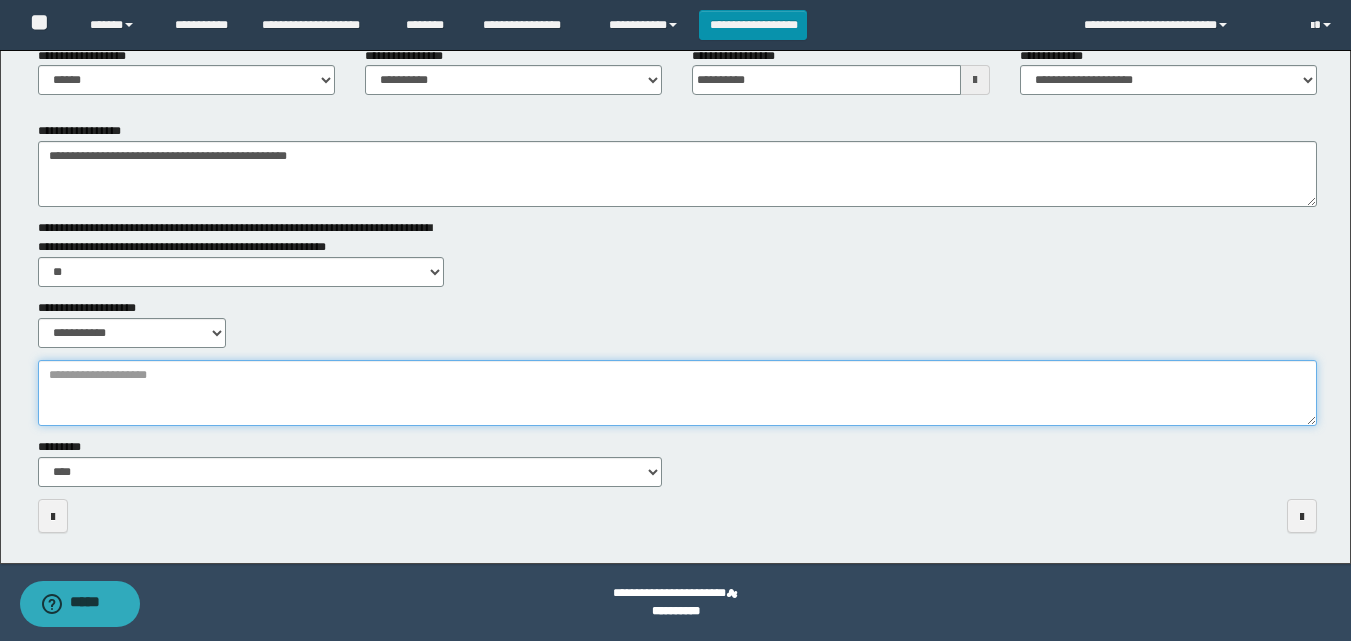 paste on "**********" 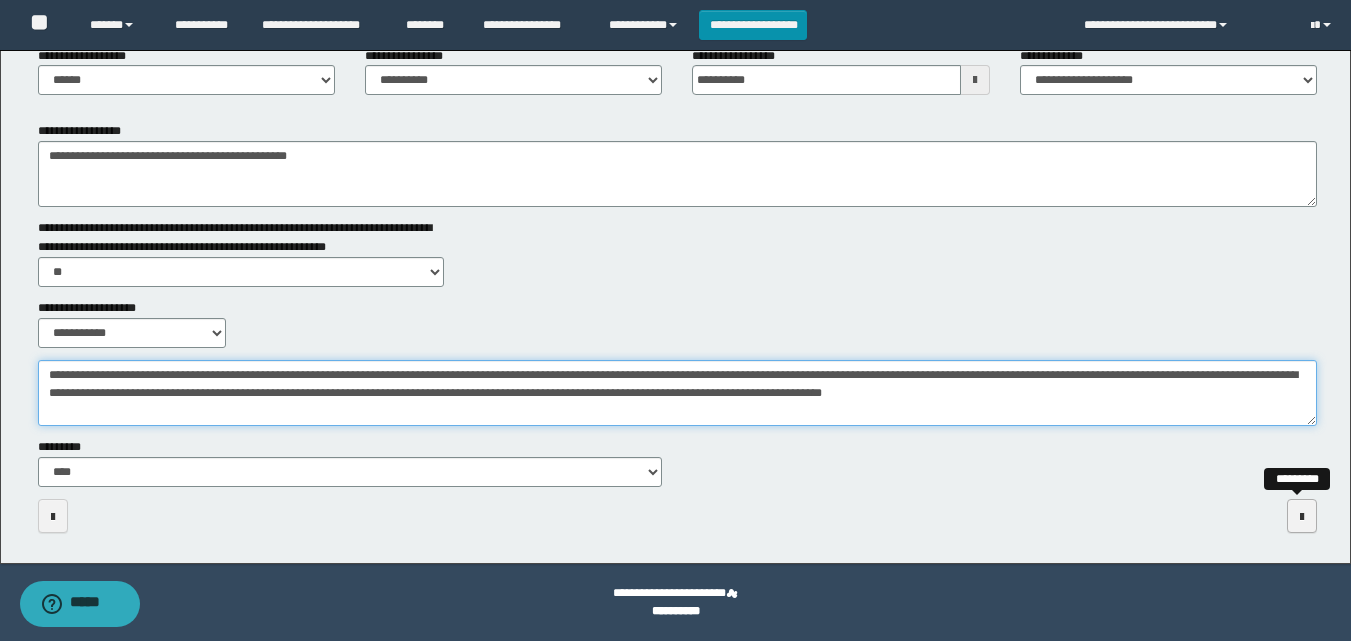 type on "**********" 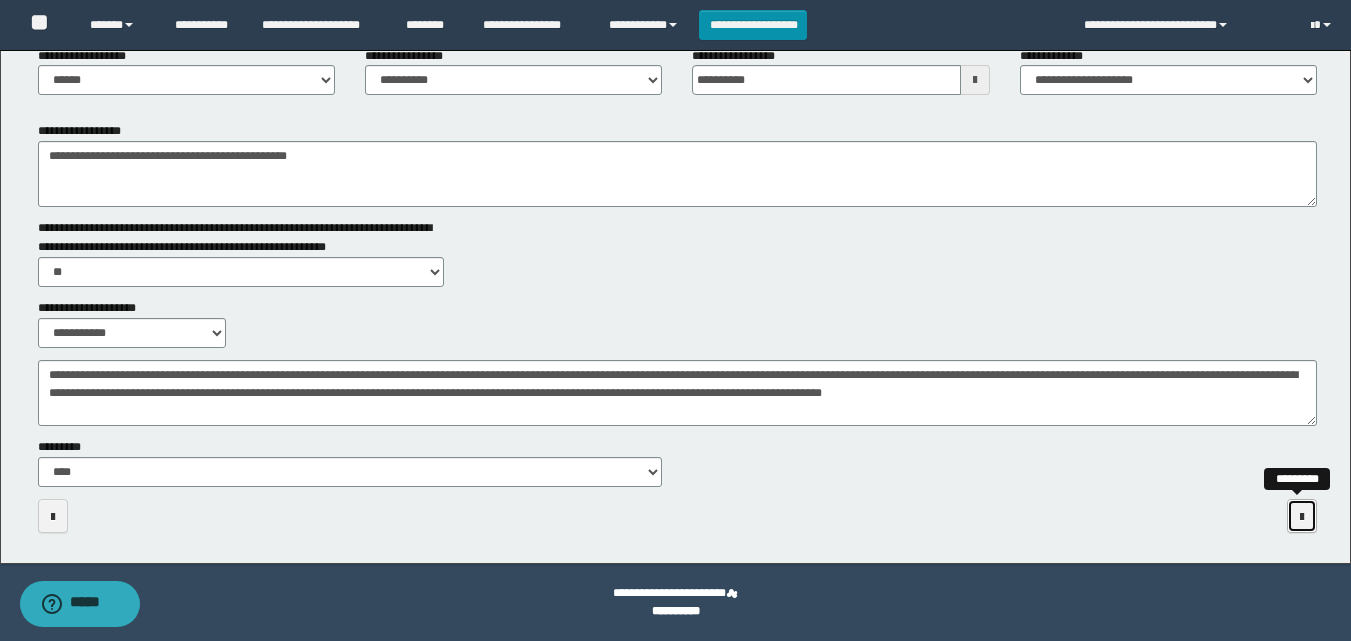 click at bounding box center (1302, 517) 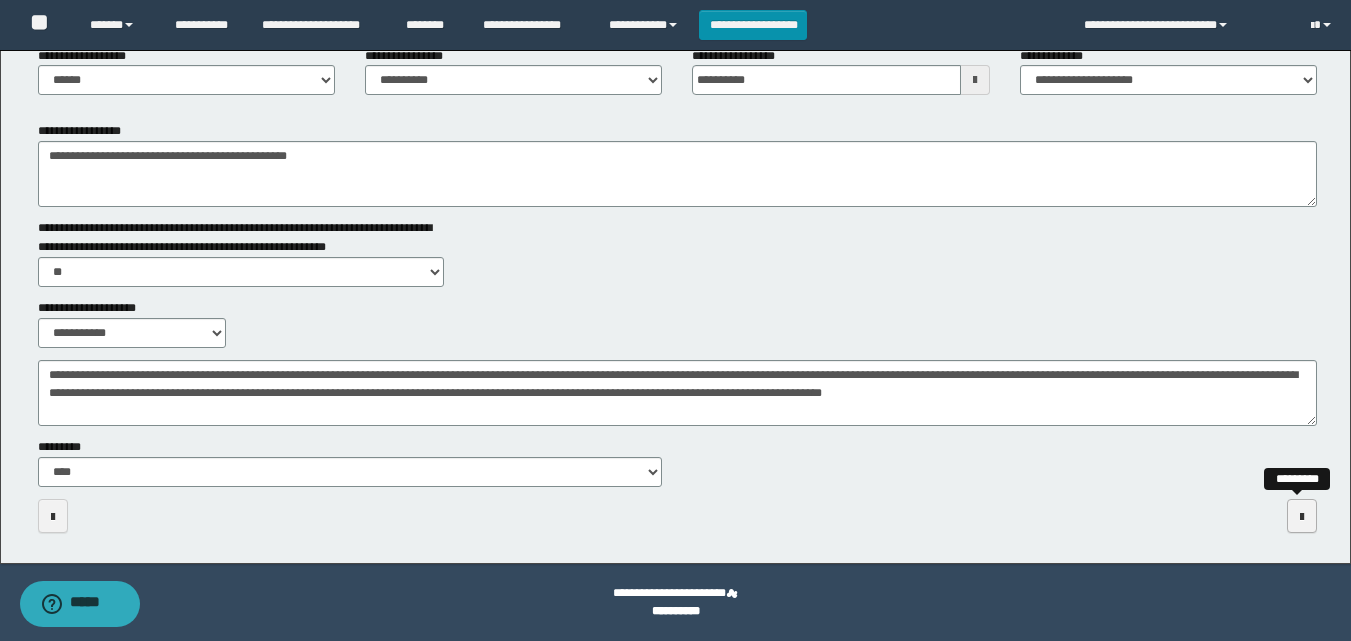 scroll, scrollTop: 0, scrollLeft: 0, axis: both 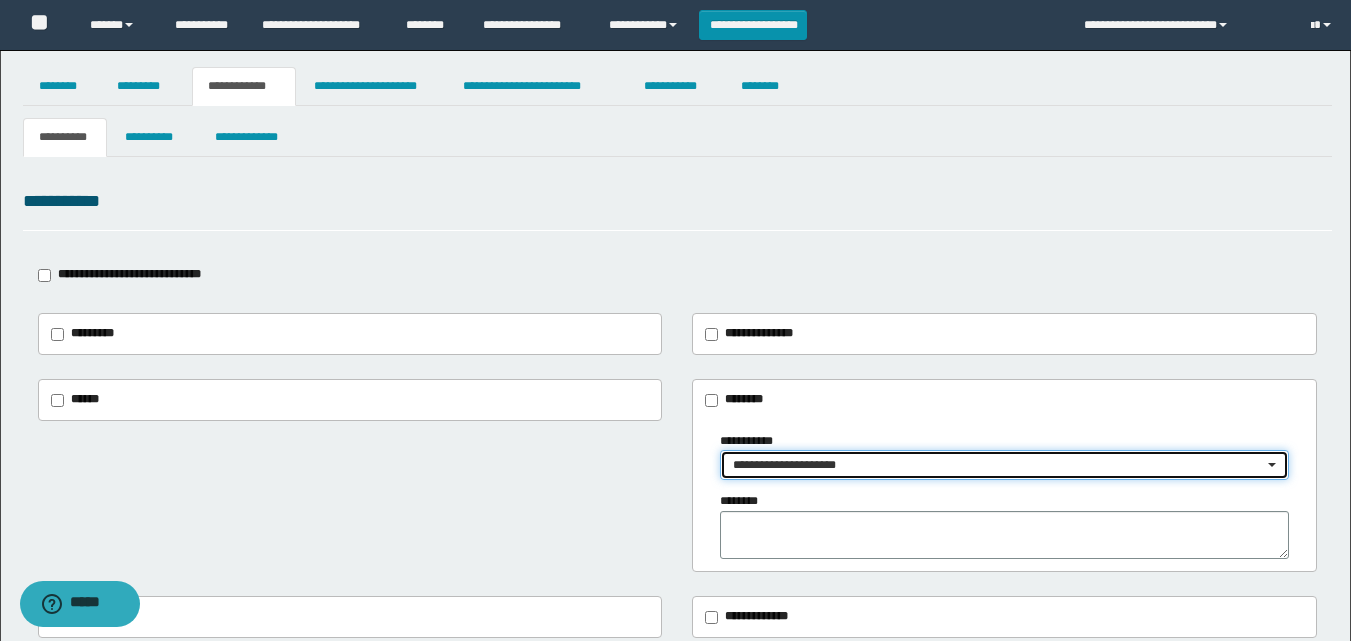 click on "**********" at bounding box center (998, 465) 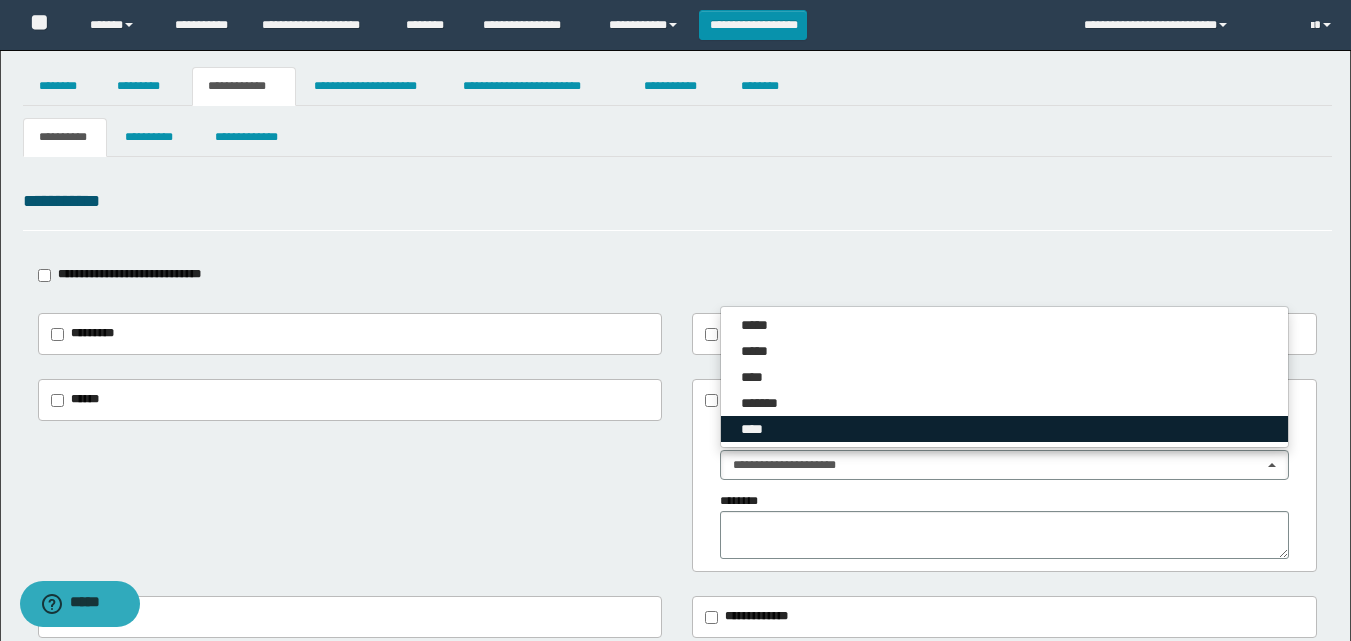 click on "****" at bounding box center (1004, 429) 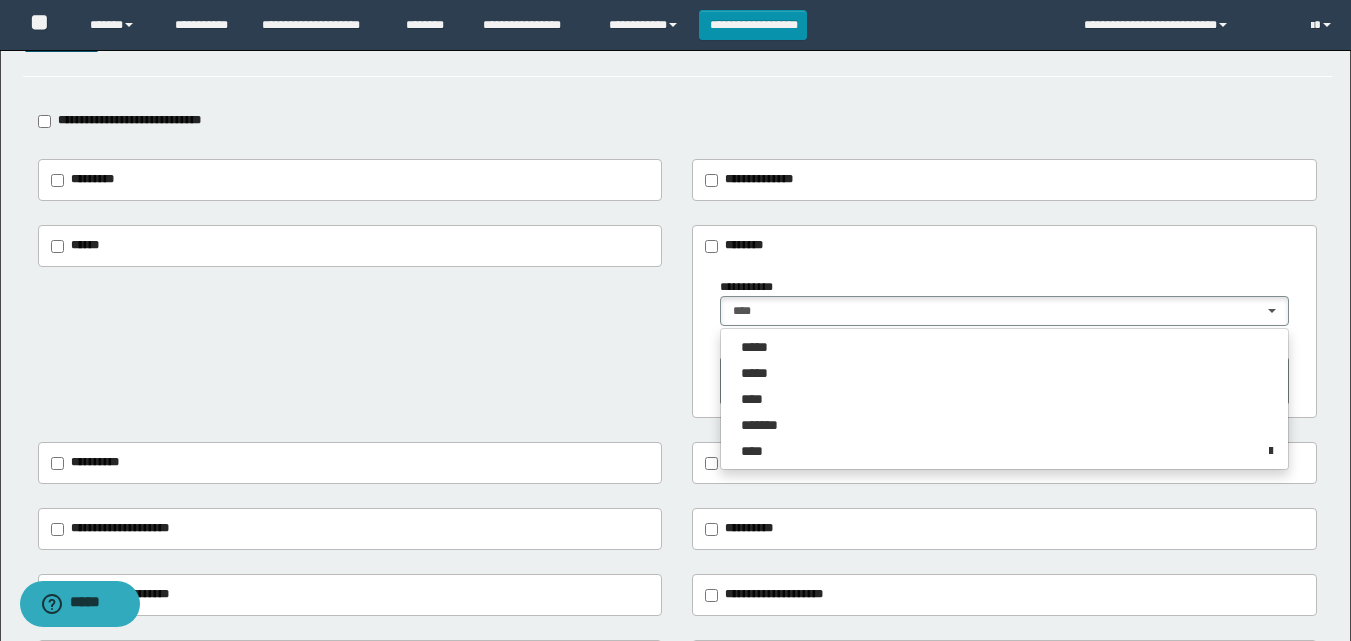 scroll, scrollTop: 158, scrollLeft: 0, axis: vertical 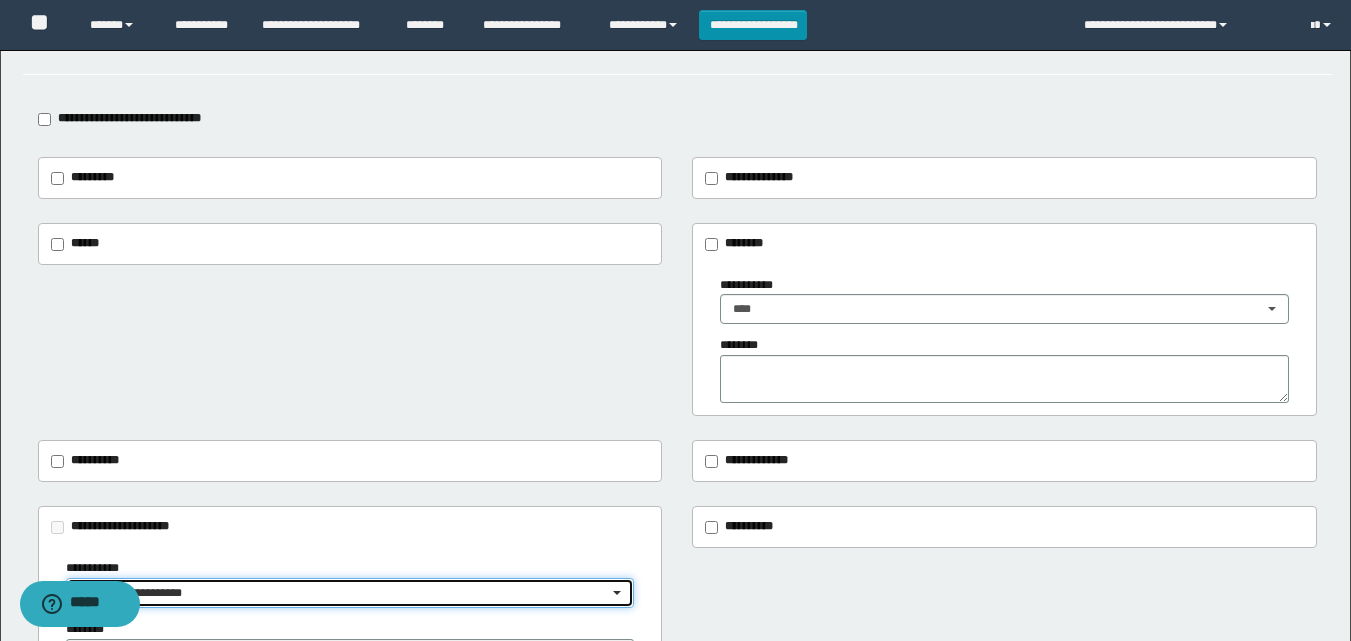 click on "**********" at bounding box center (344, 593) 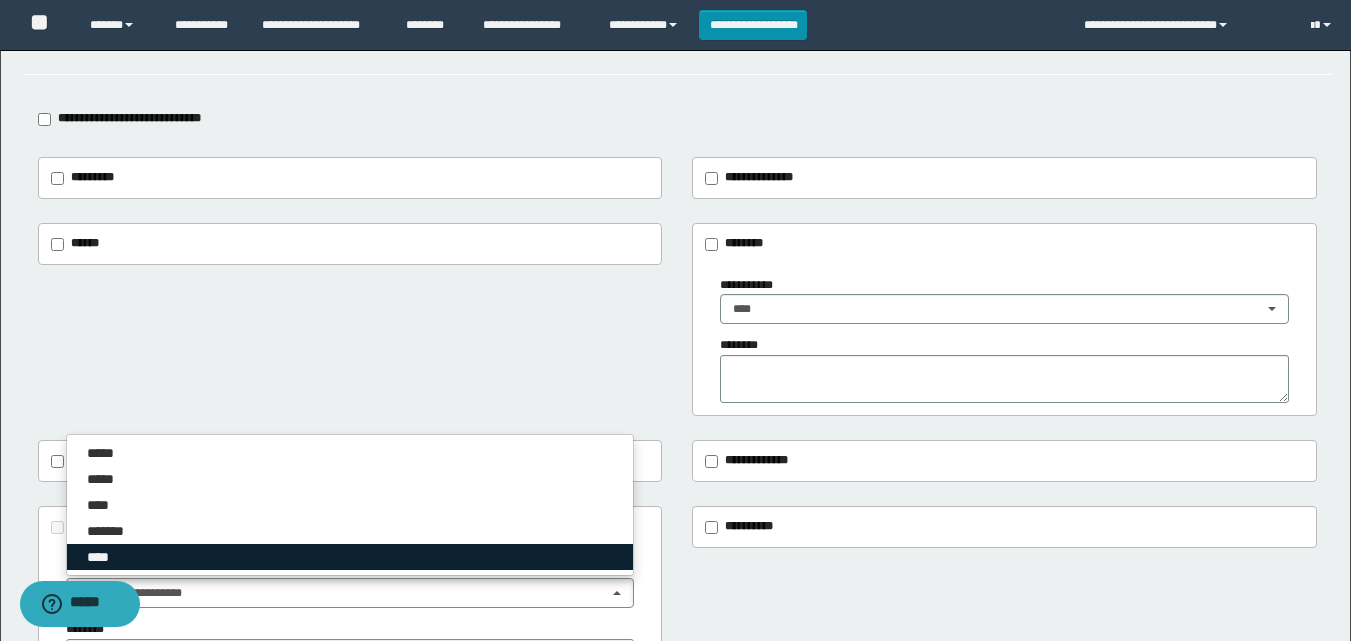 click on "****" at bounding box center [350, 557] 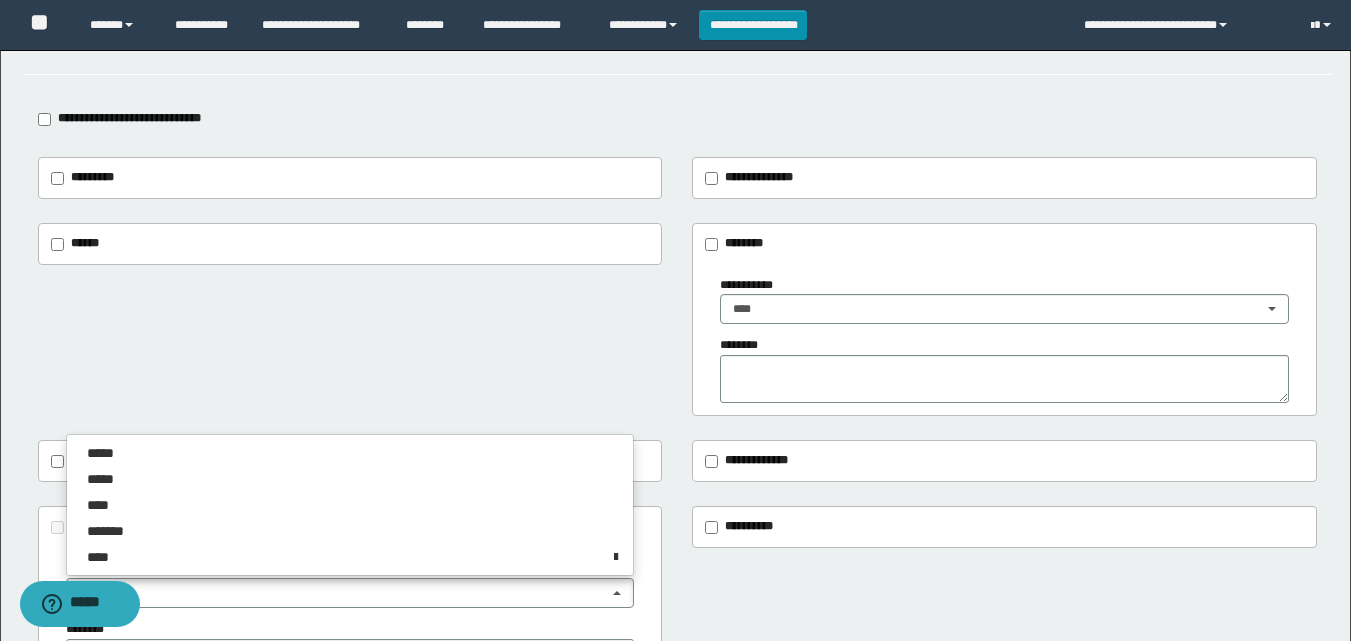 click on "**********" at bounding box center [677, 320] 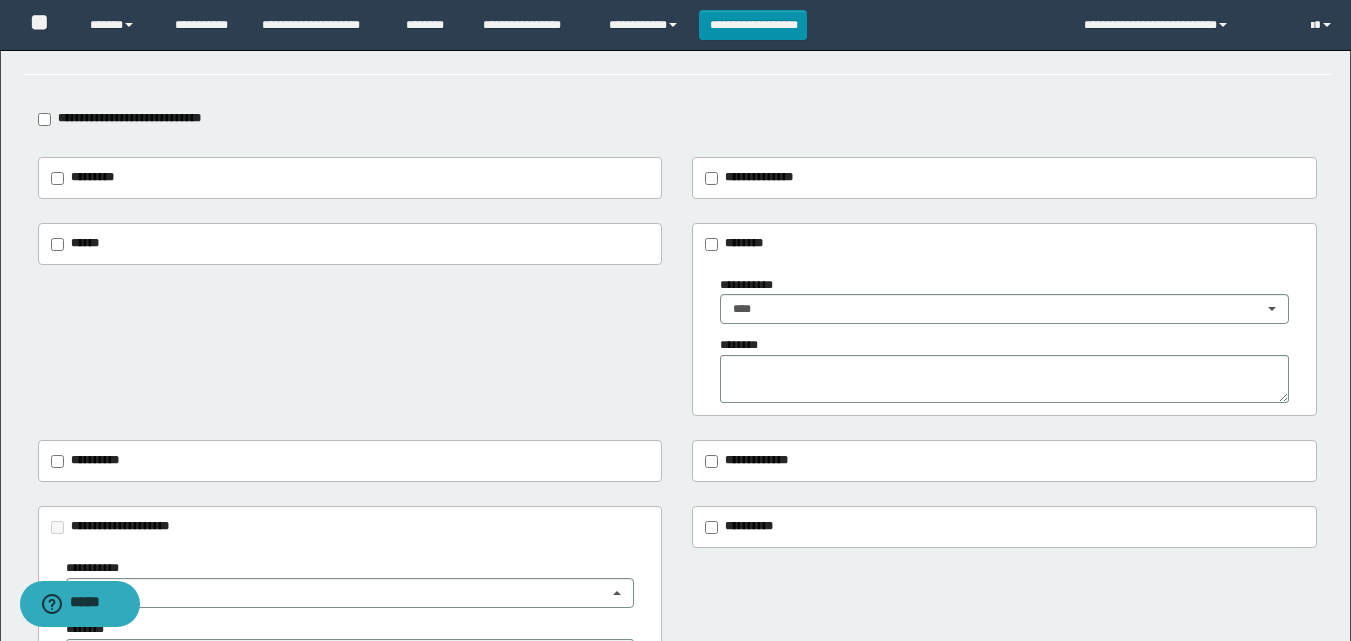 click on "**********" at bounding box center (677, 320) 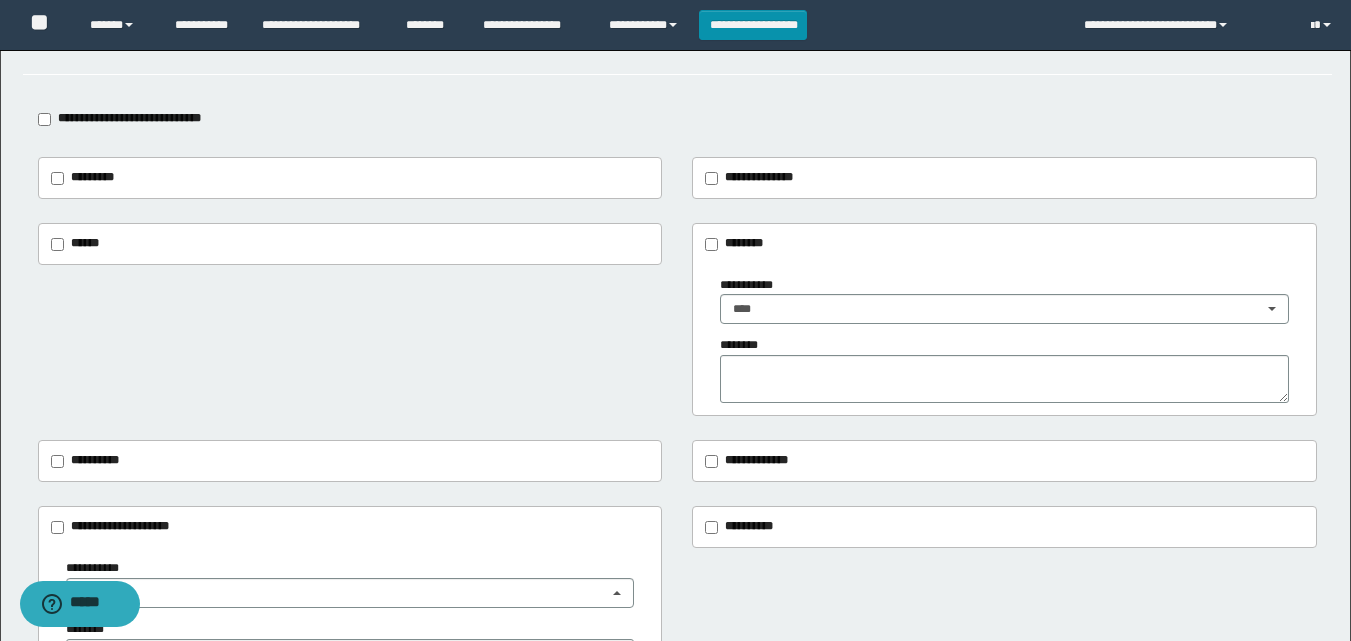 scroll, scrollTop: 0, scrollLeft: 0, axis: both 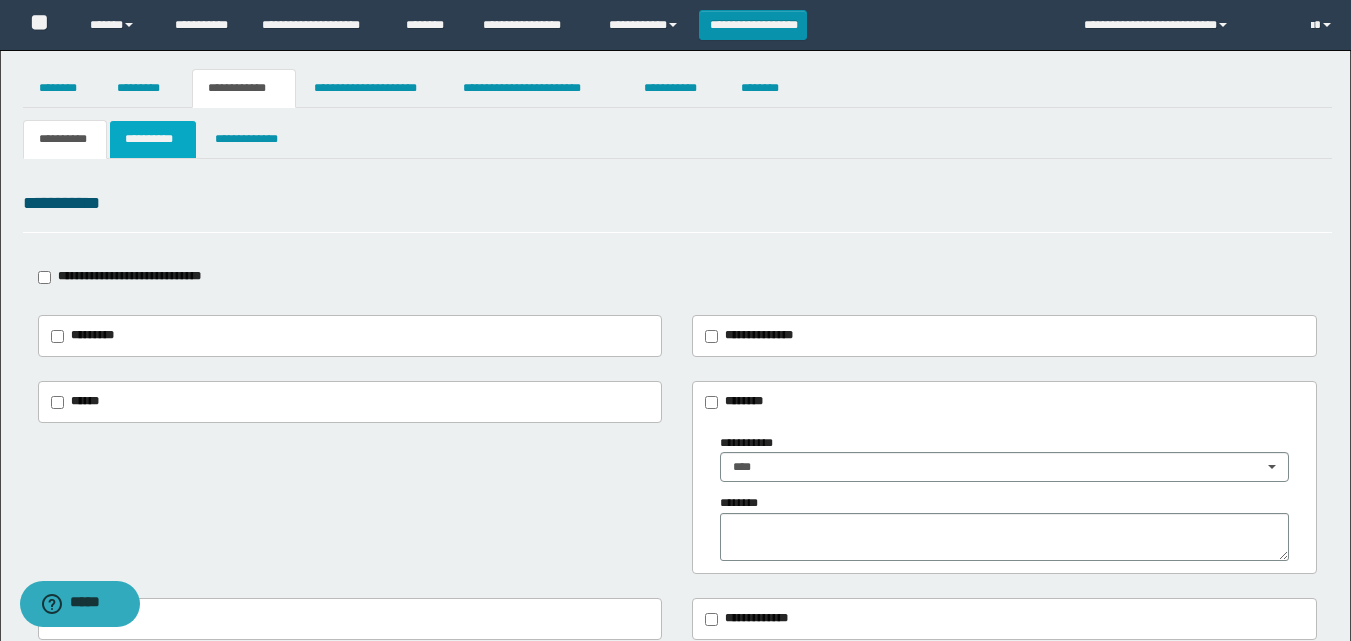 click on "**********" at bounding box center [153, 139] 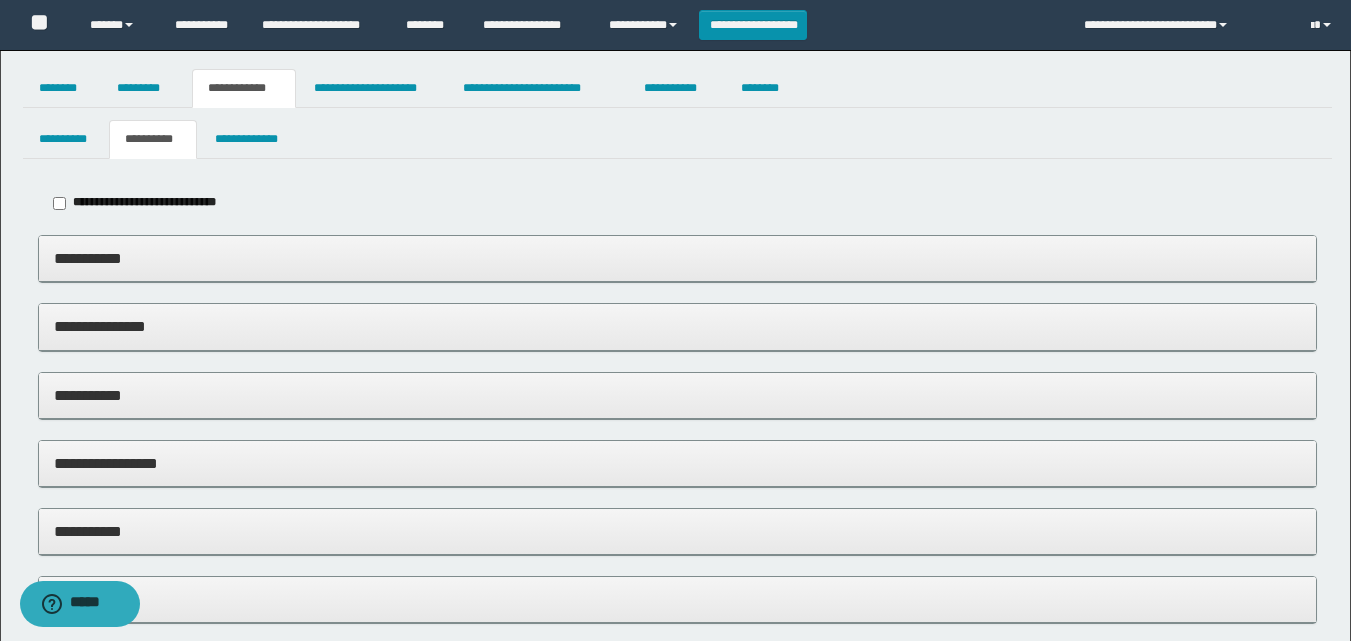 click on "**********" at bounding box center (677, 258) 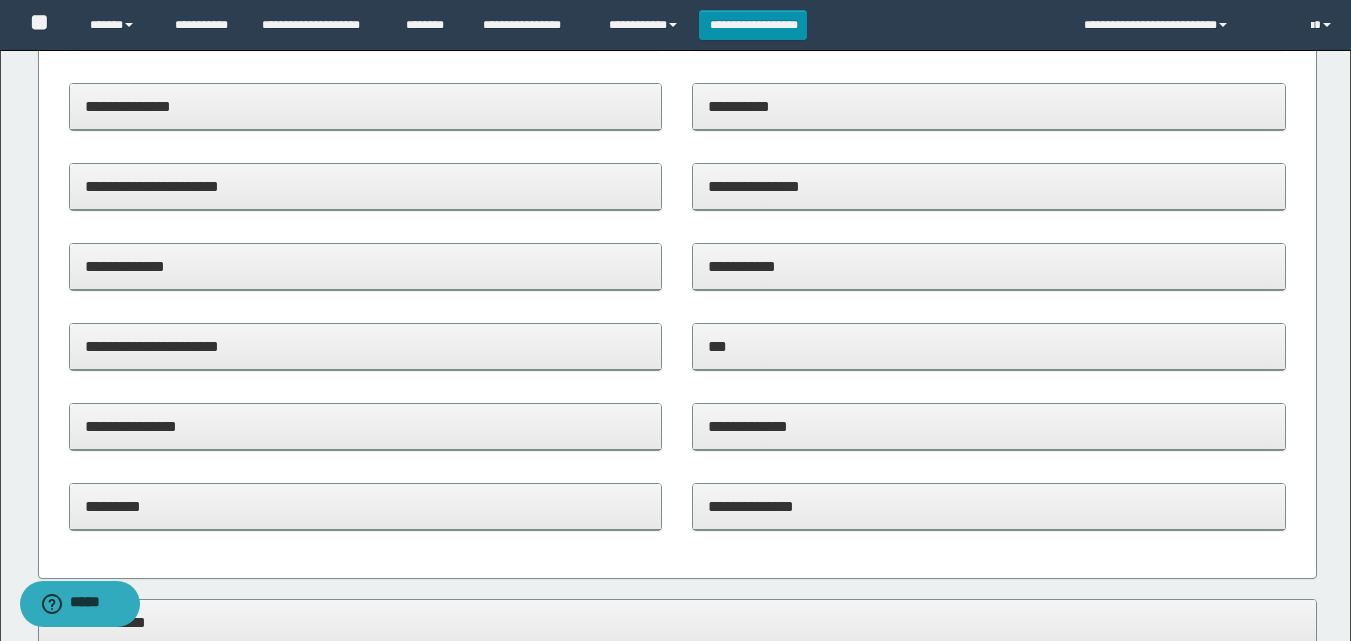 scroll, scrollTop: 310, scrollLeft: 0, axis: vertical 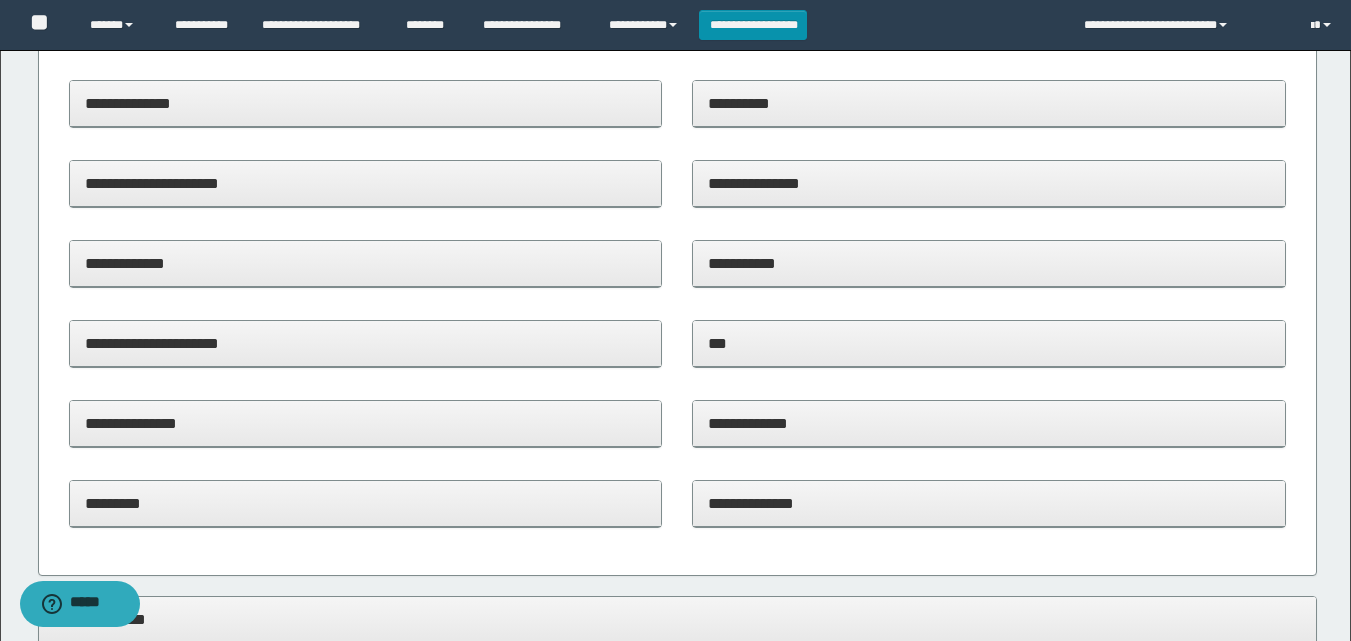 click on "**********" at bounding box center [989, 263] 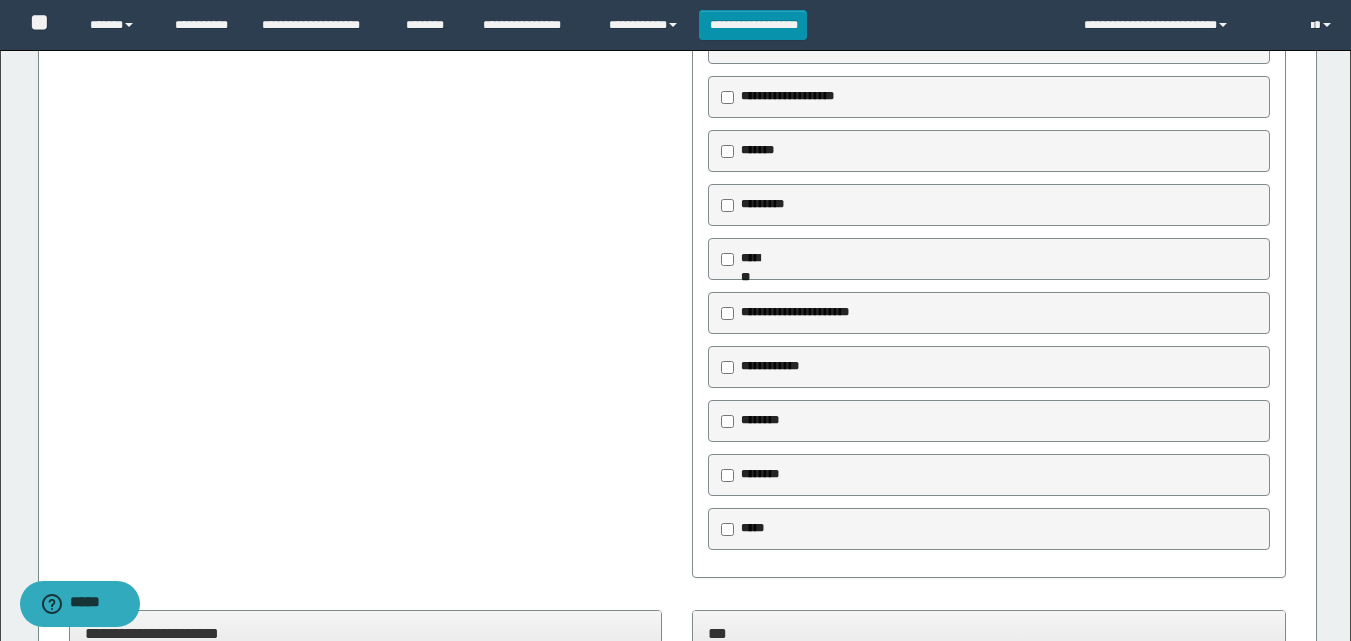 scroll, scrollTop: 989, scrollLeft: 0, axis: vertical 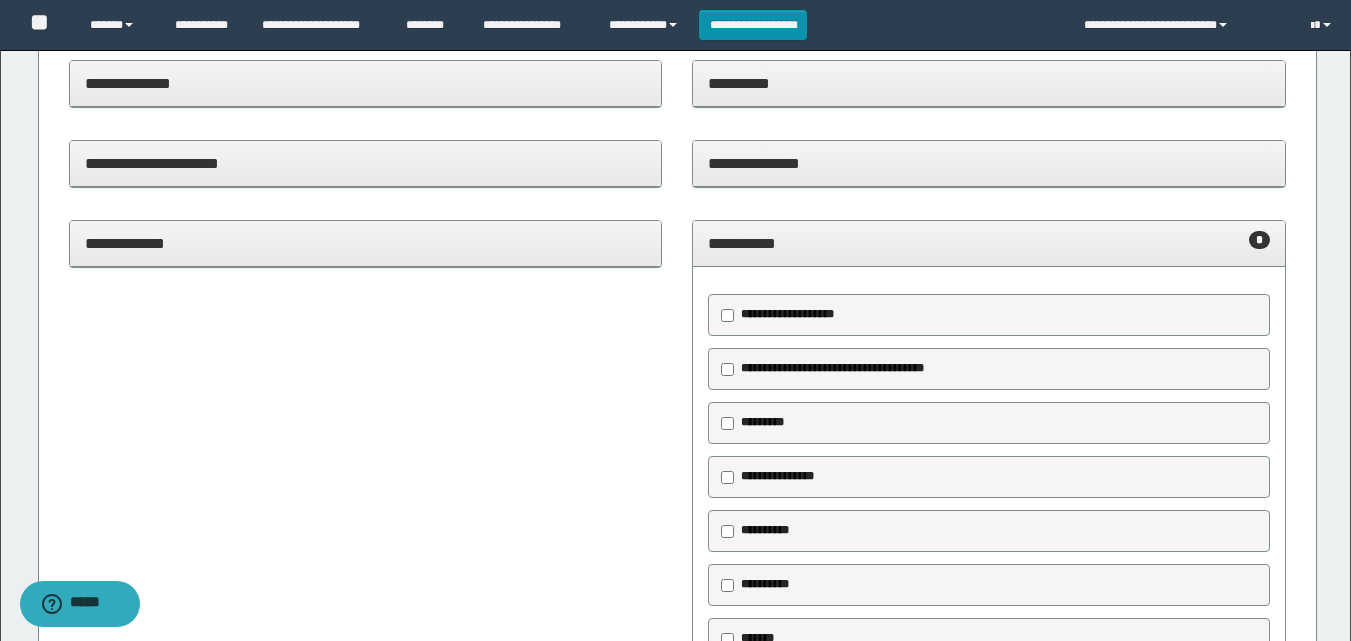 click on "**********" at bounding box center [989, 243] 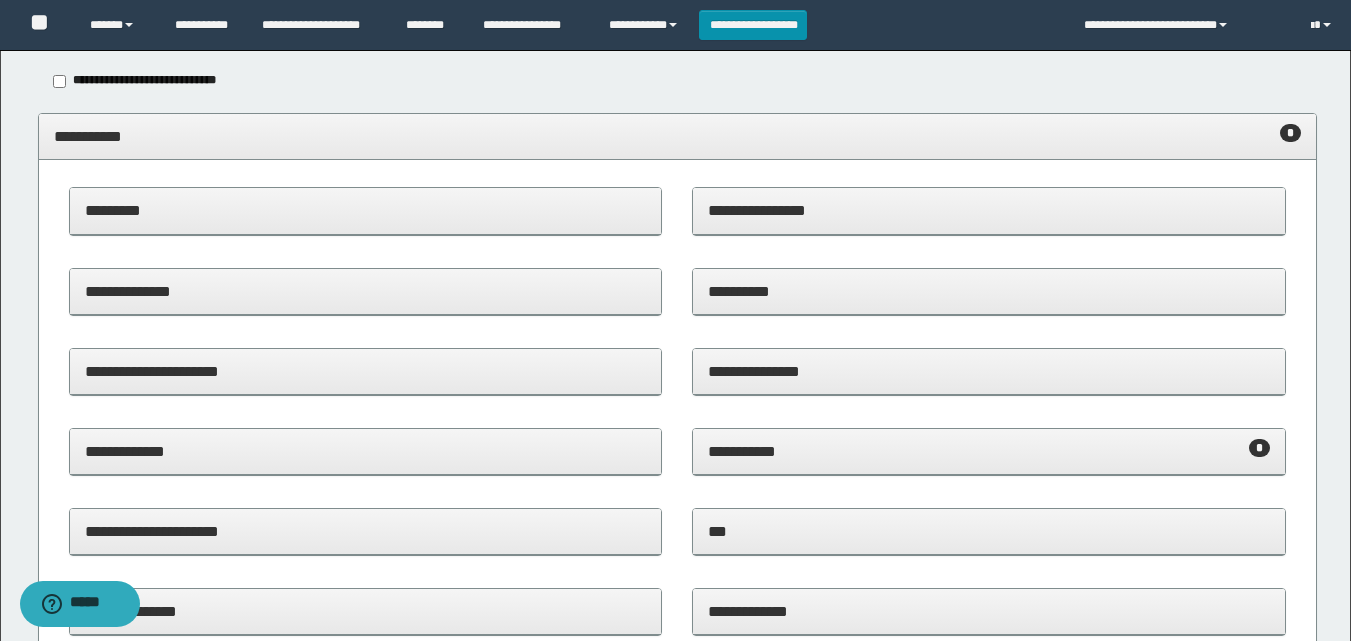 scroll, scrollTop: 100, scrollLeft: 0, axis: vertical 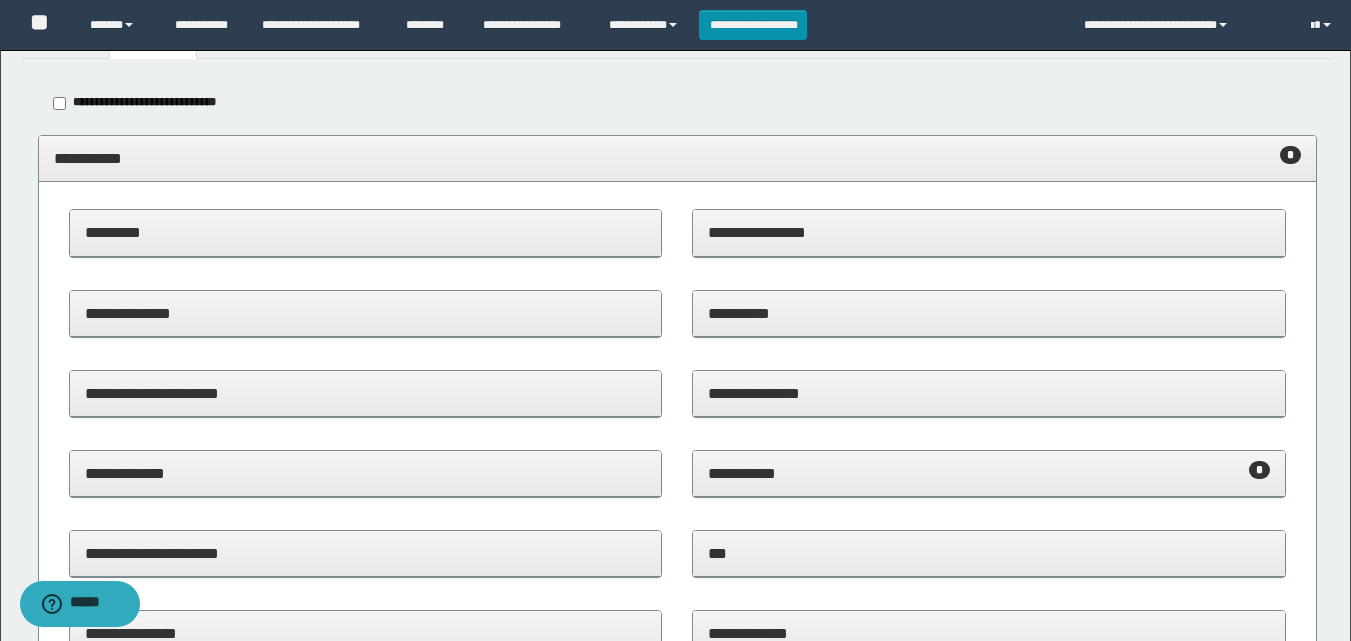 click on "**********" at bounding box center (677, 158) 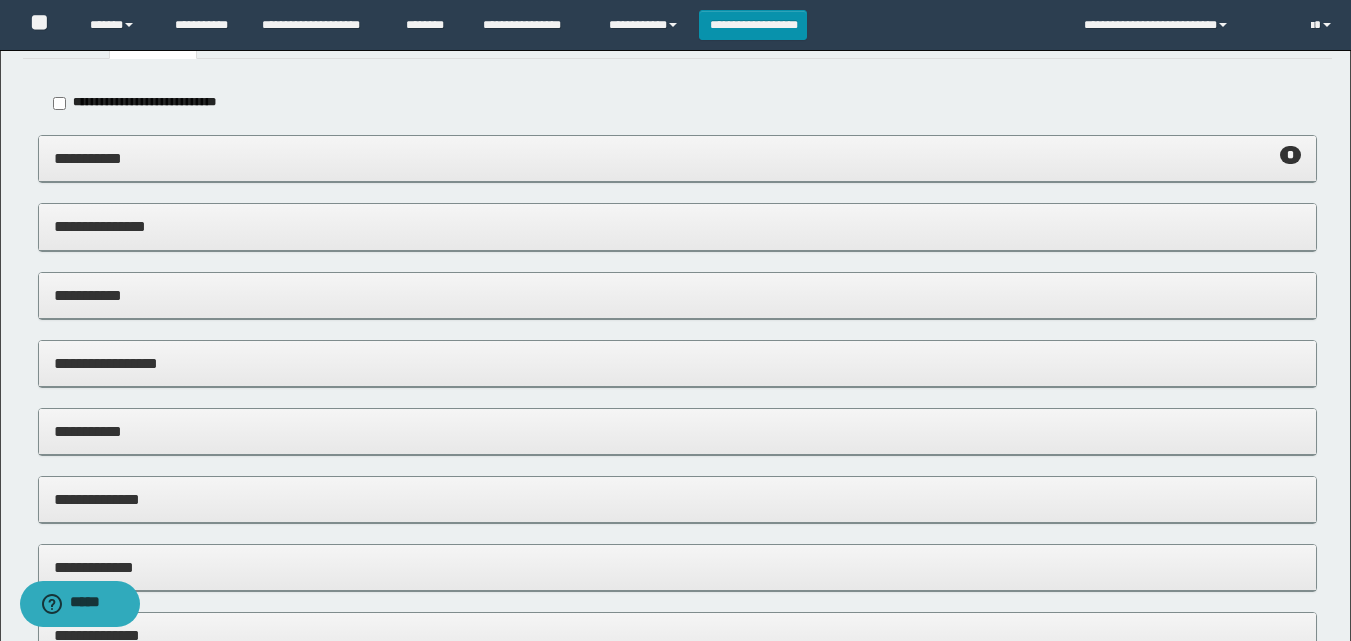 click on "**********" at bounding box center (677, 295) 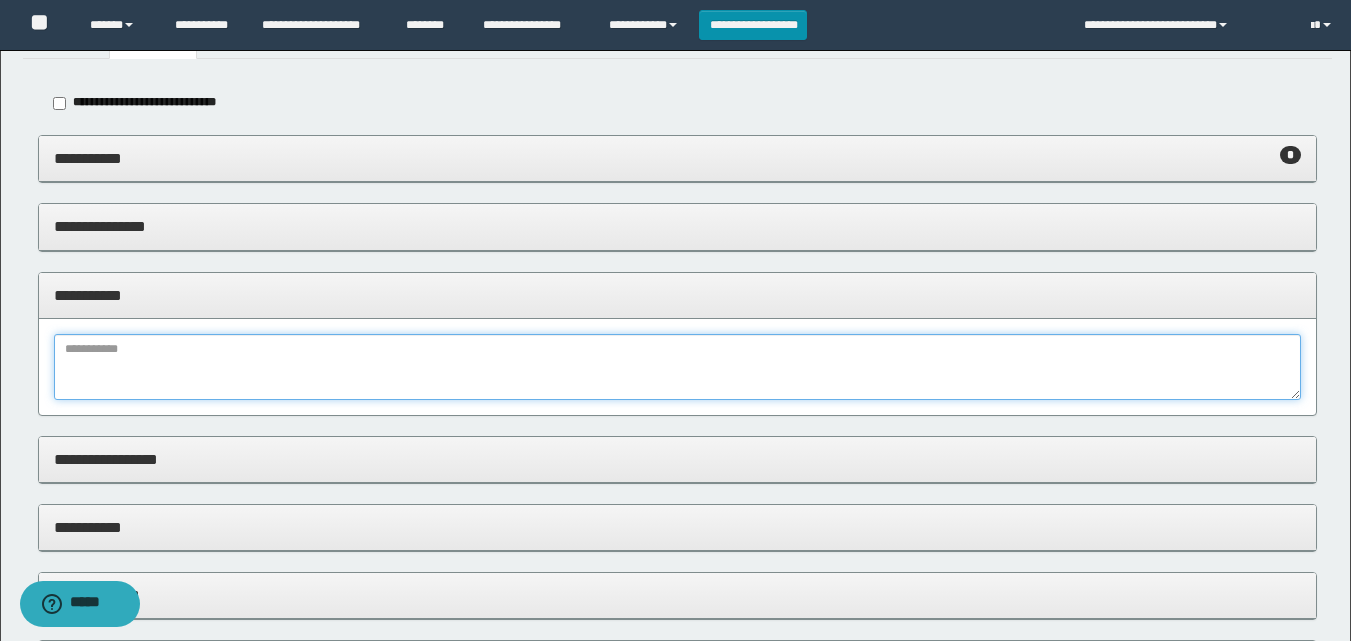 click at bounding box center [677, 367] 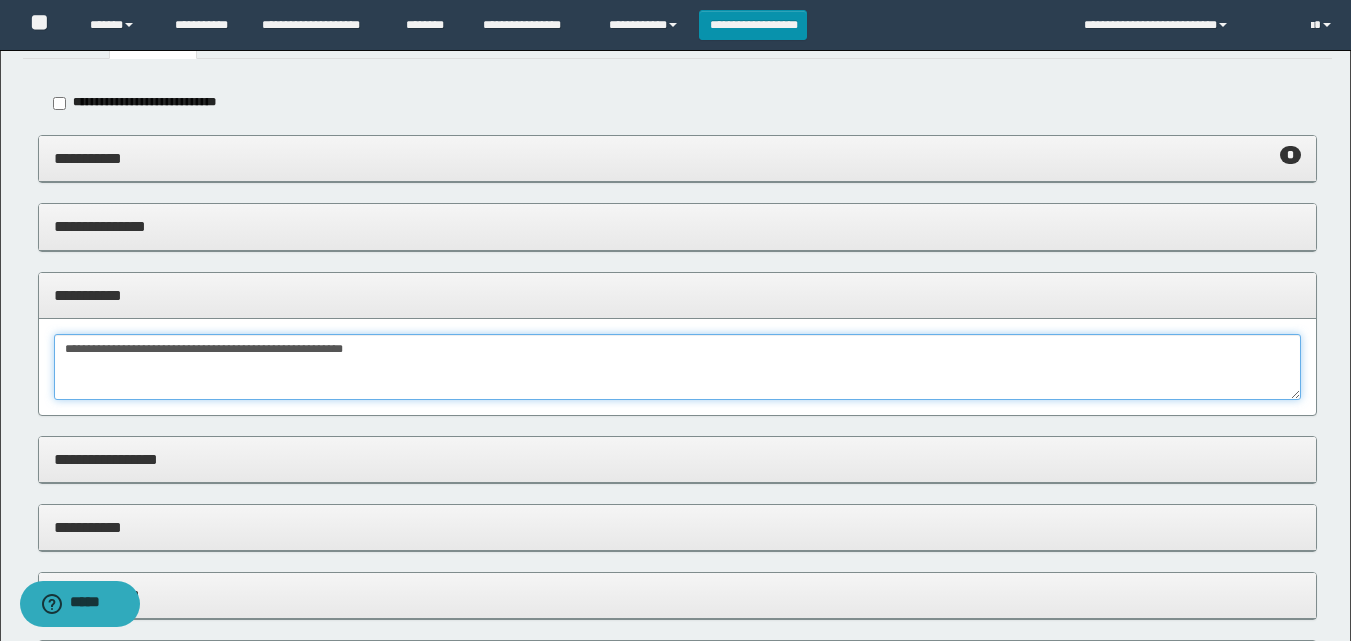 click on "**********" at bounding box center (677, 367) 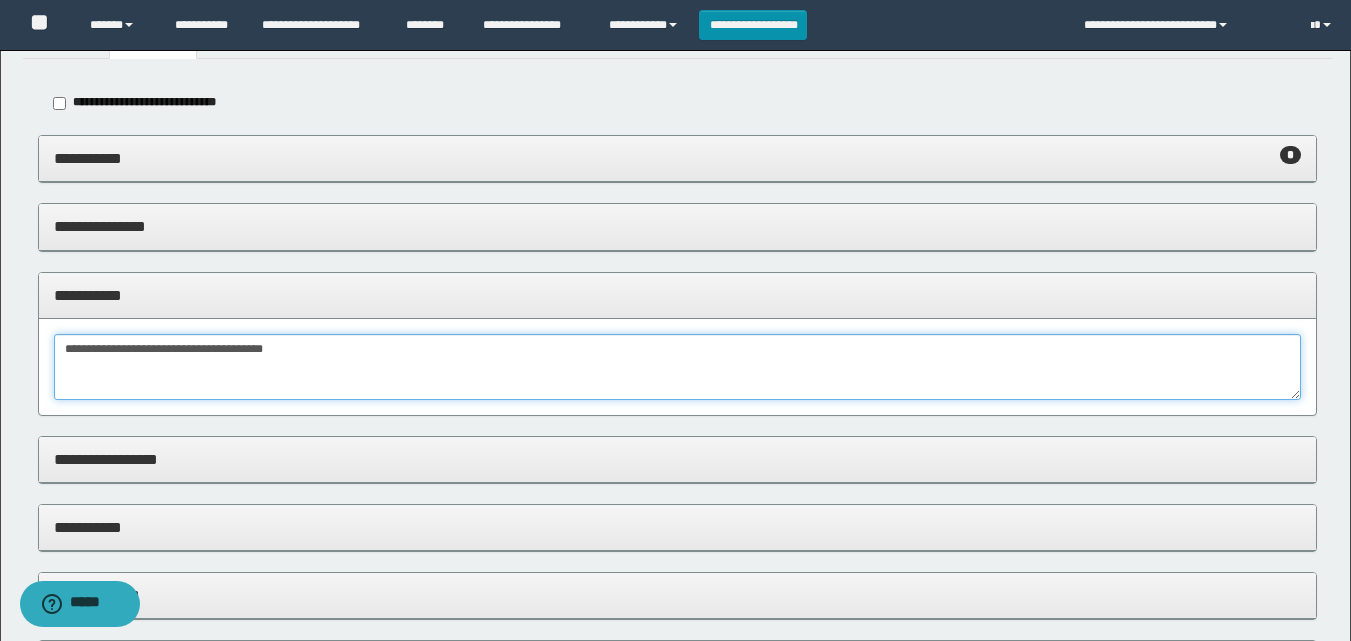 type on "**********" 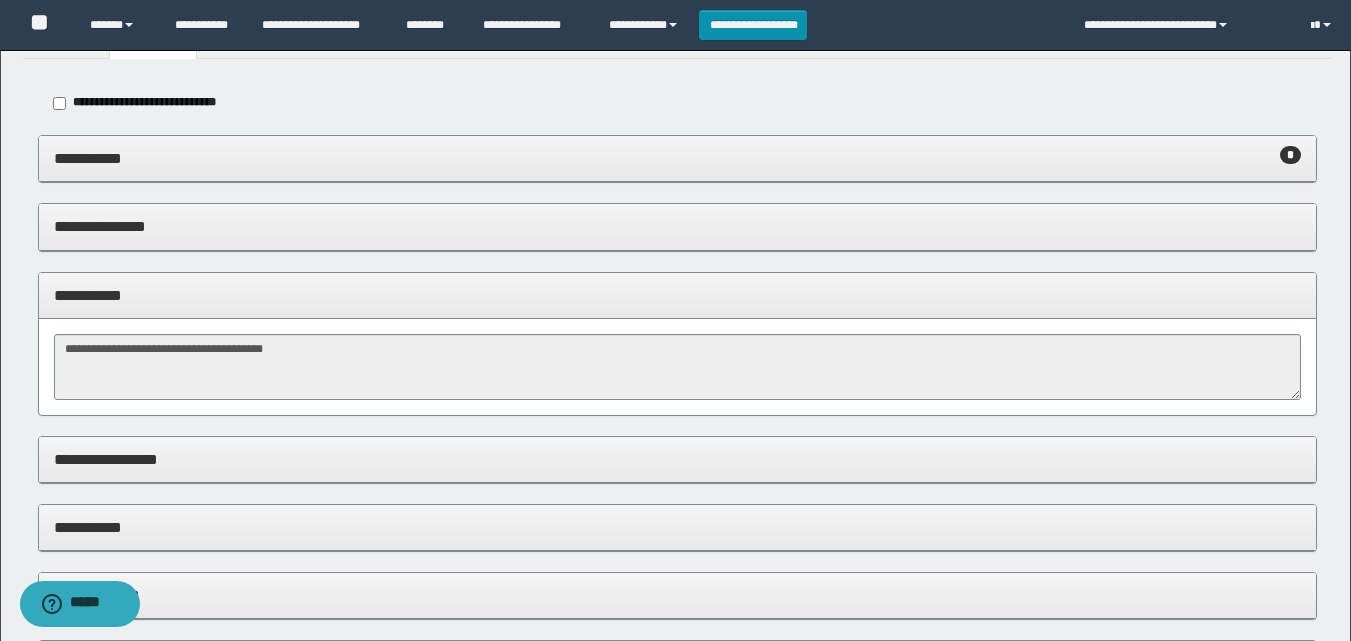 click on "**********" at bounding box center [677, 295] 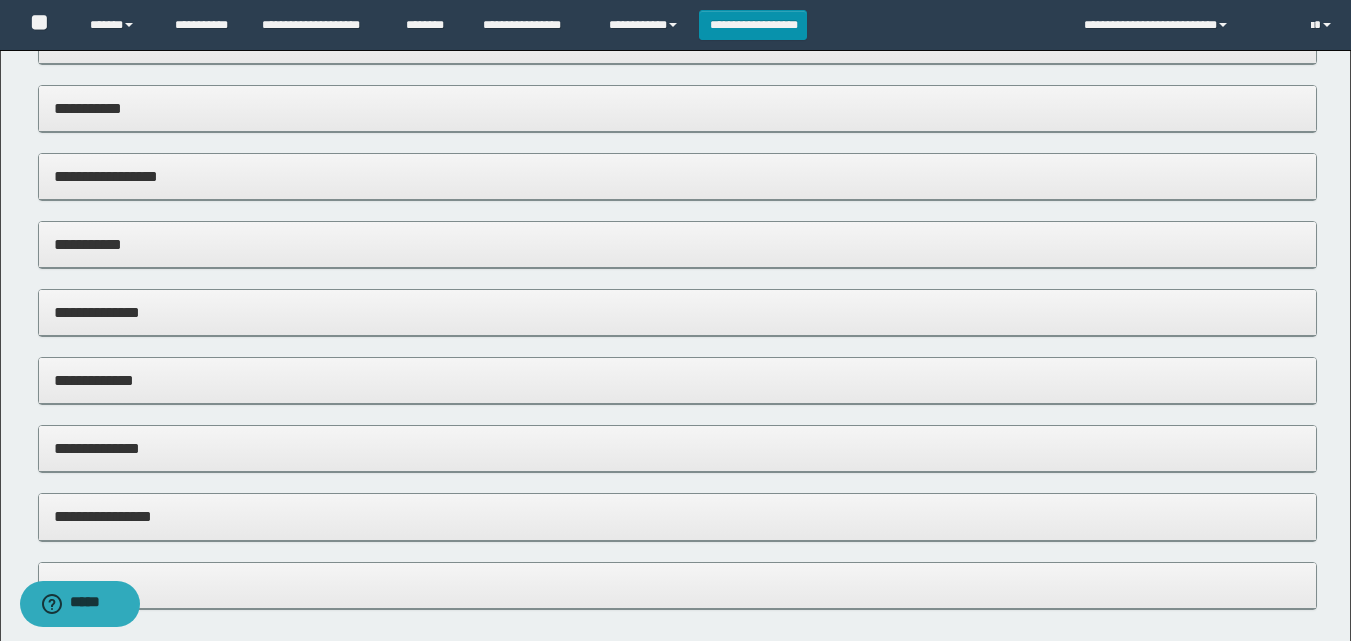 scroll, scrollTop: 291, scrollLeft: 0, axis: vertical 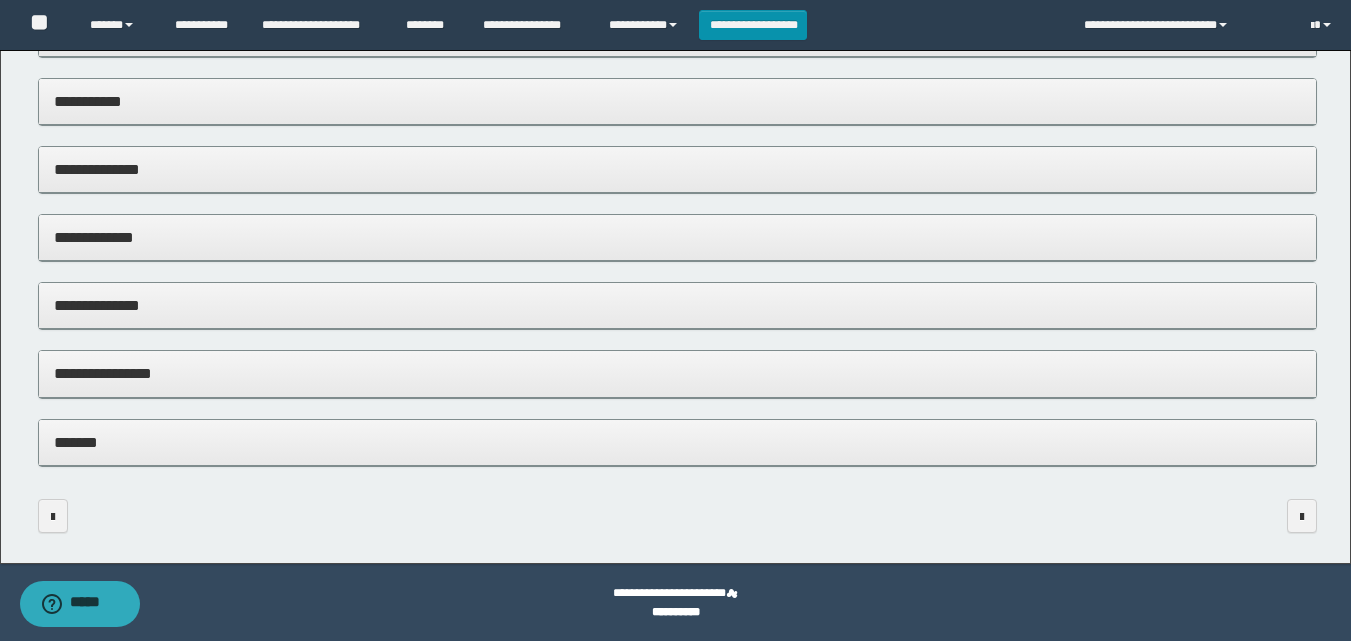 click on "**********" at bounding box center [677, 306] 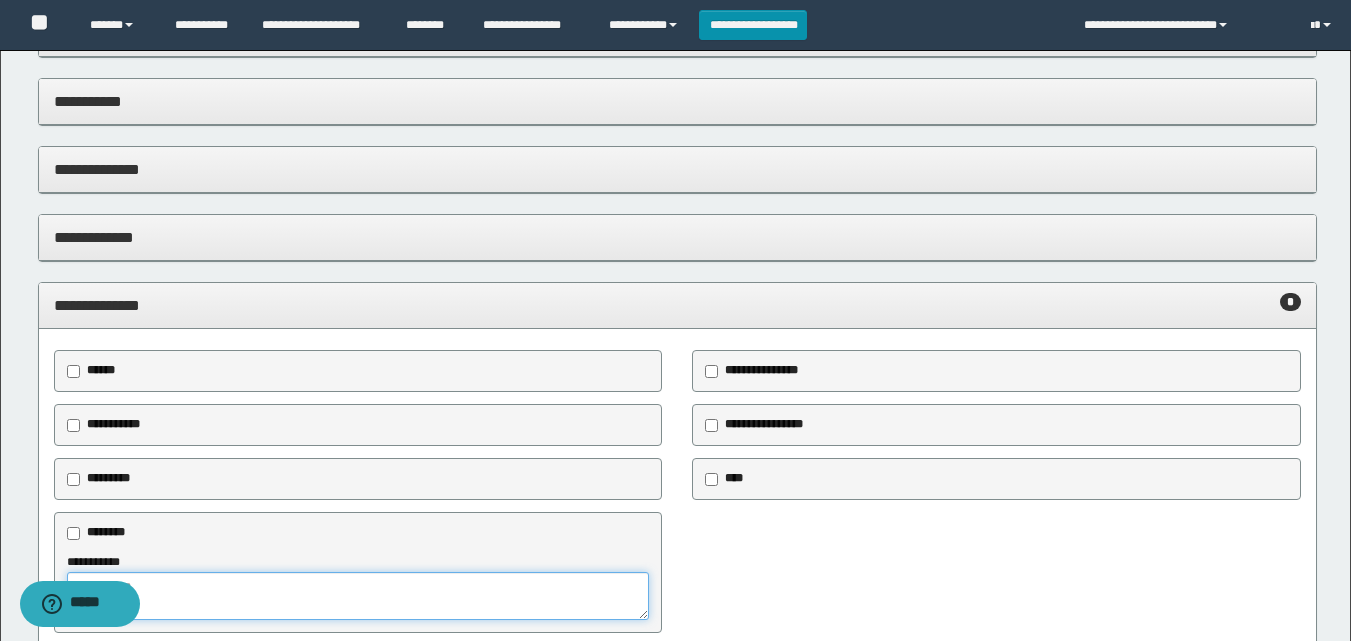 click at bounding box center [358, 596] 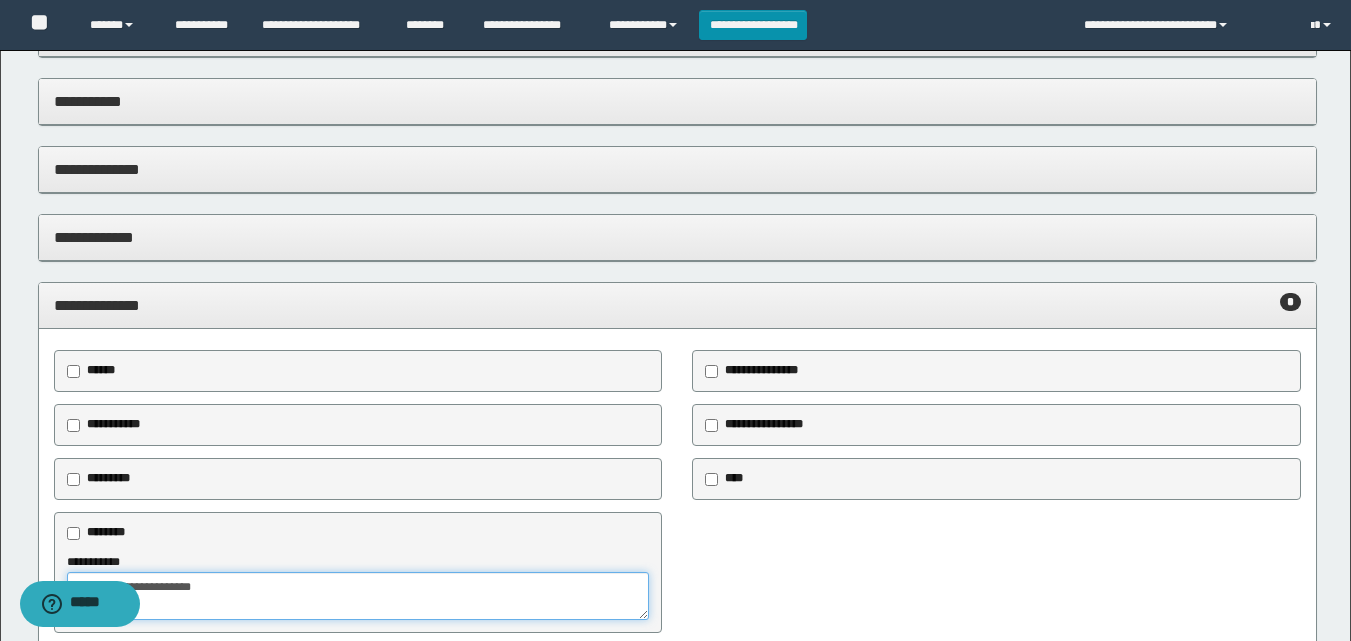 type on "**********" 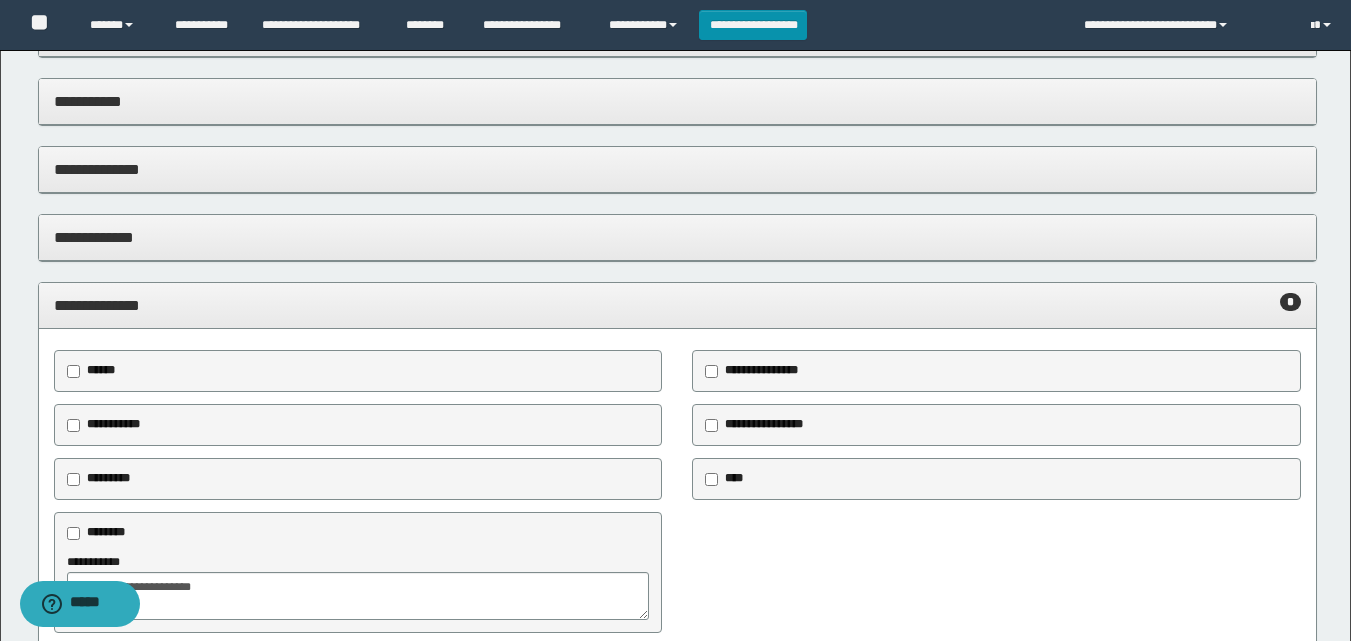 click on "**********" at bounding box center (677, 305) 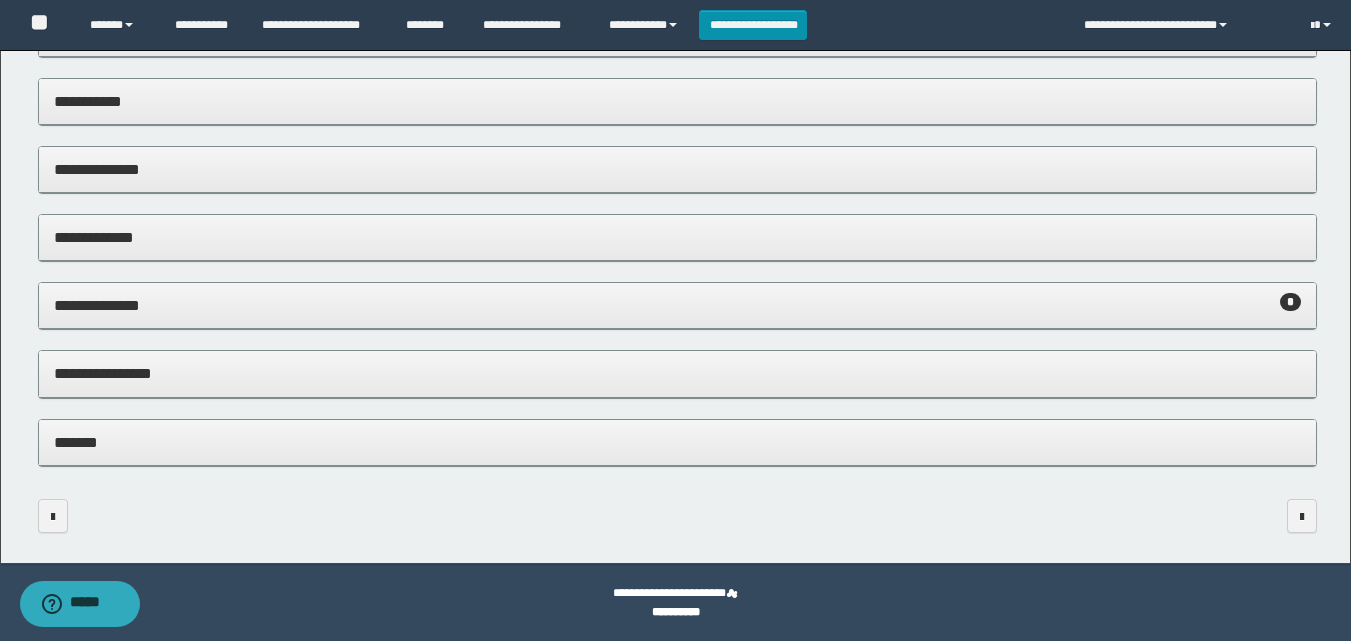 click on "**********" at bounding box center [677, 373] 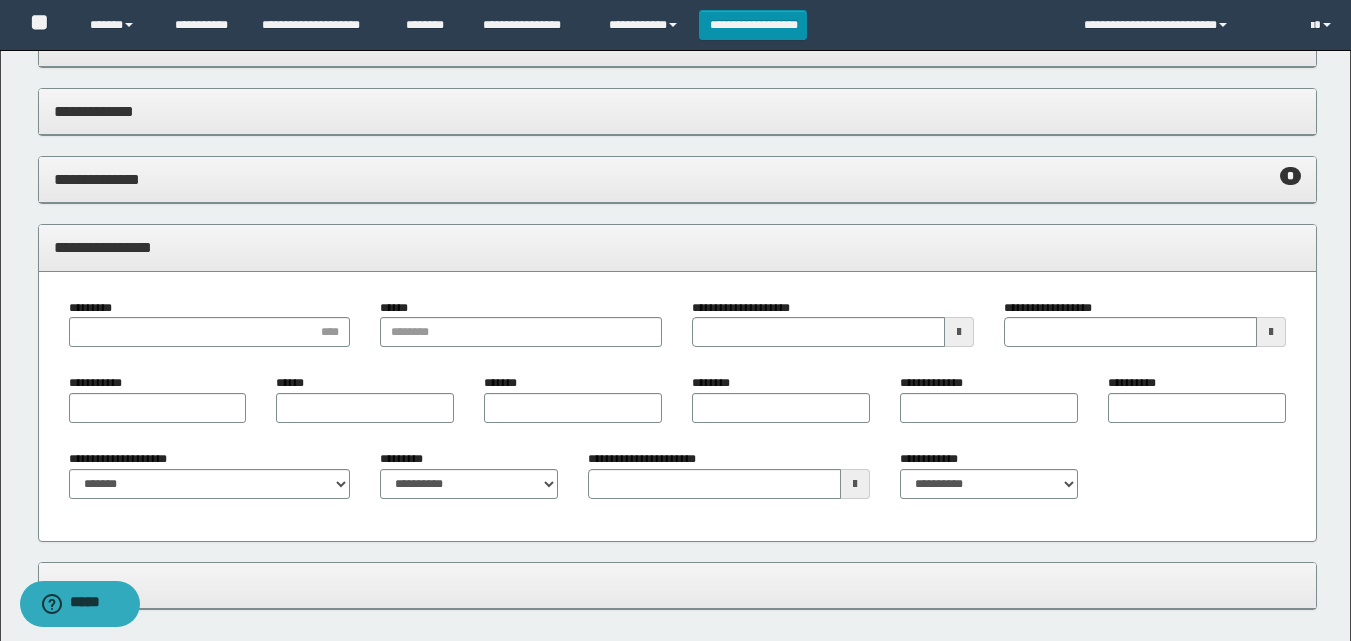 scroll, scrollTop: 558, scrollLeft: 0, axis: vertical 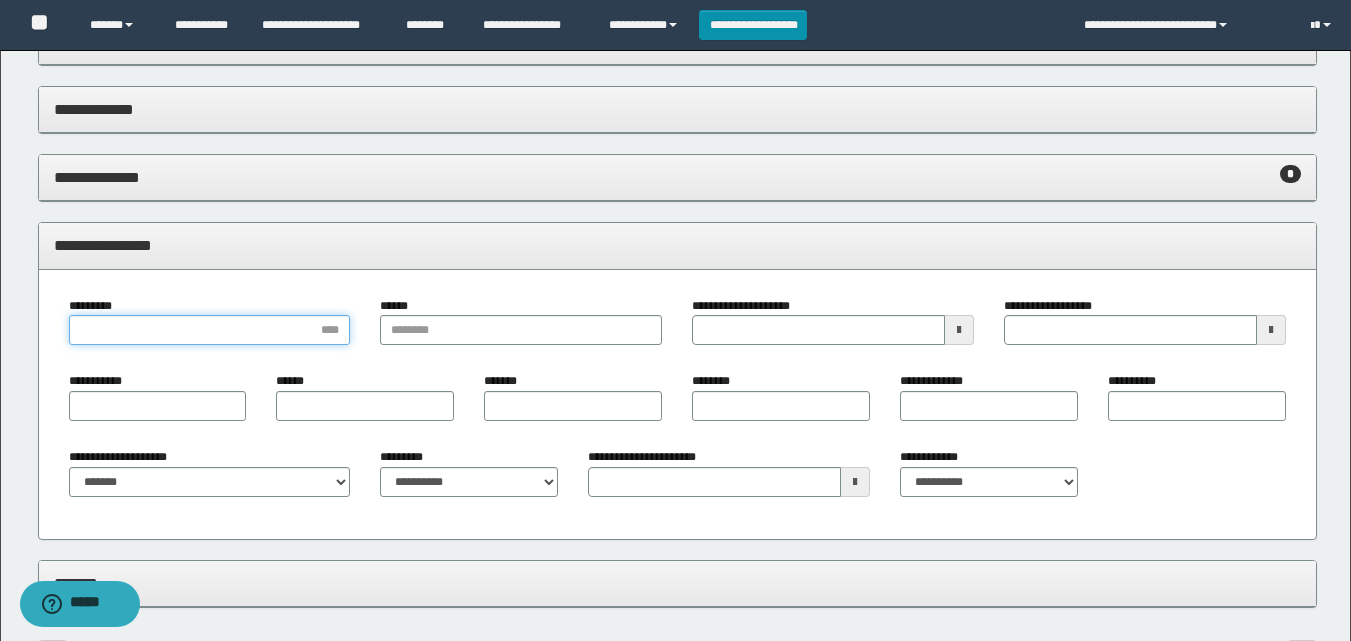 click on "*********" at bounding box center [210, 330] 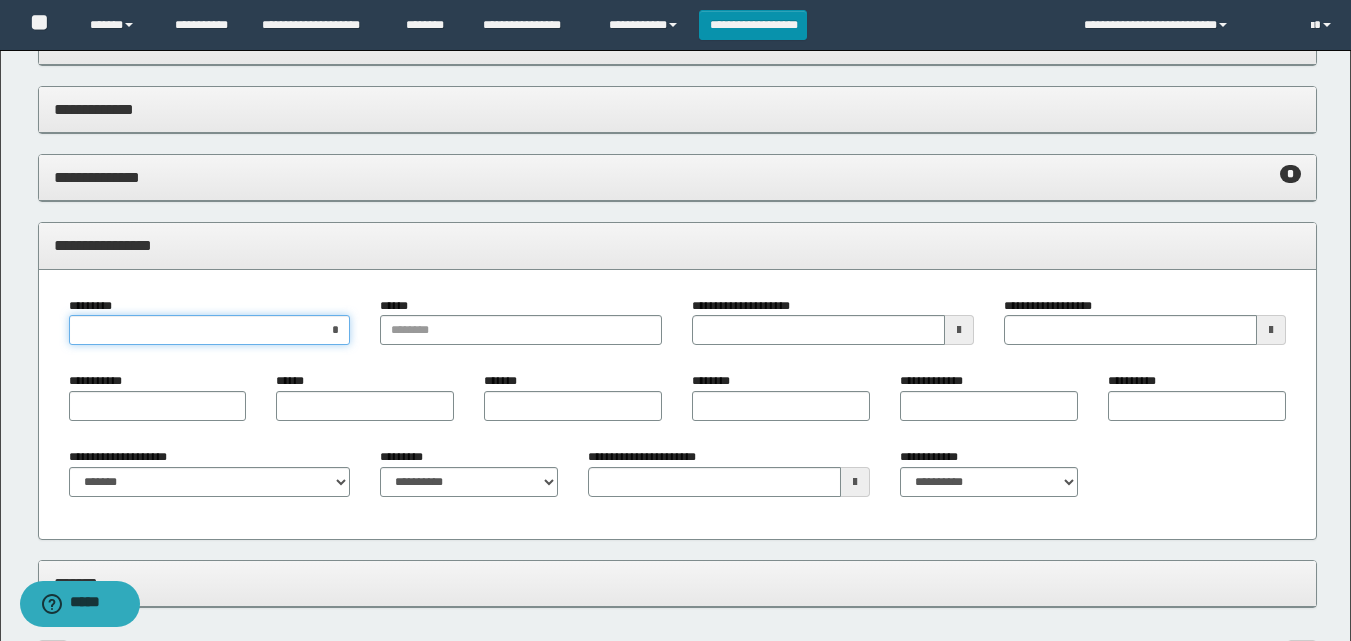 type on "**" 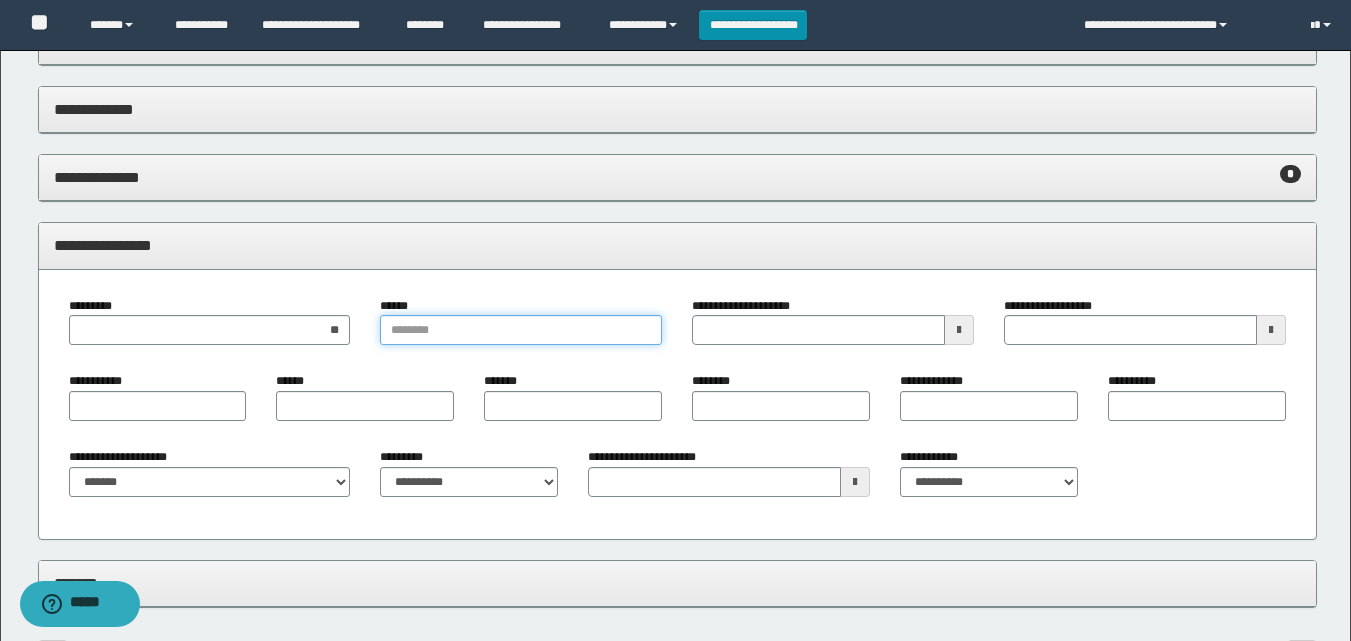 click on "******" at bounding box center [521, 330] 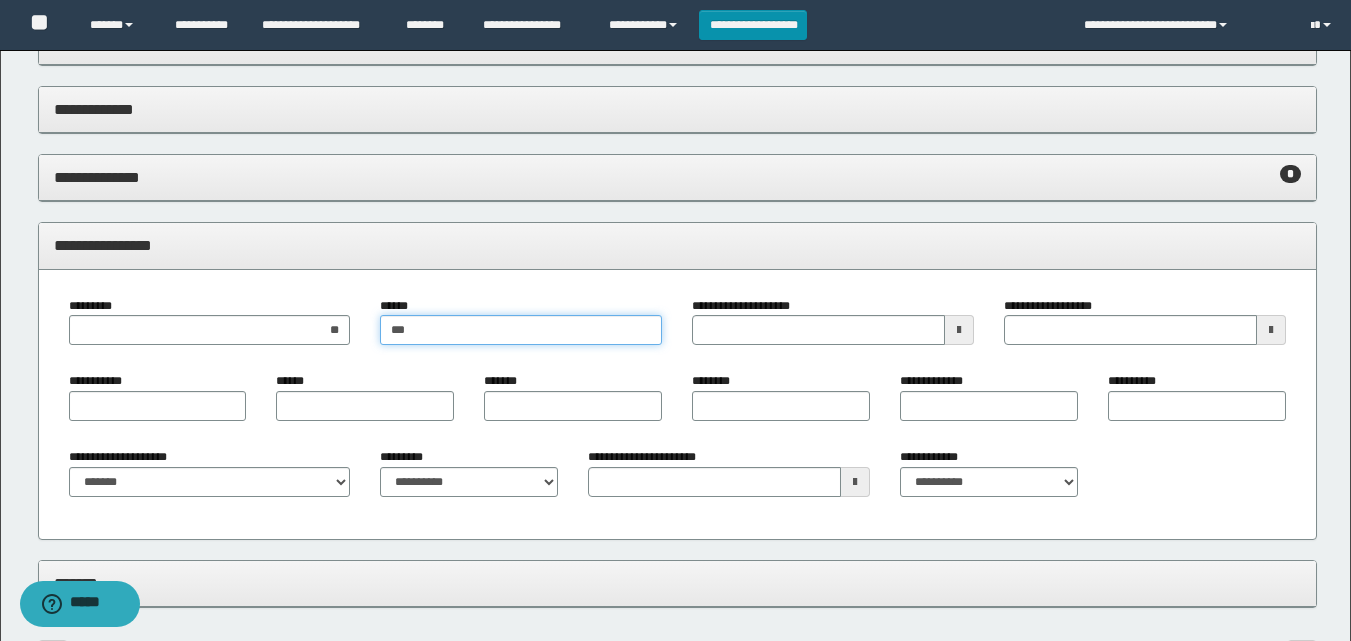 type on "****" 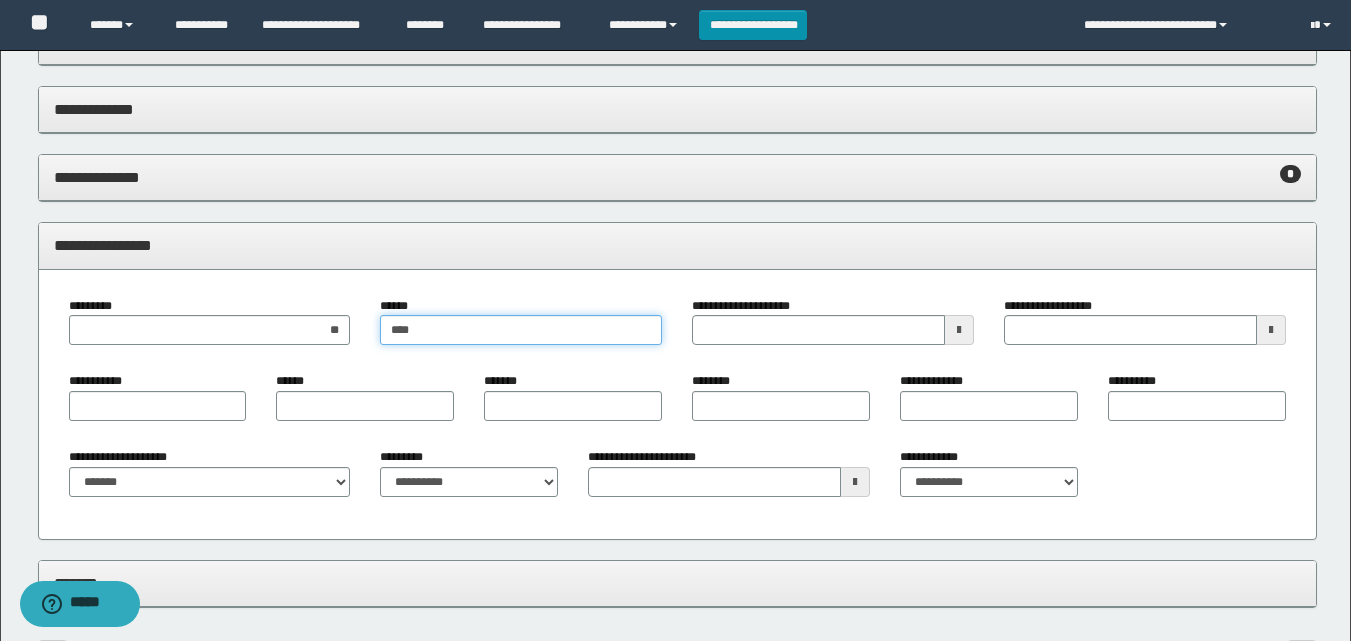 type 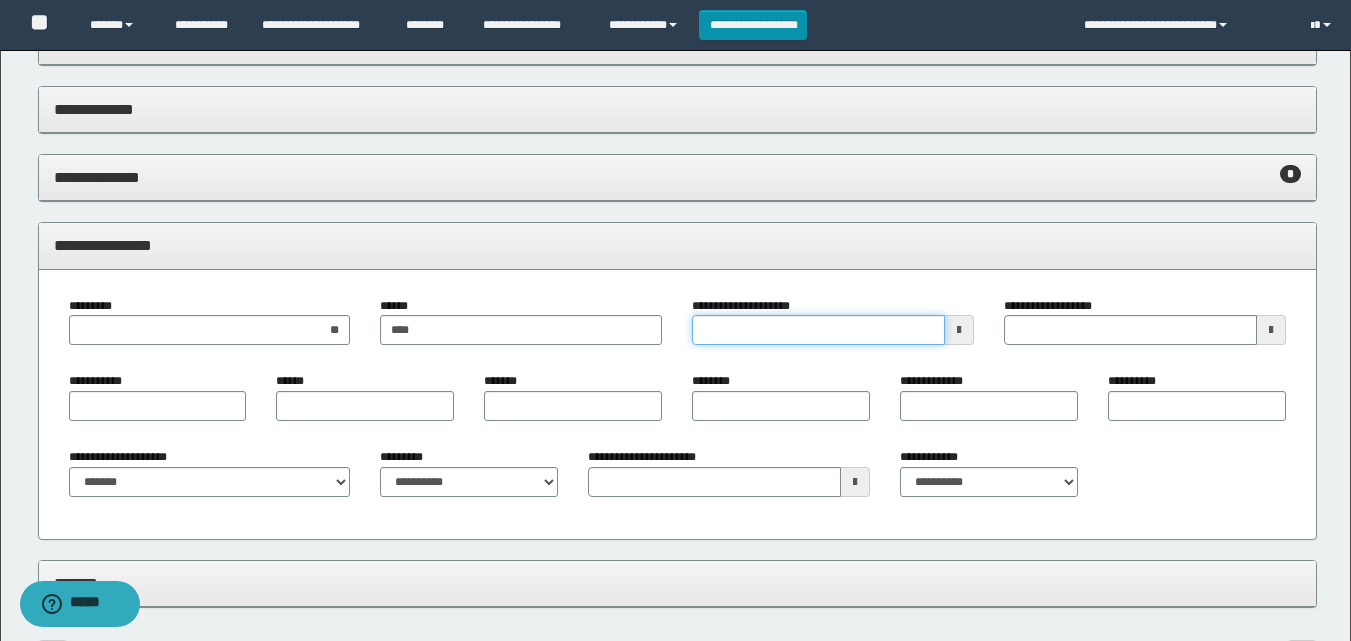 click on "**********" at bounding box center [818, 330] 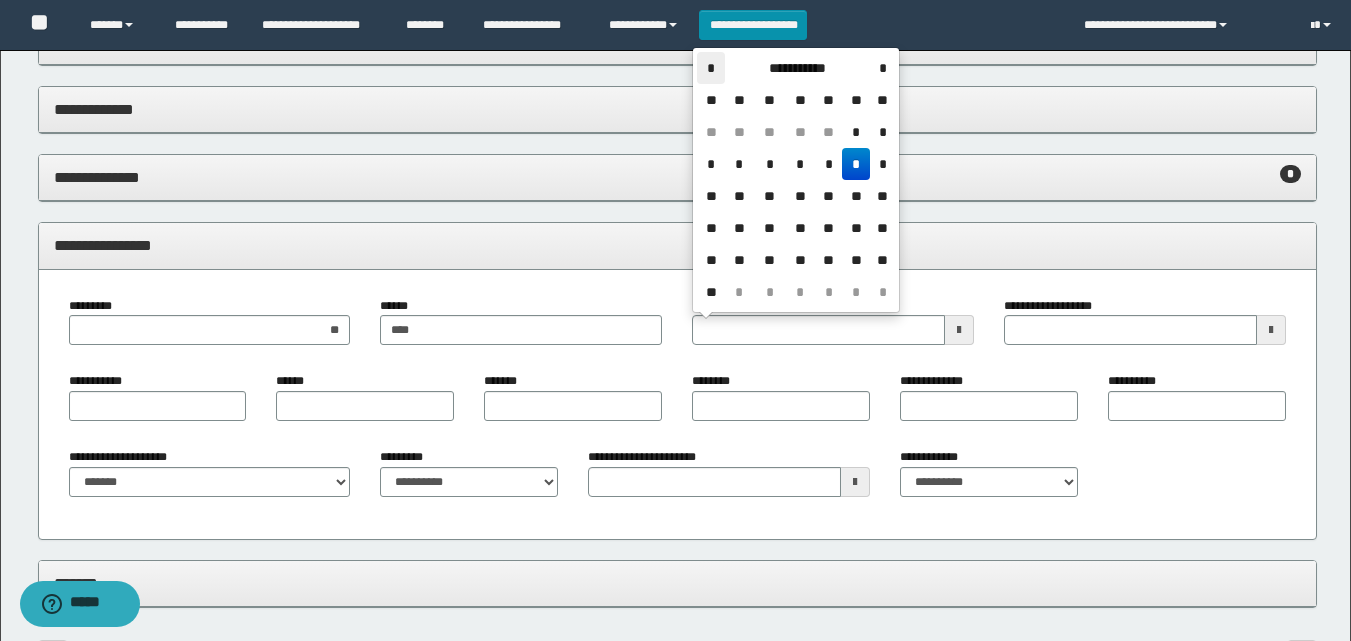 click on "*" at bounding box center [711, 68] 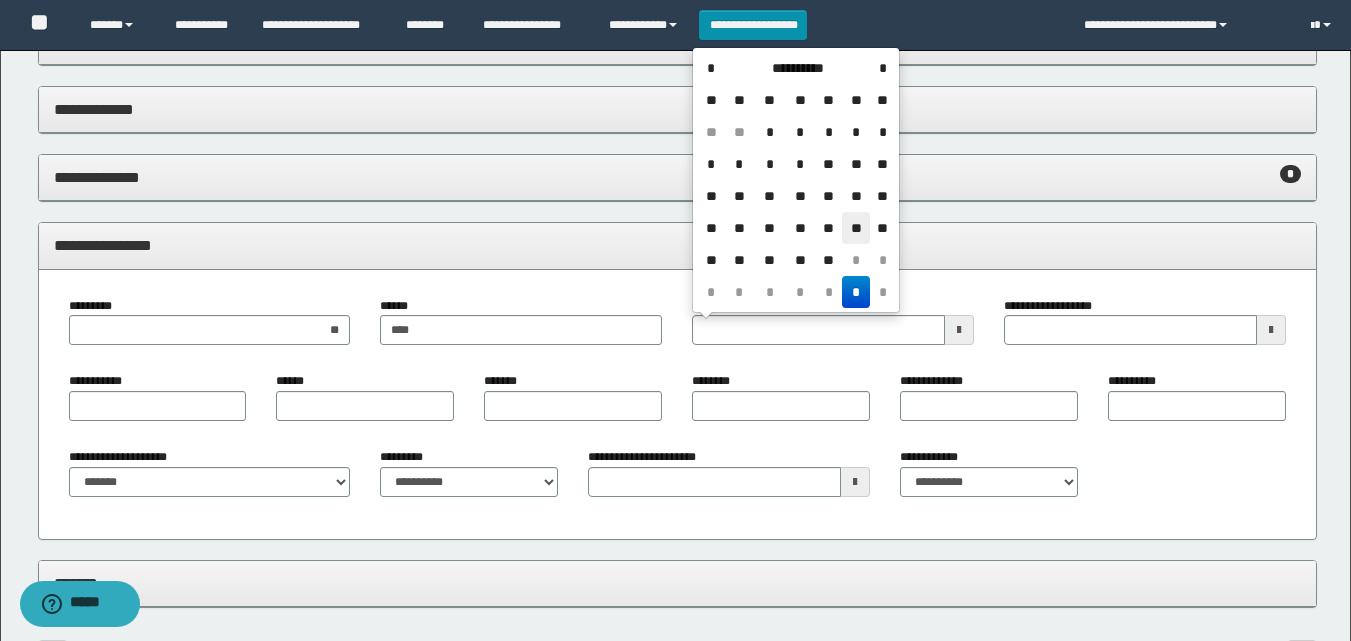 click on "**" at bounding box center [856, 228] 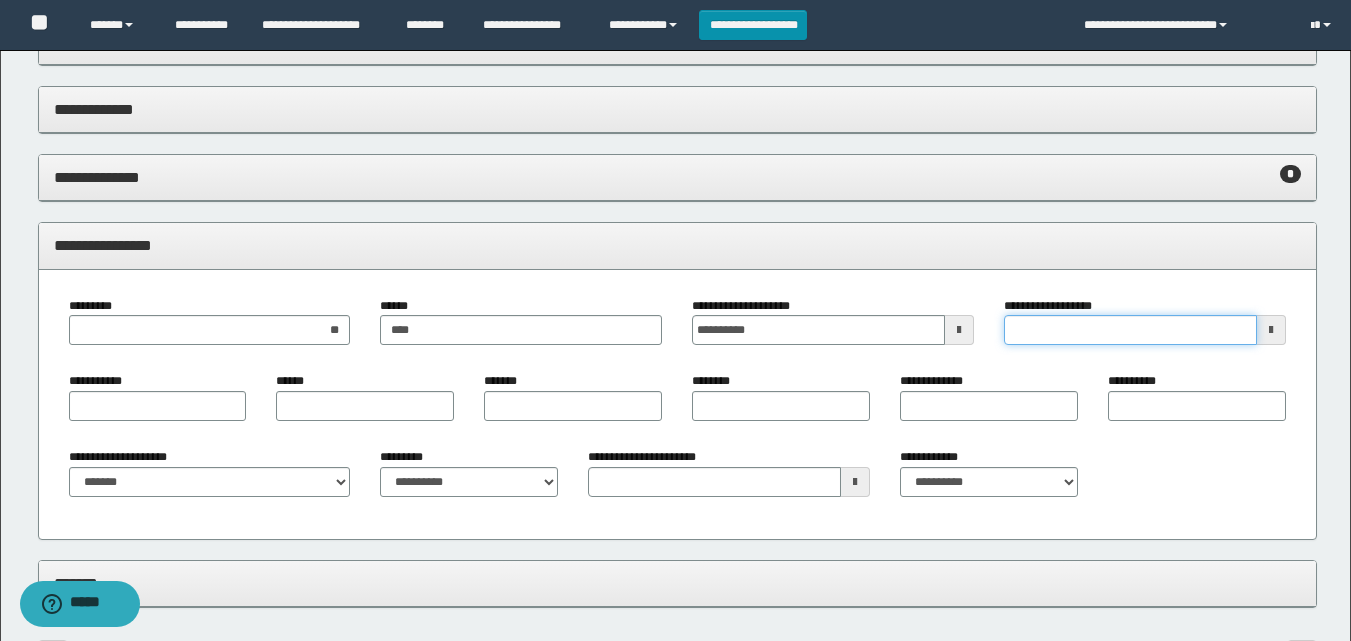 click on "**********" at bounding box center (1130, 330) 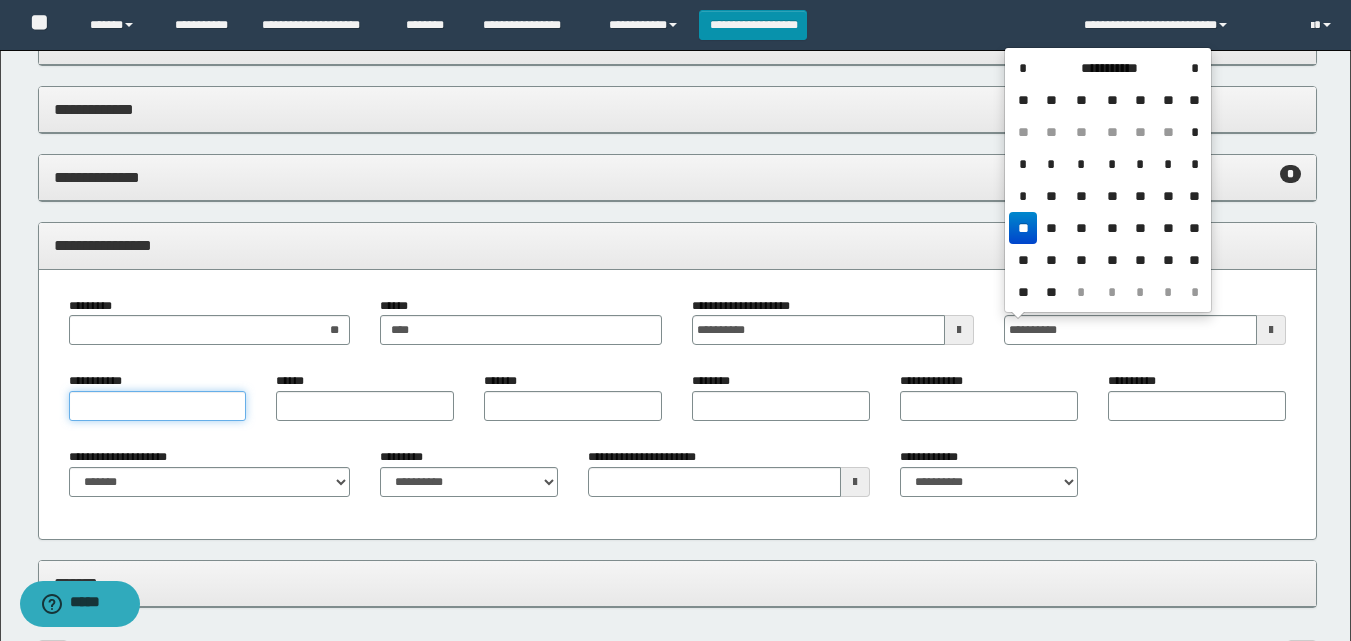 type on "**********" 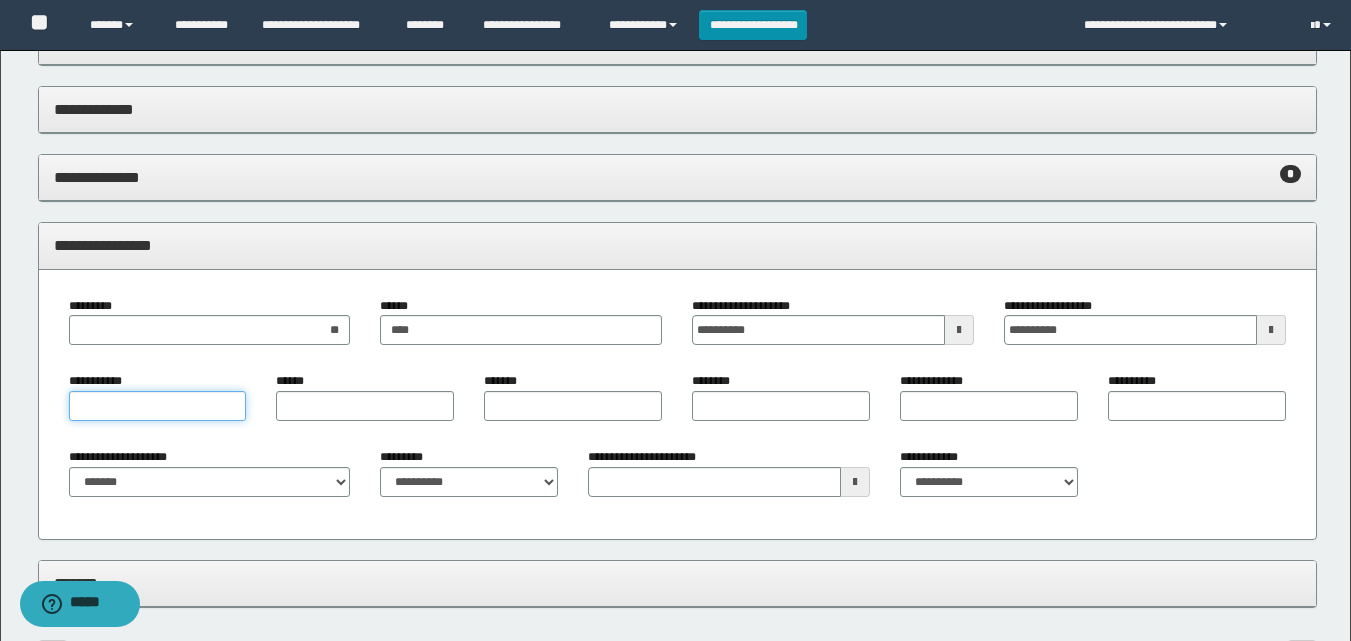 click on "**********" at bounding box center (158, 406) 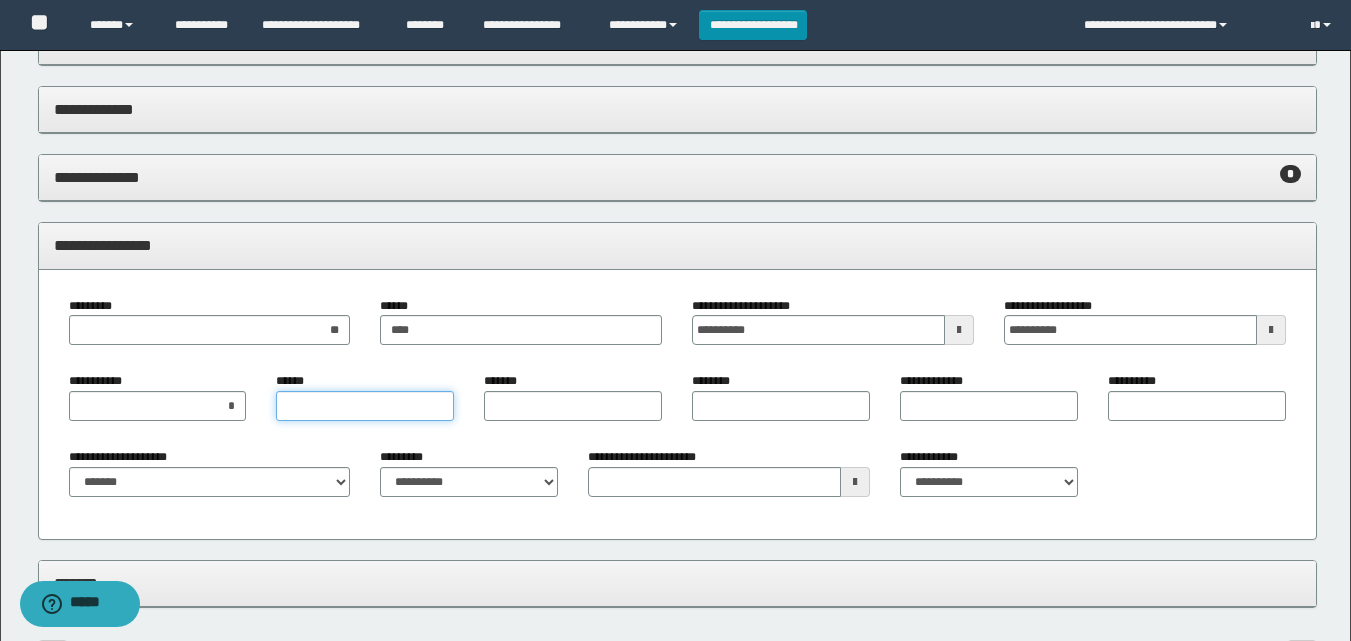 type on "*" 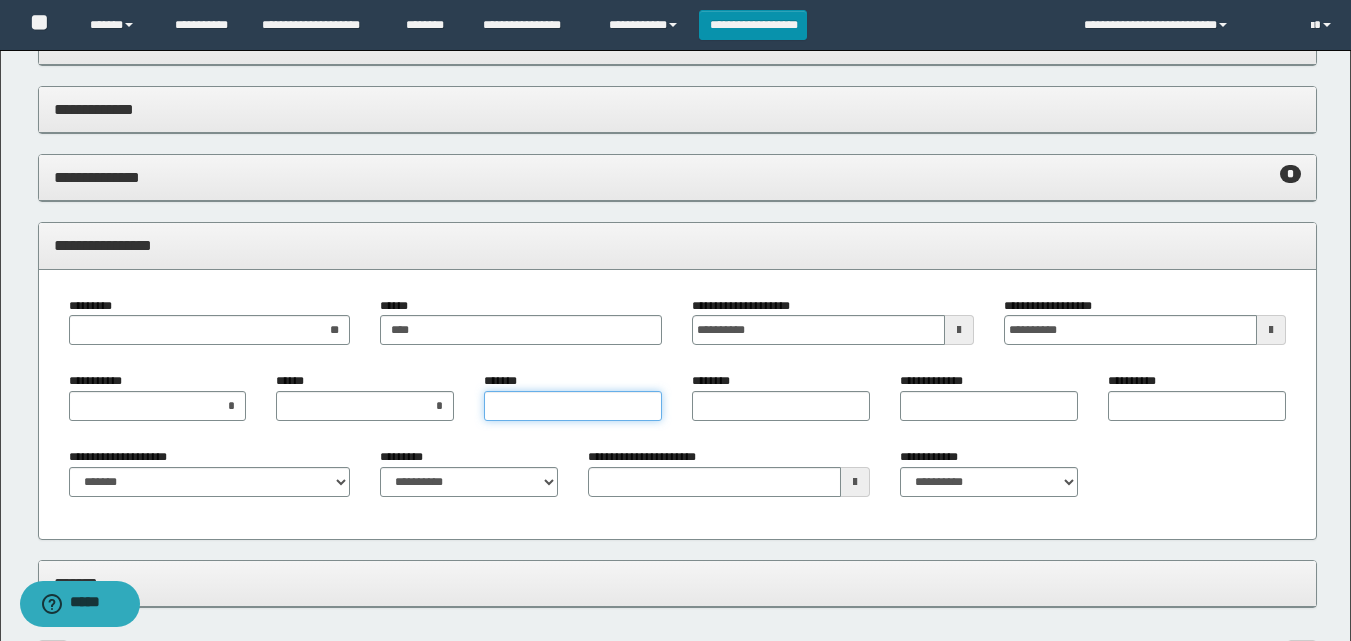 type on "*" 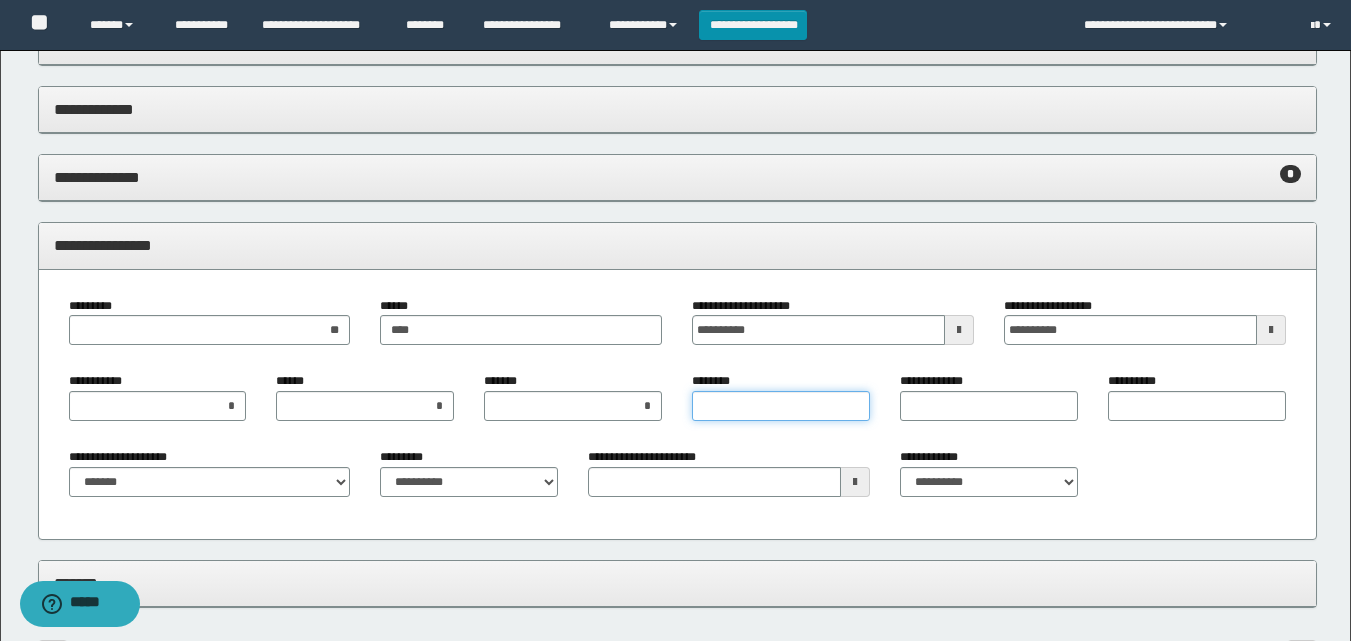 type on "*" 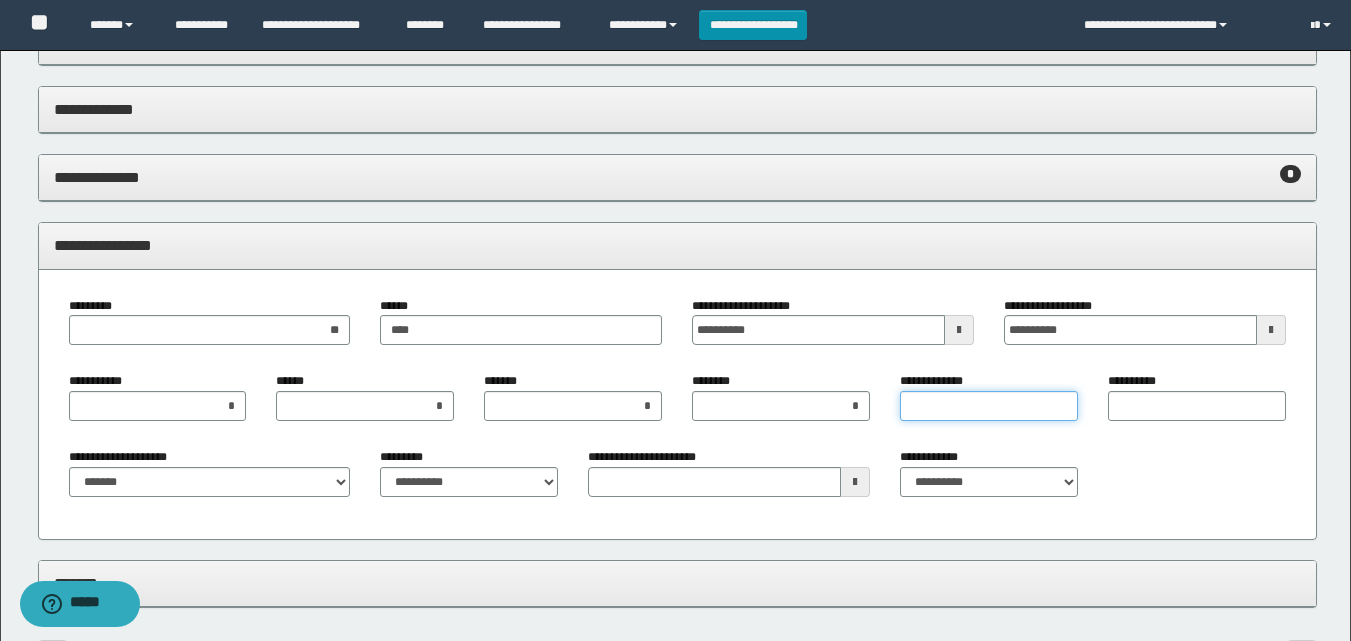 type on "*" 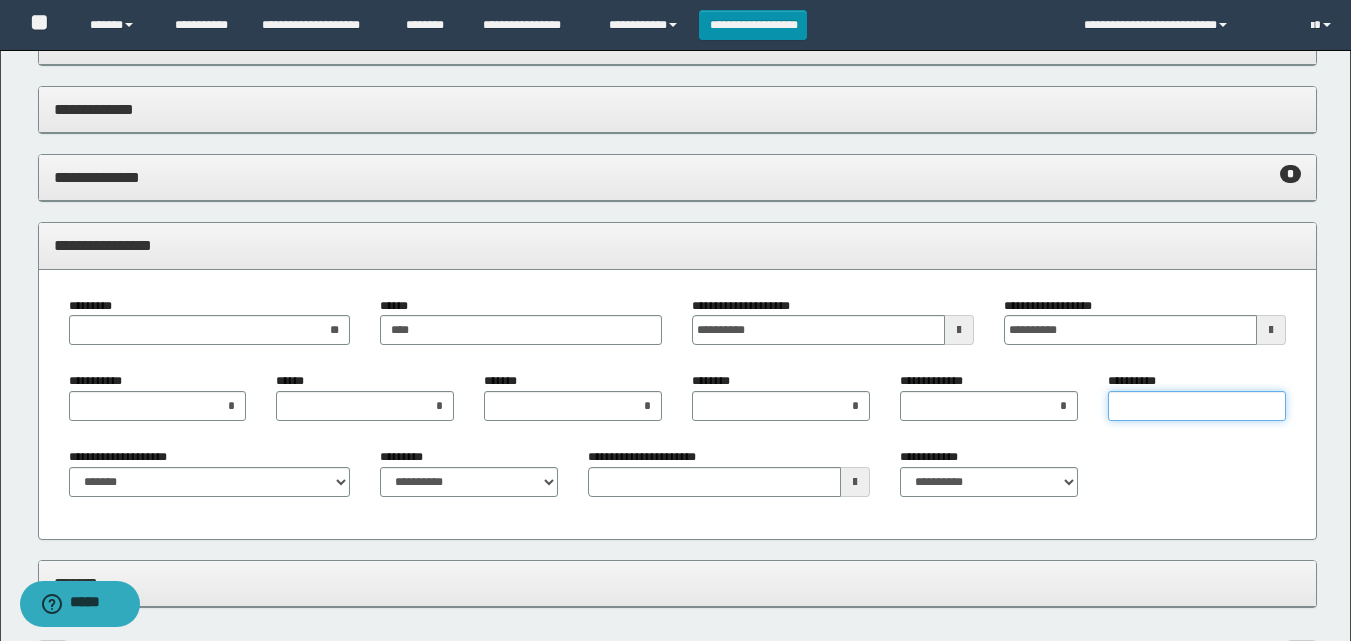 type on "*" 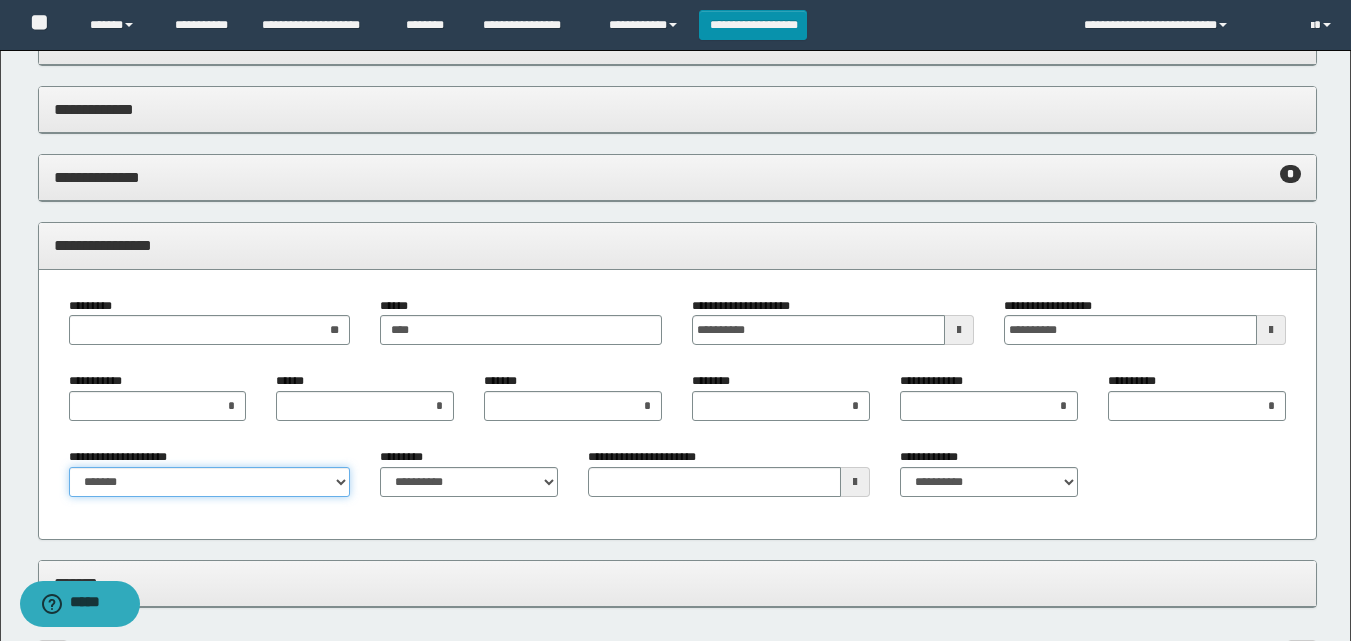 click on "[PERSONAL_INFO]
[PERSONAL_INFO]
[PERSONAL_INFO]
[PERSONAL_INFO]
[PERSONAL_INFO]
[PERSONAL_INFO]
[PERSONAL_INFO]
[PERSONAL_INFO]
[PERSONAL_INFO] ****" at bounding box center (210, 482) 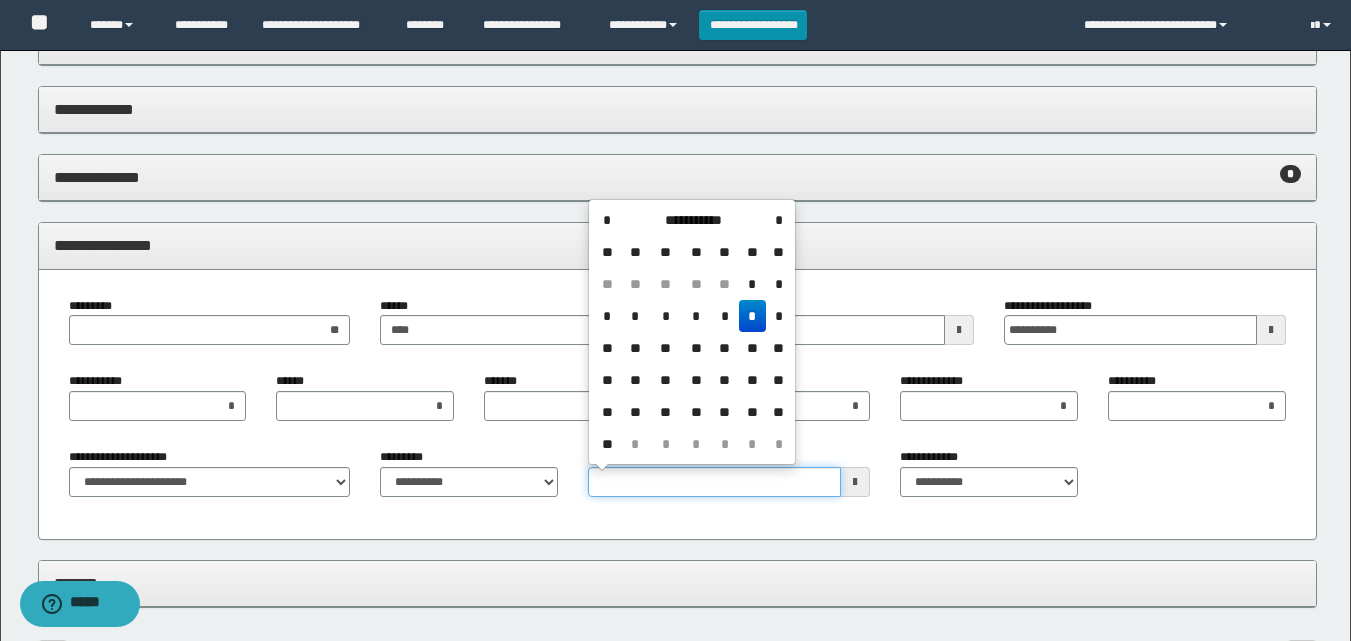 click on "**********" at bounding box center (714, 482) 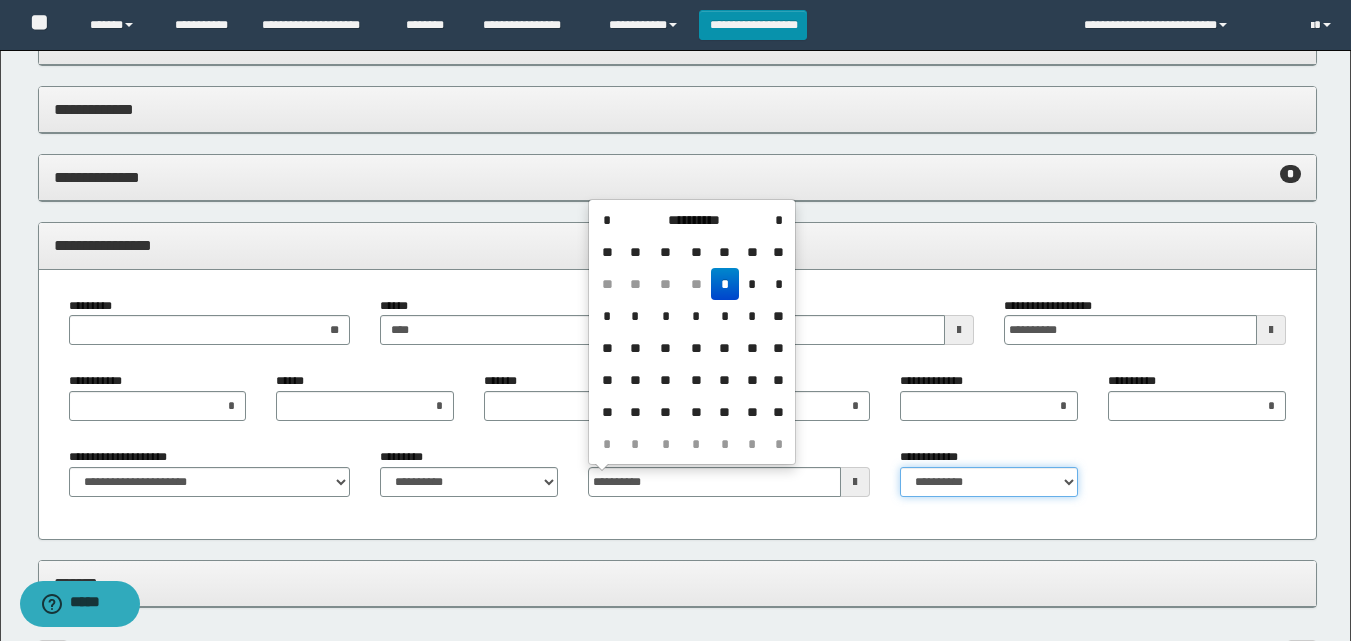 type on "**********" 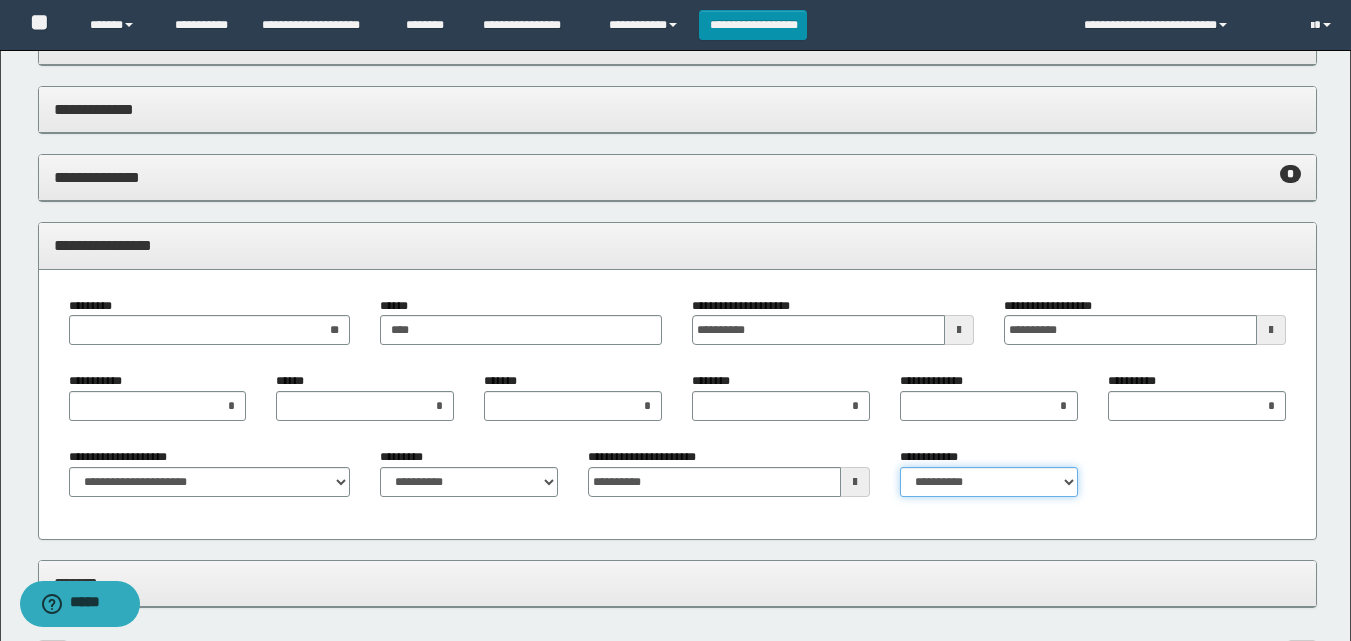 select on "*****" 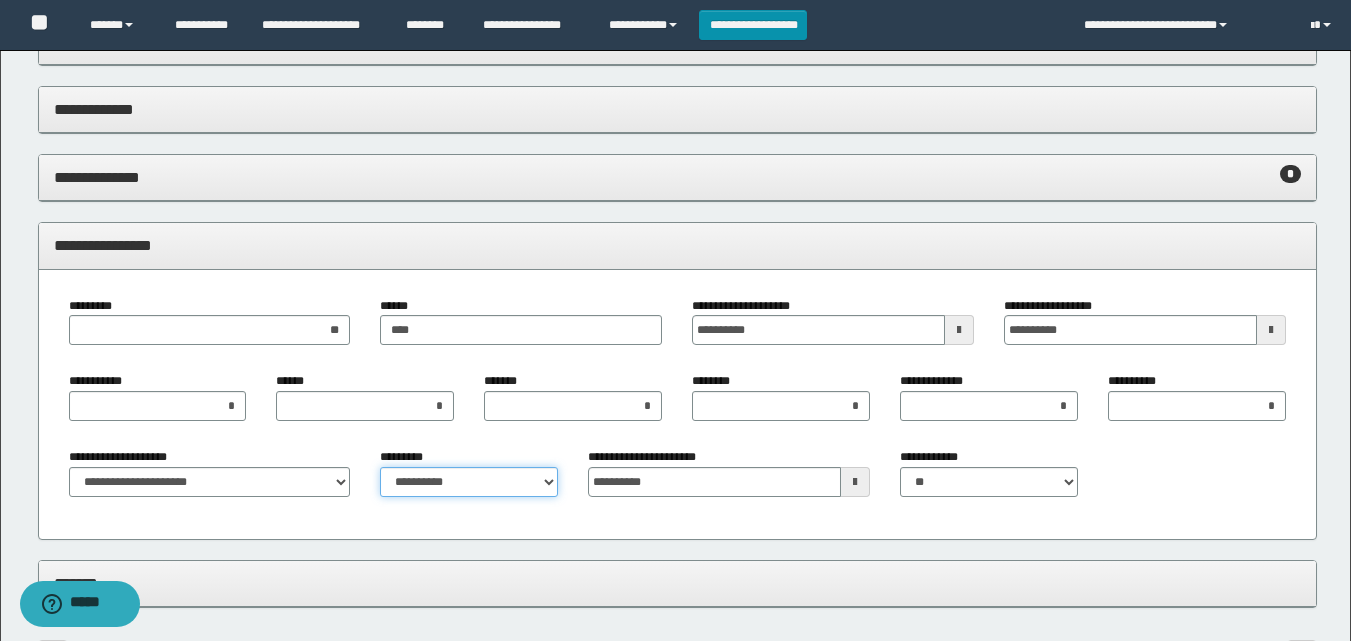 click on "**********" at bounding box center (469, 482) 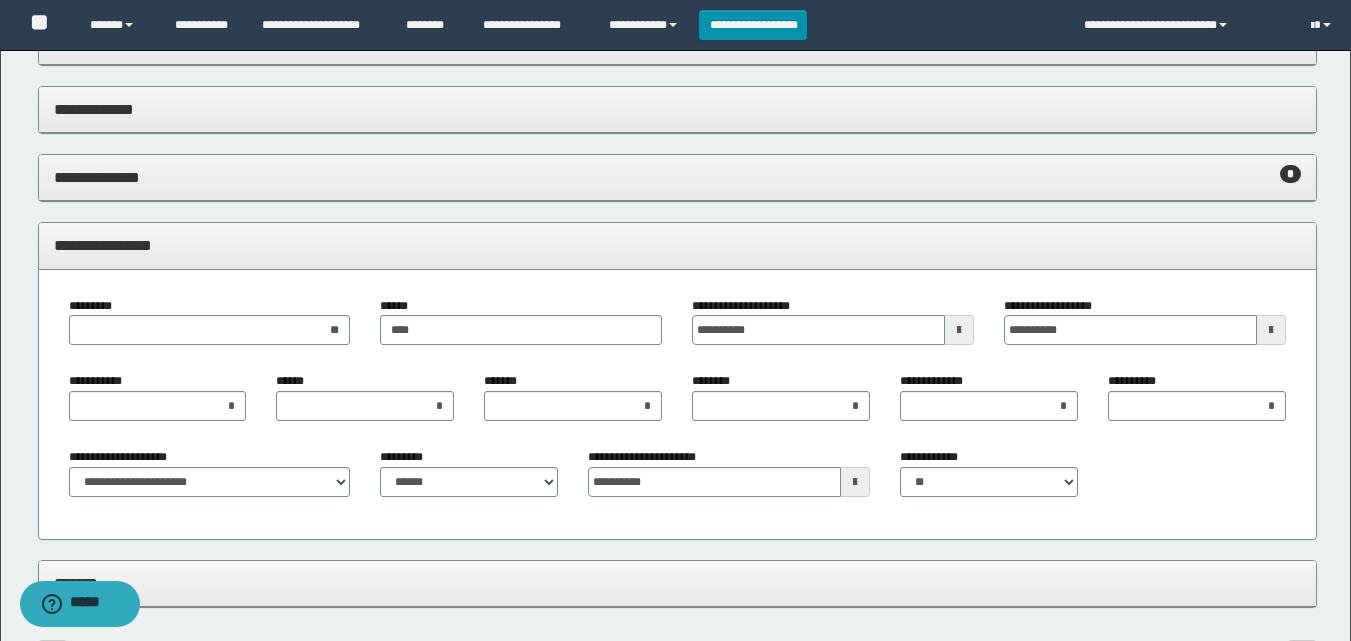 click on "**********" at bounding box center [677, 245] 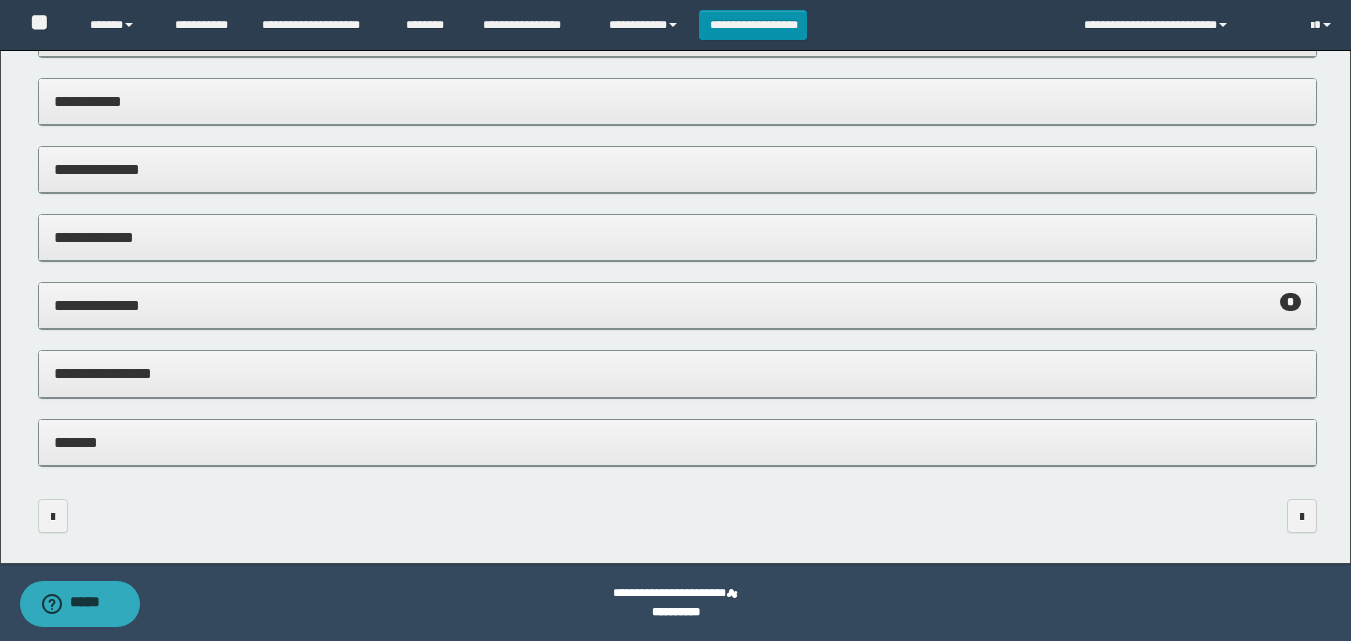 scroll, scrollTop: 430, scrollLeft: 0, axis: vertical 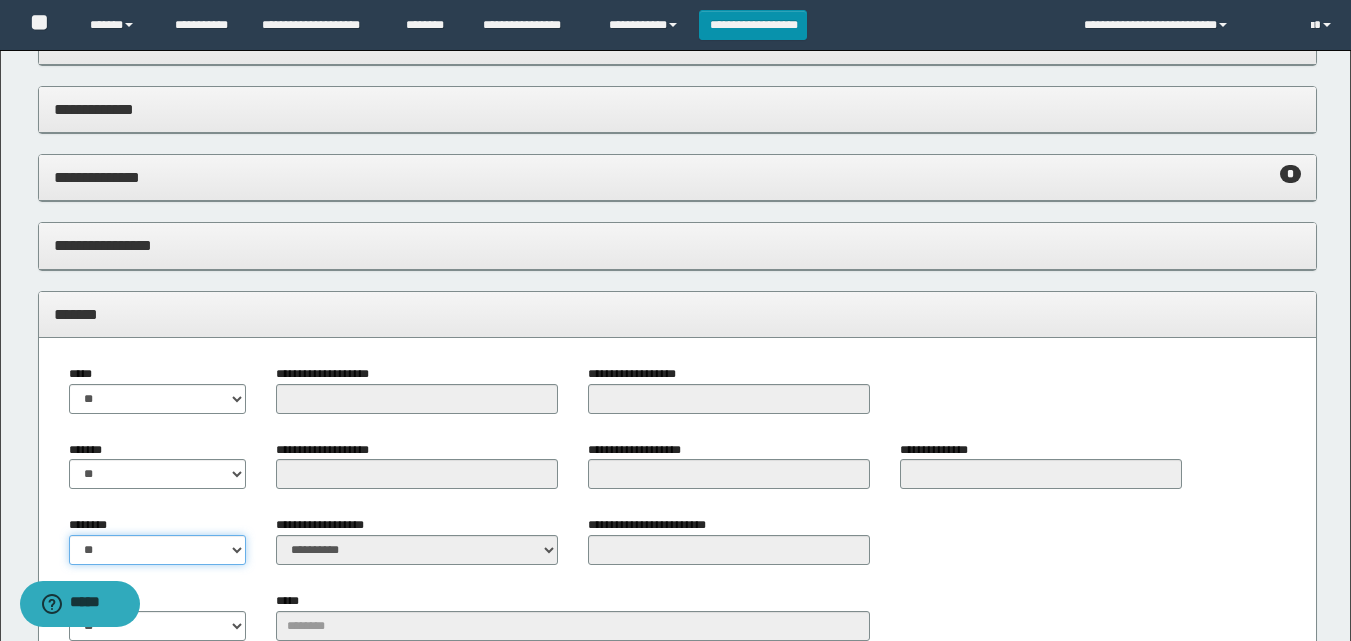 click on "**
**" at bounding box center [158, 550] 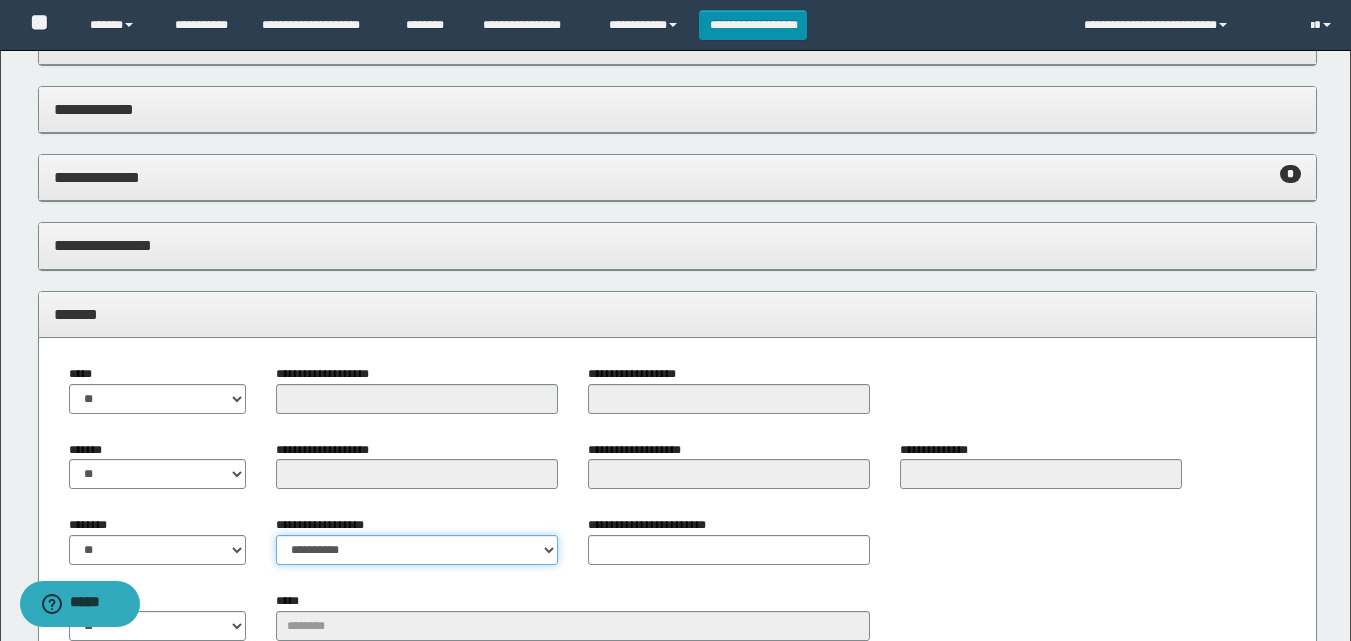 click on "**********" at bounding box center (417, 550) 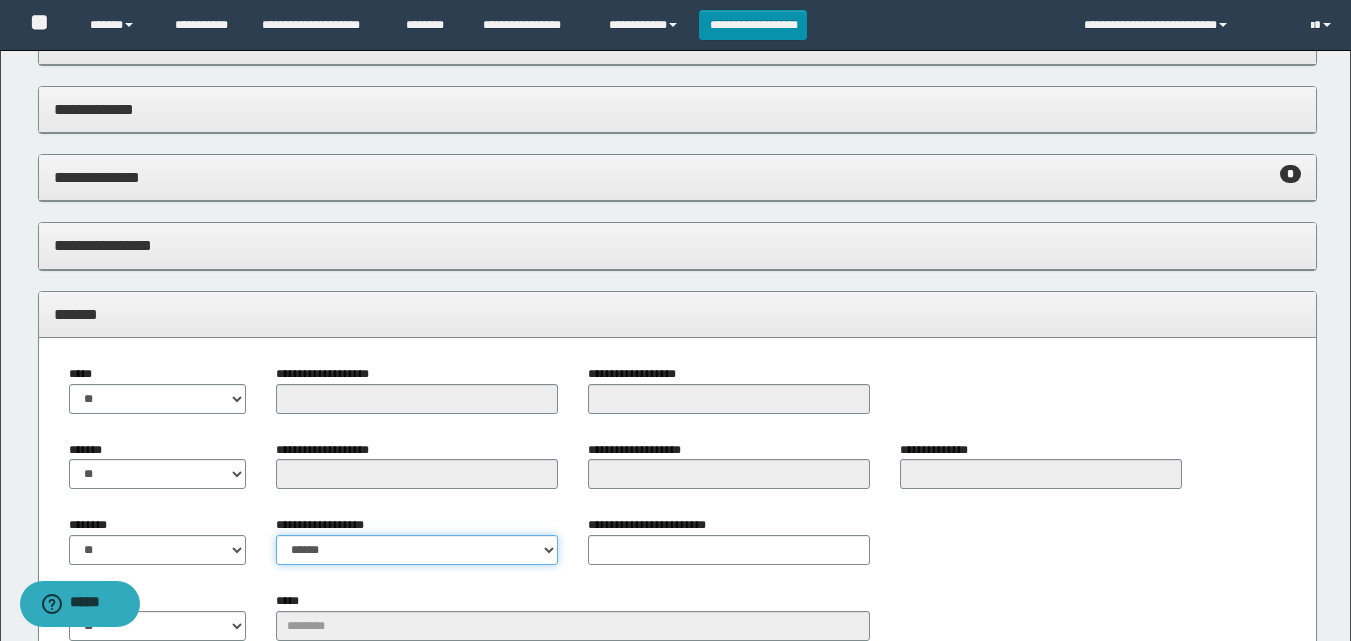 click on "**********" at bounding box center (417, 550) 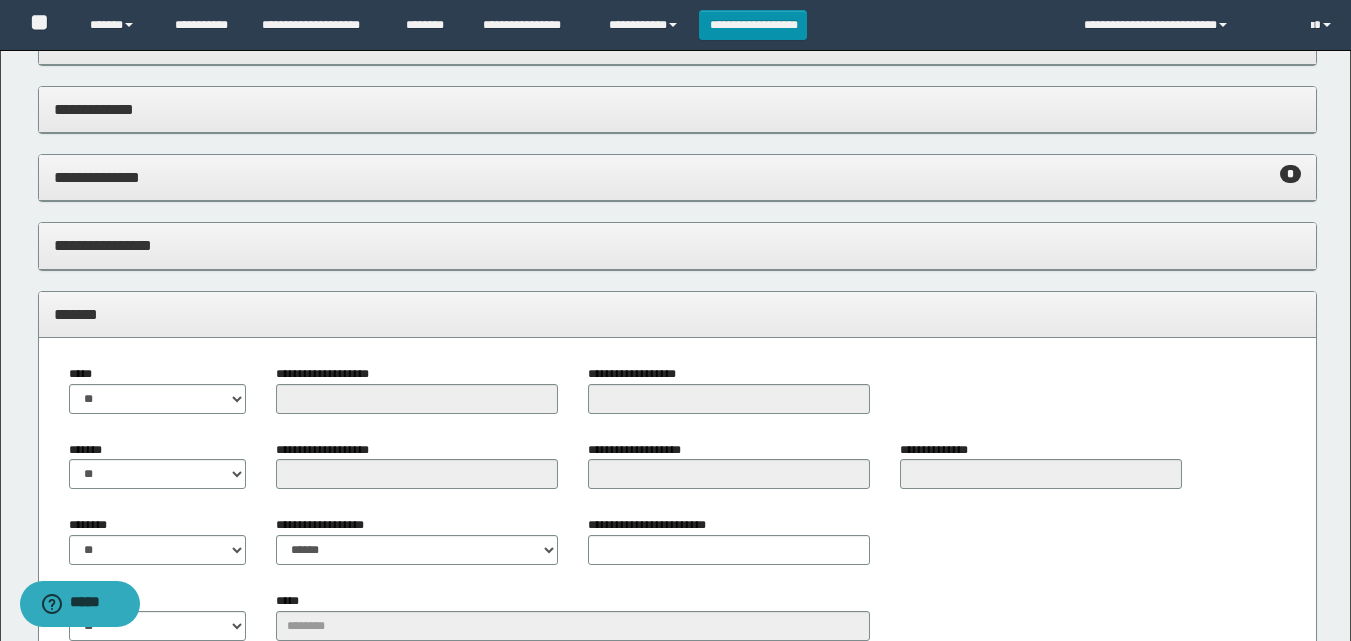 click on "*******" at bounding box center (677, 314) 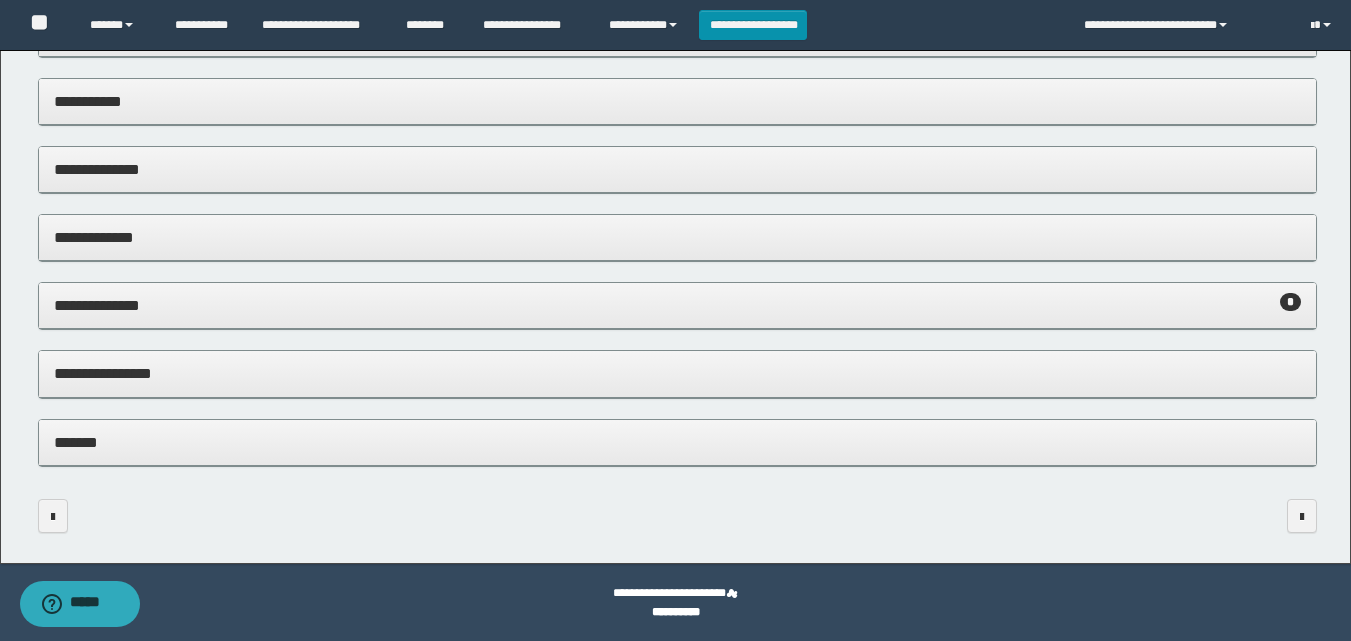 scroll, scrollTop: 430, scrollLeft: 0, axis: vertical 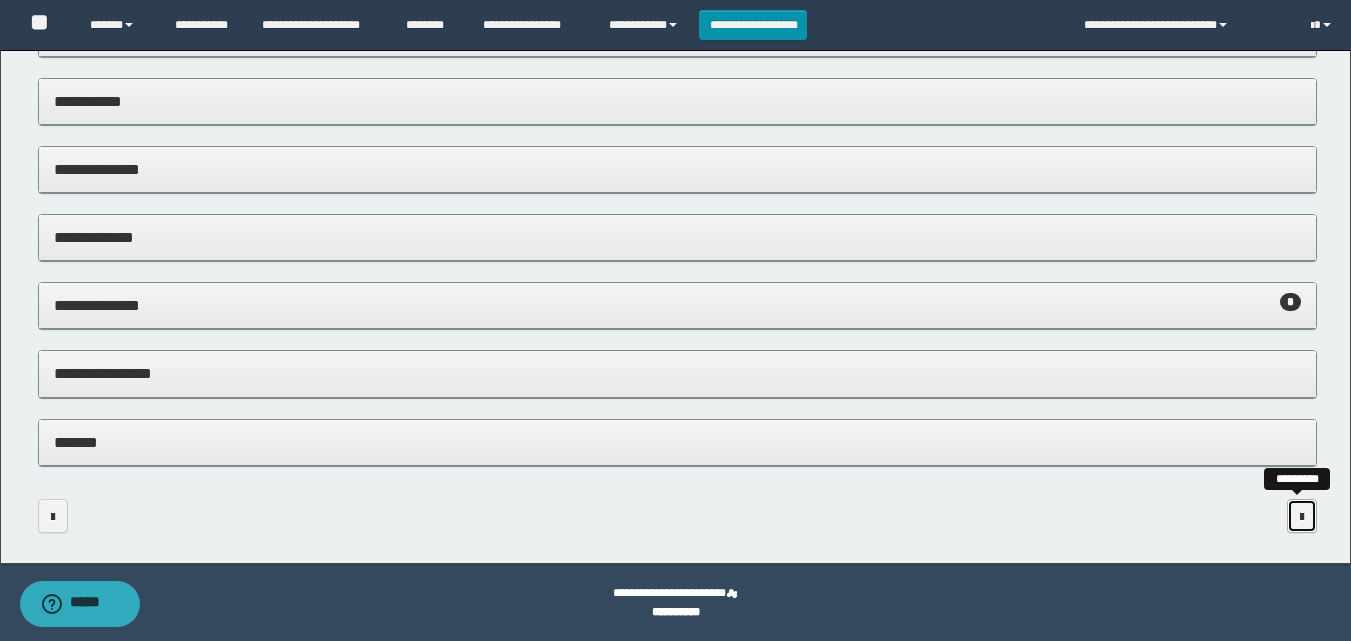 click at bounding box center [1302, 517] 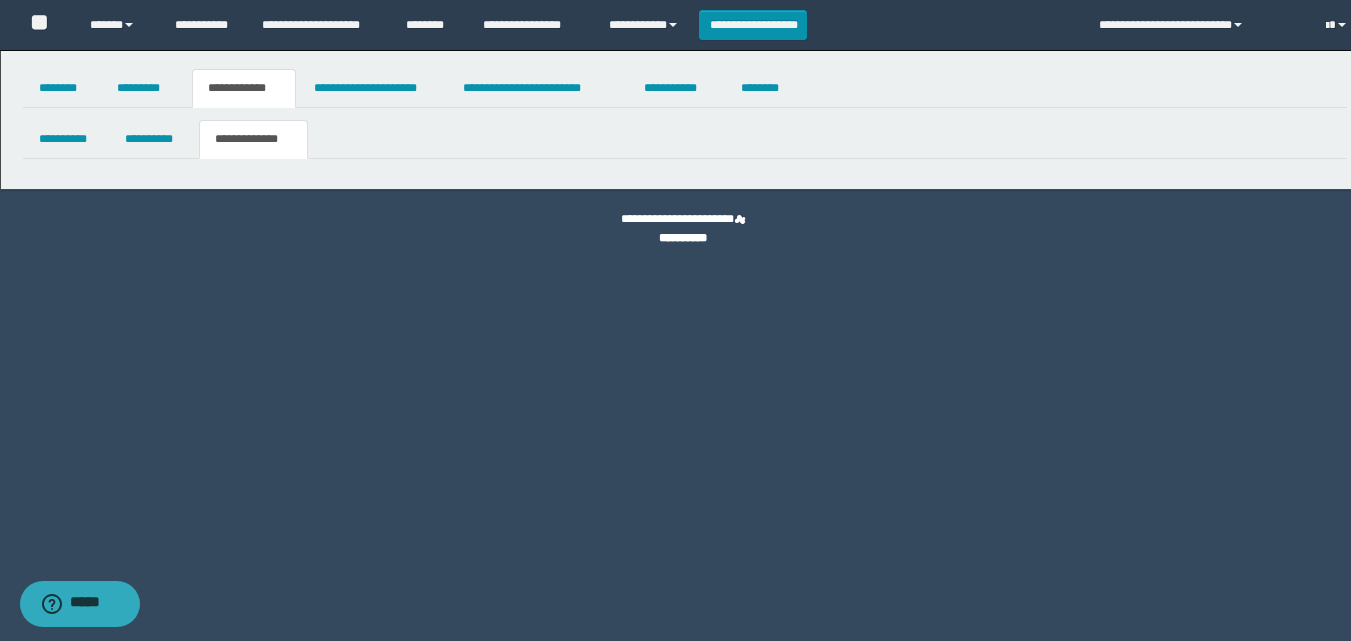 scroll, scrollTop: 0, scrollLeft: 0, axis: both 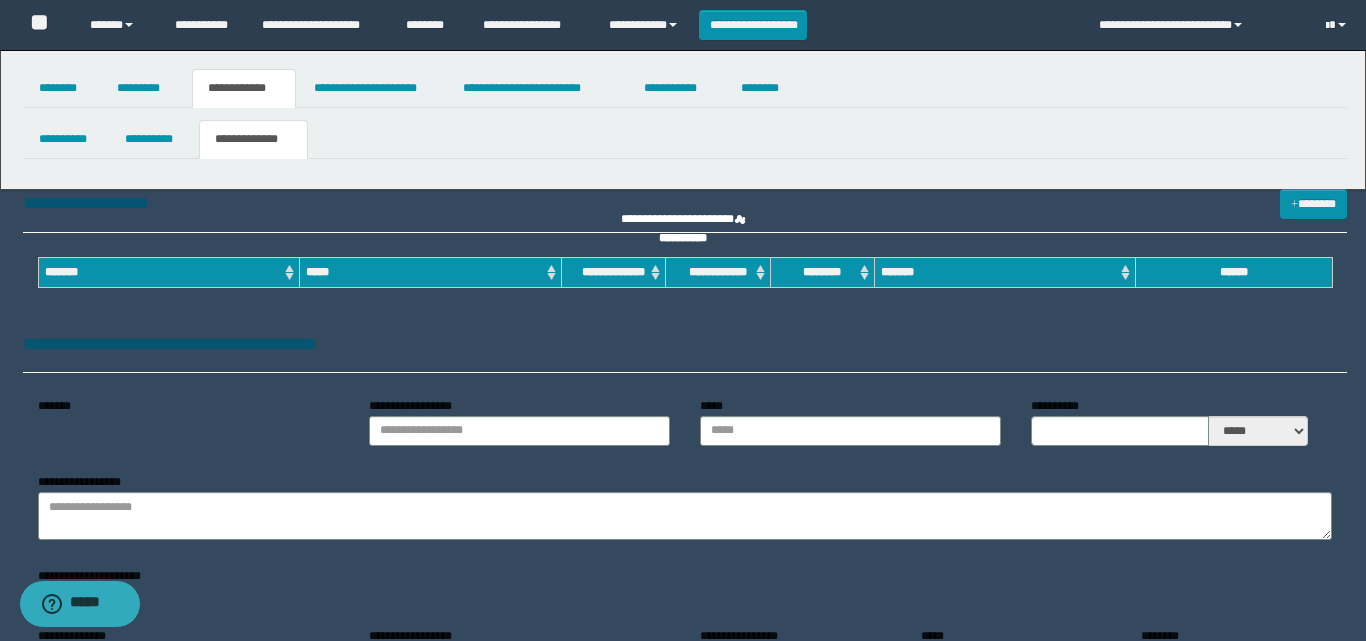 type on "**********" 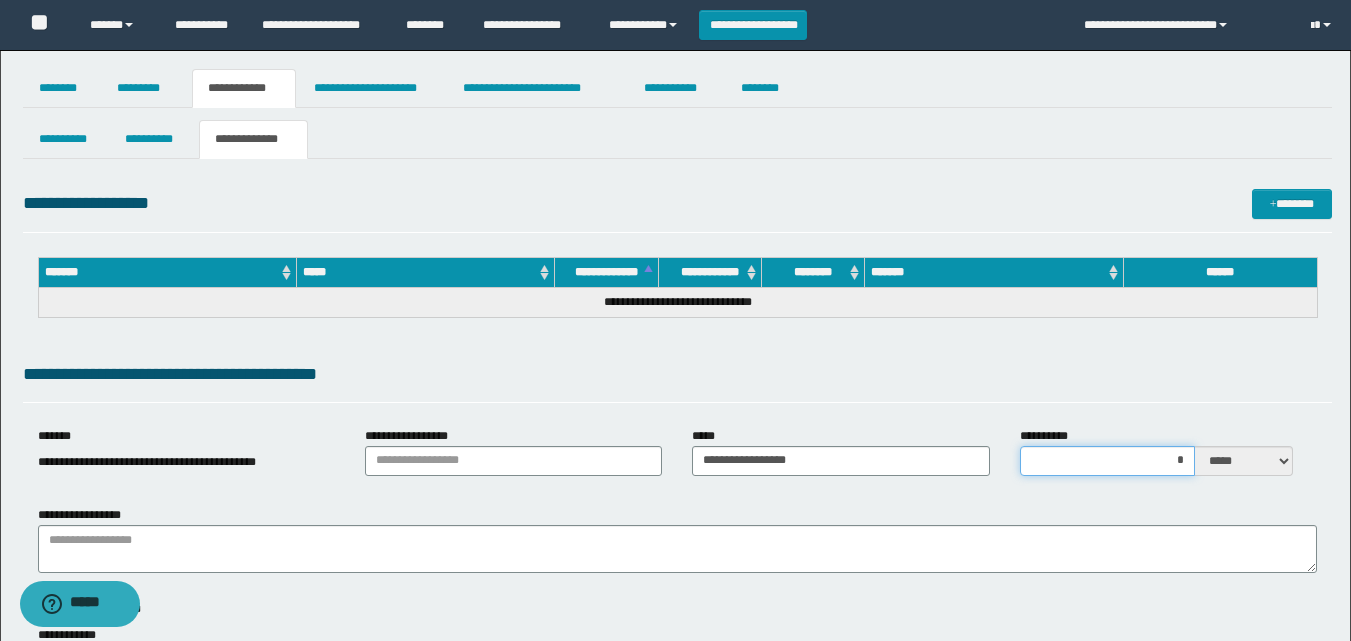 click on "*" at bounding box center [1107, 461] 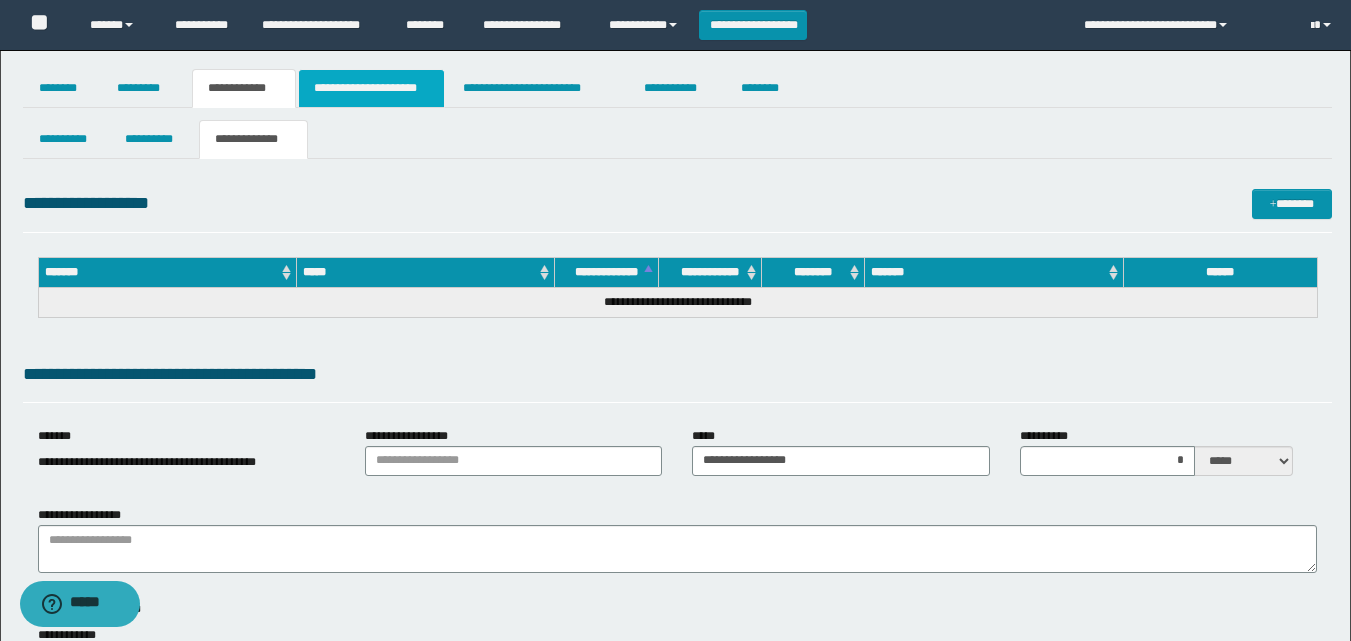 click on "**********" at bounding box center [371, 88] 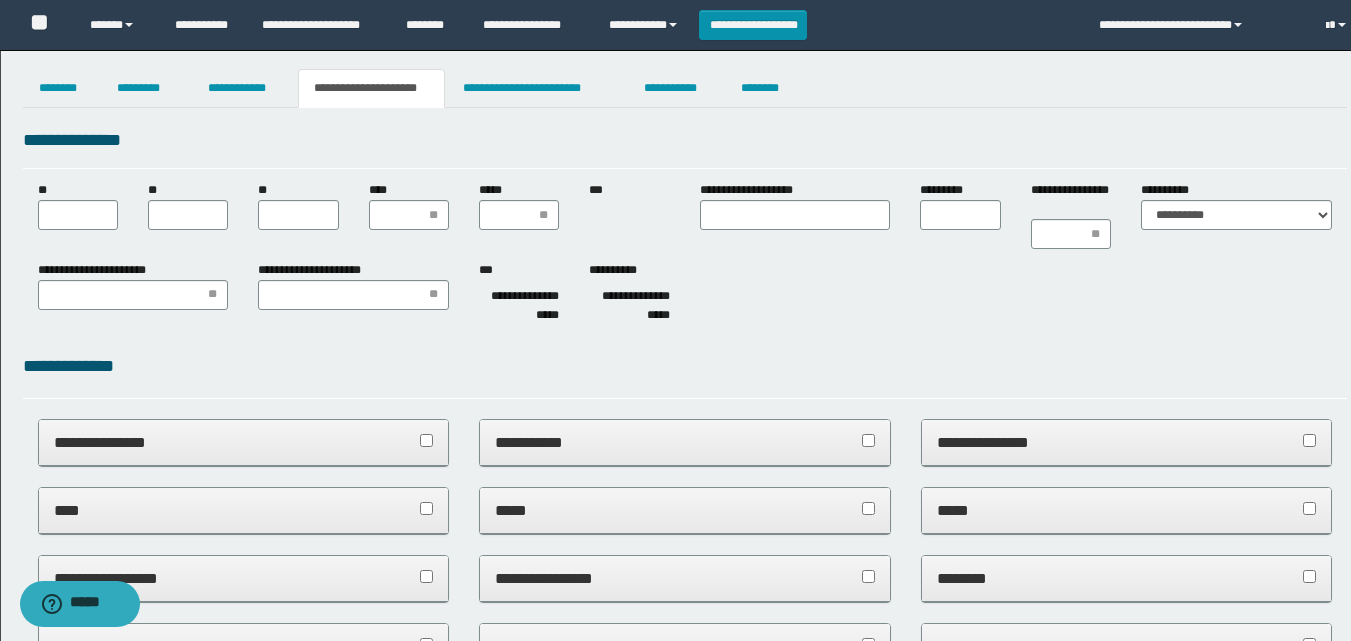 scroll, scrollTop: 0, scrollLeft: 0, axis: both 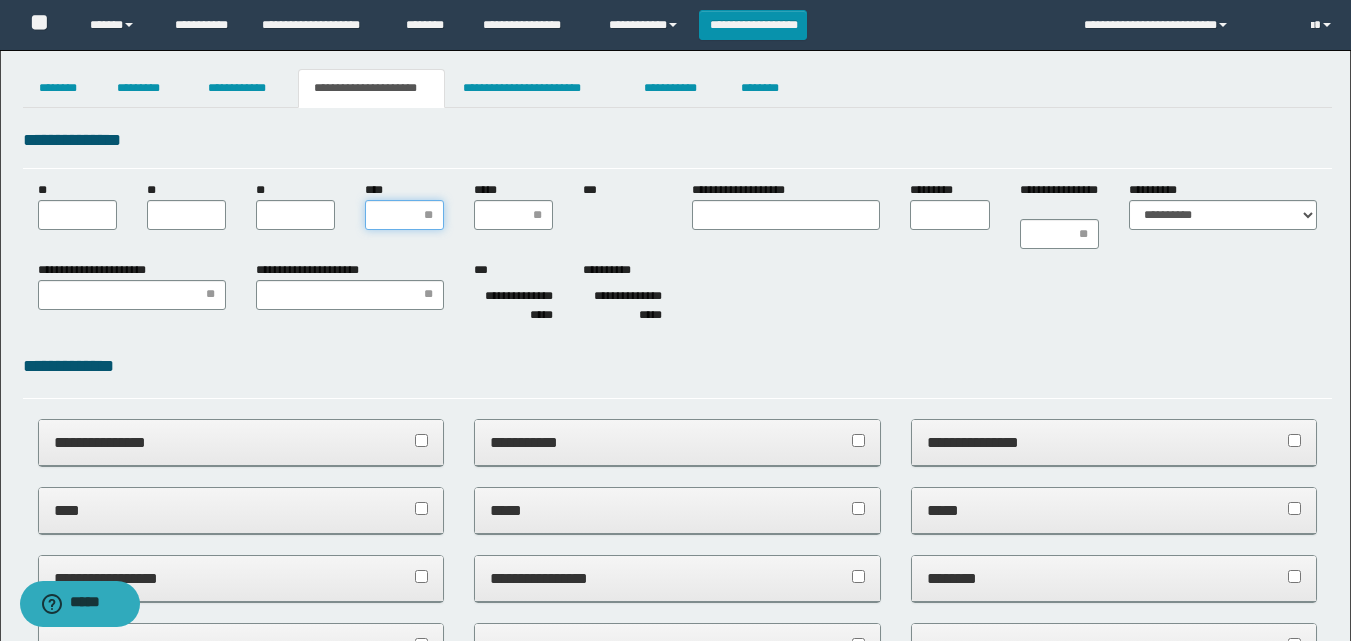 click on "****" at bounding box center (404, 215) 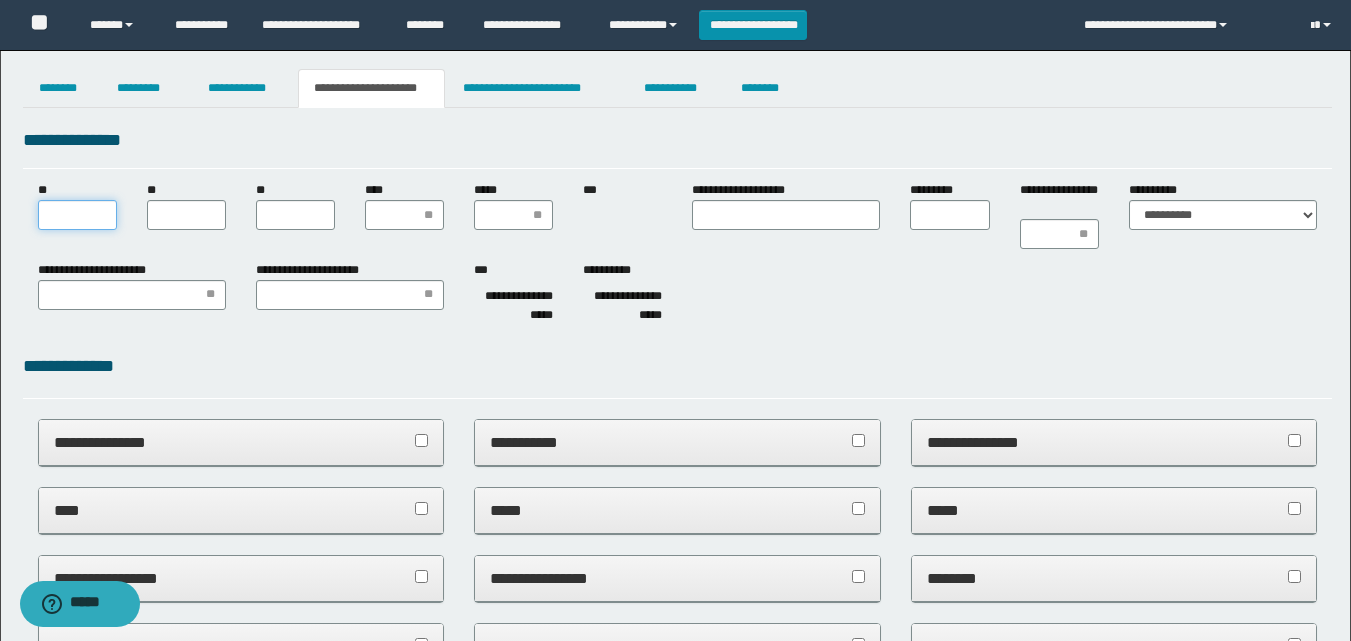 click on "**" at bounding box center (77, 215) 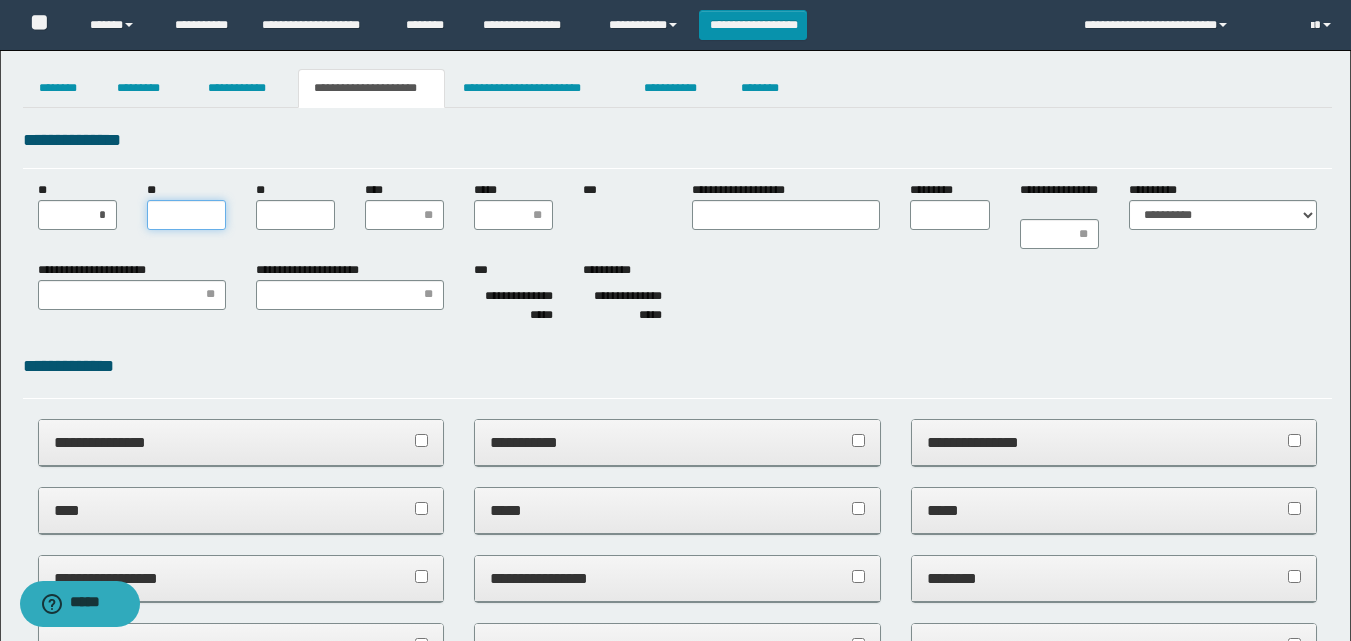 type on "*" 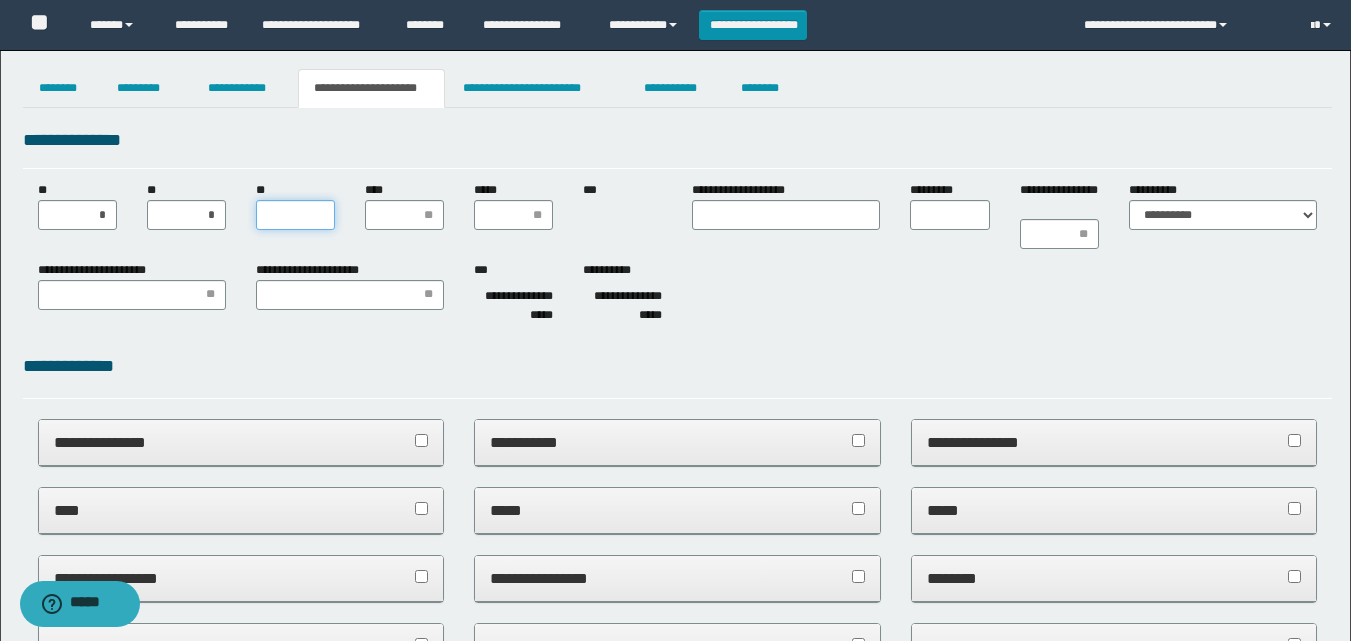 type 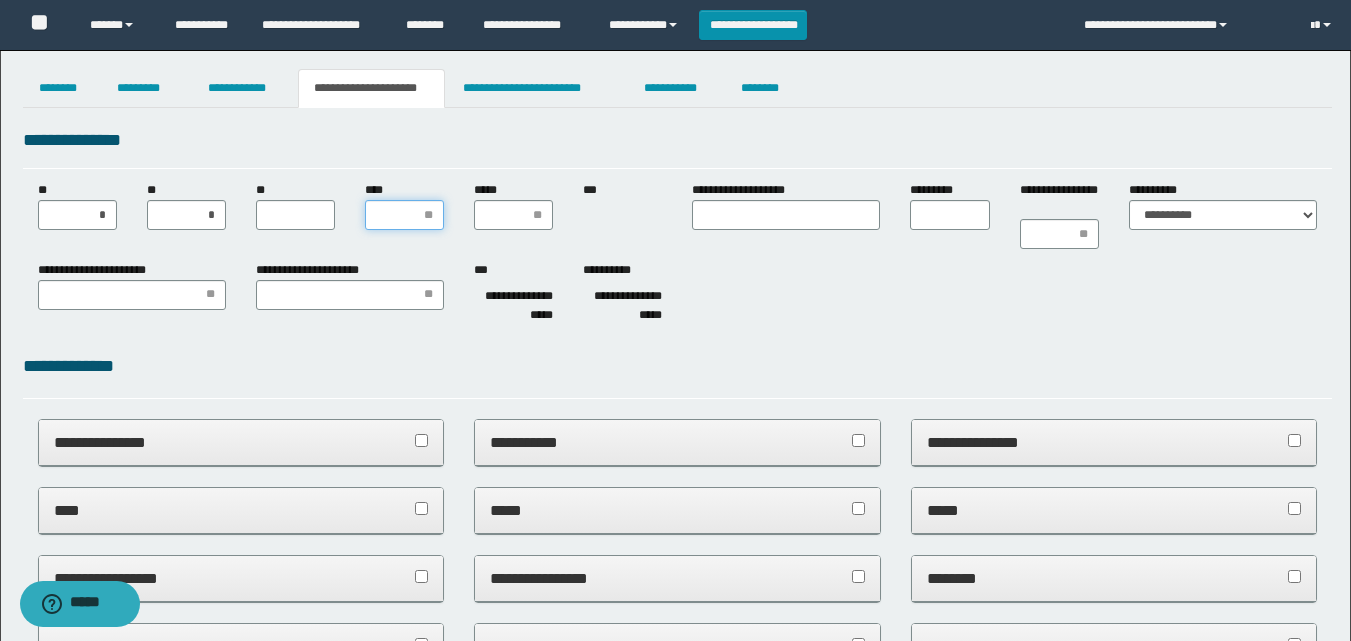 type on "*" 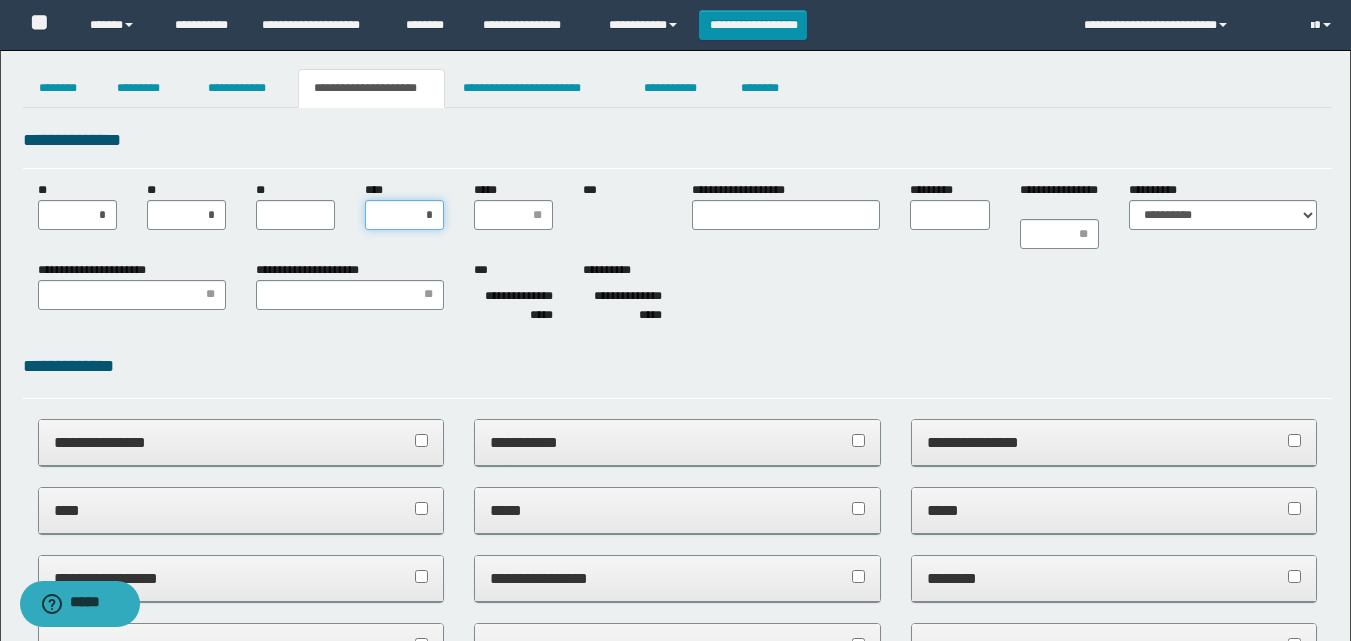 type on "**" 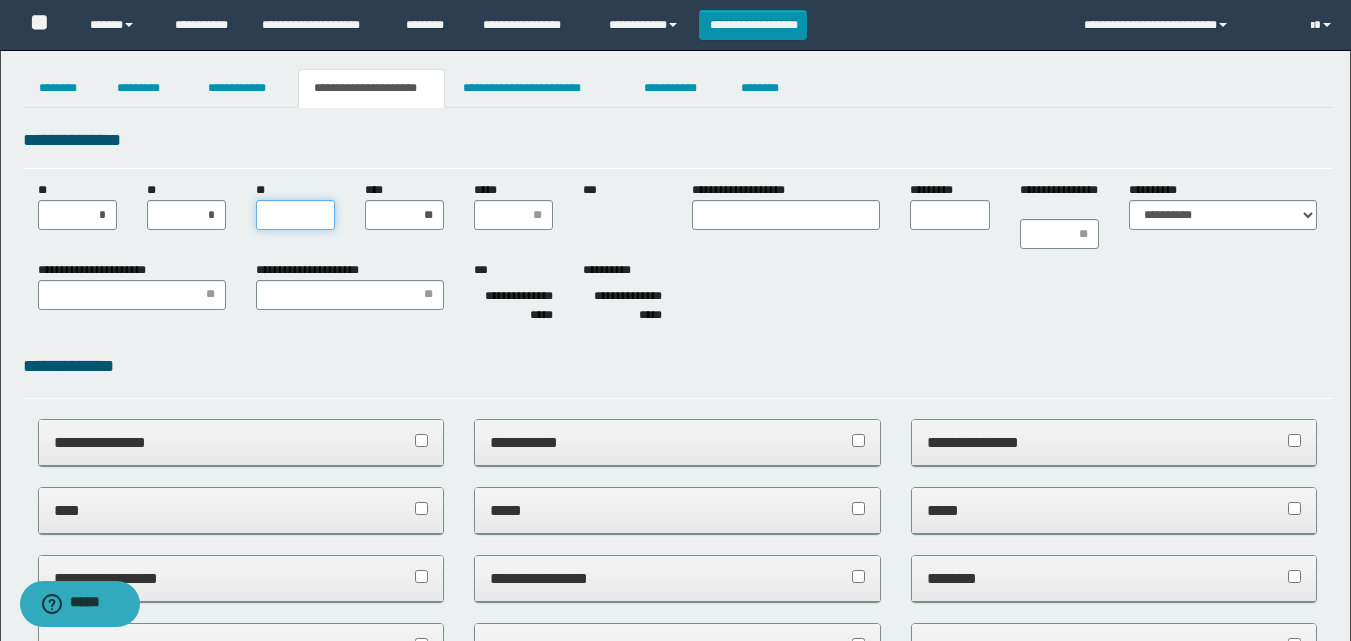 click on "**" at bounding box center [295, 215] 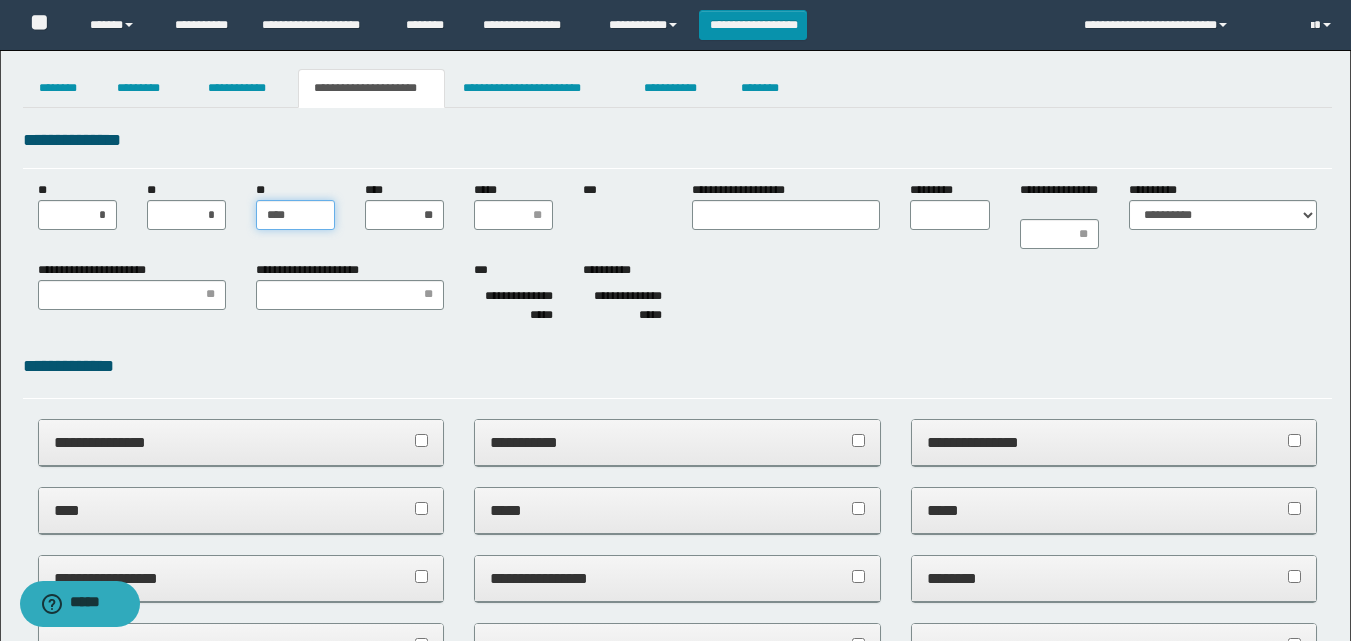 type on "*****" 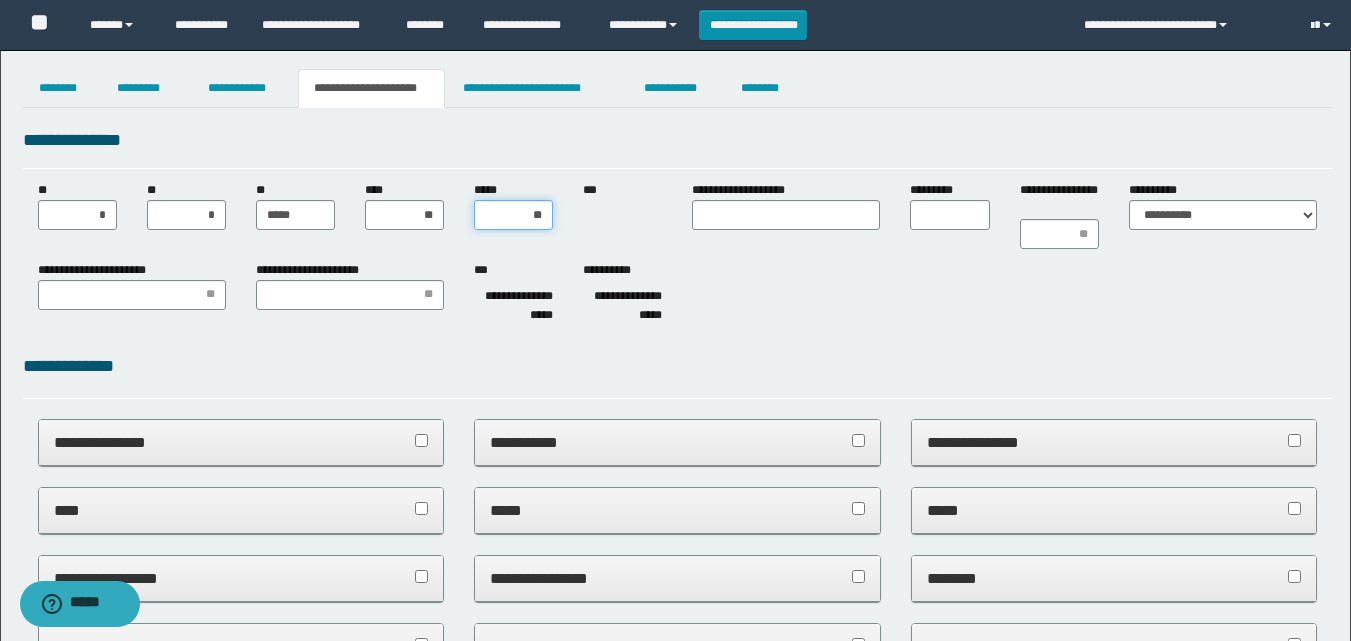 type on "***" 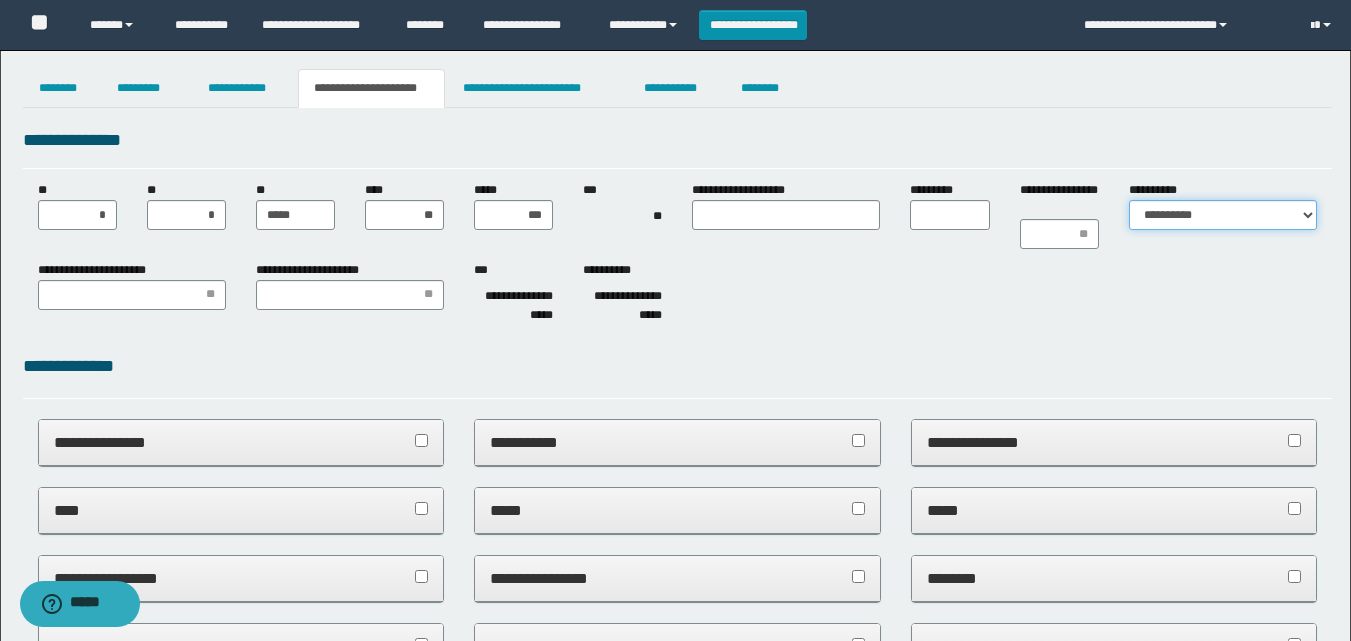 click on "**********" at bounding box center [1223, 215] 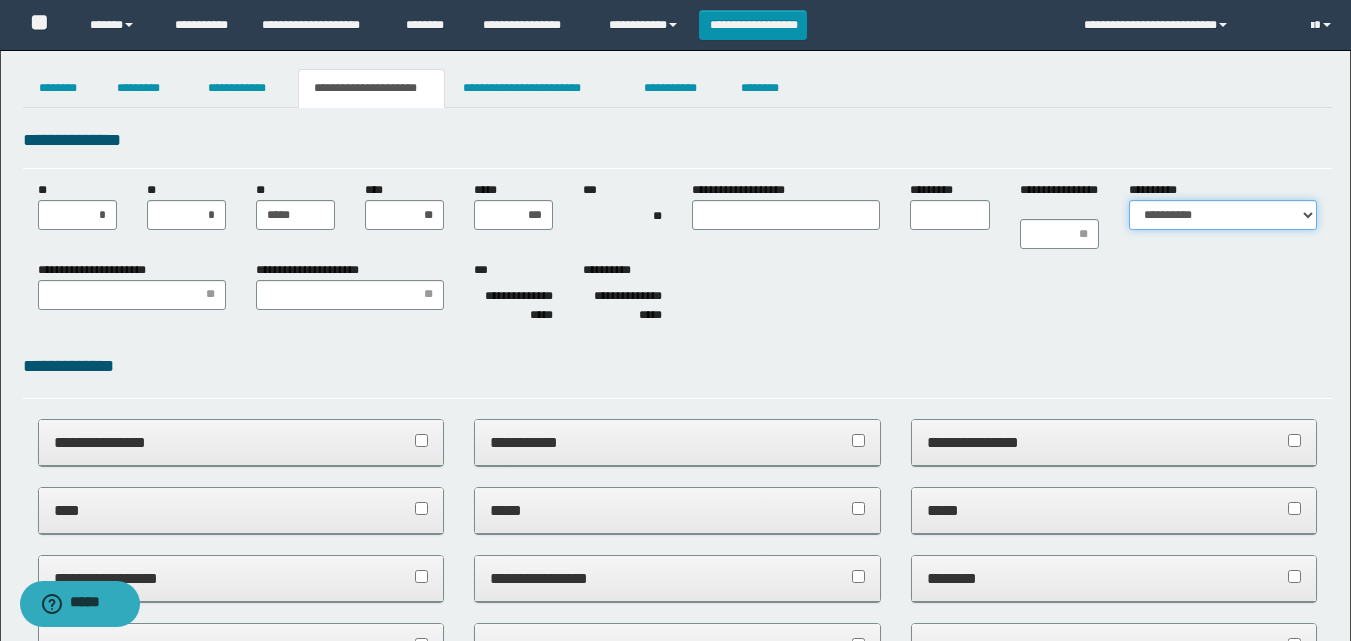 select on "*" 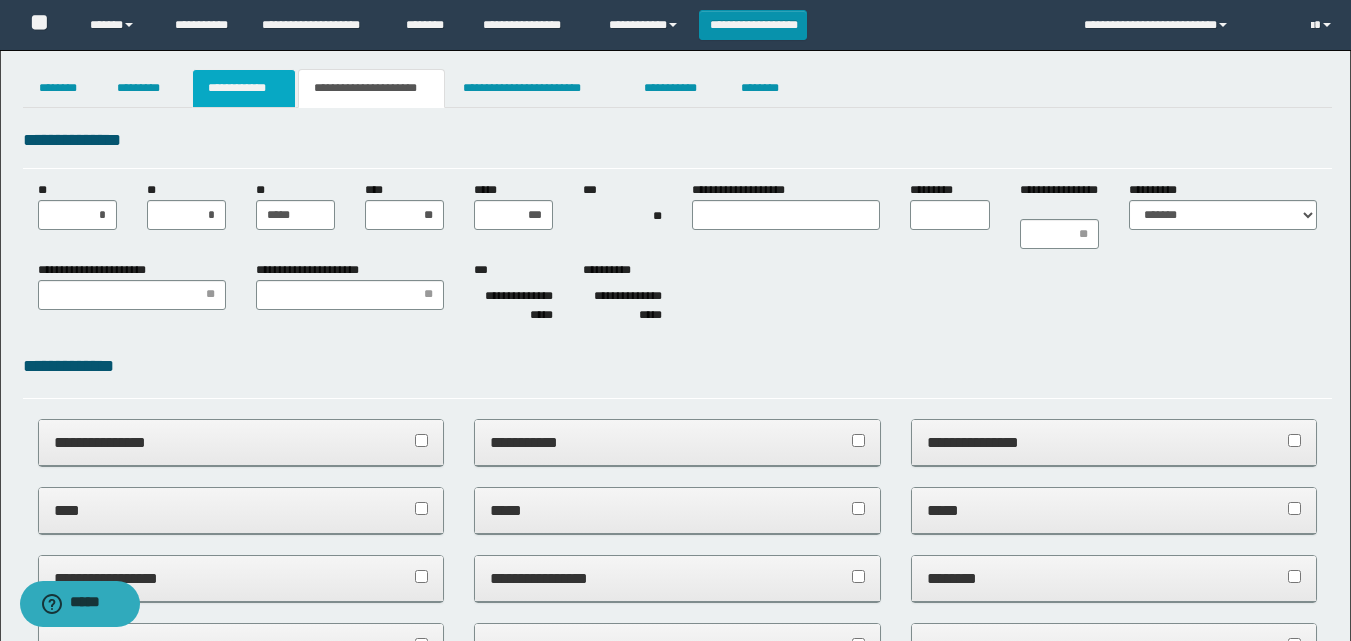 click on "**********" at bounding box center [244, 88] 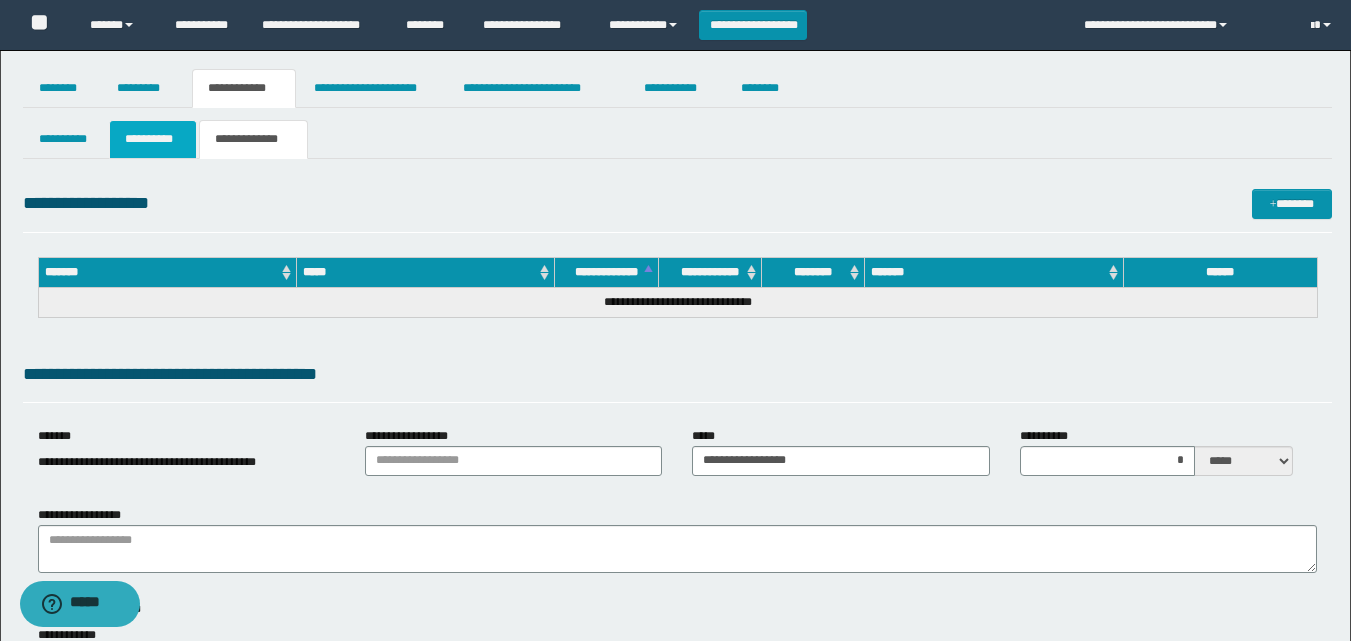 click on "**********" at bounding box center (153, 139) 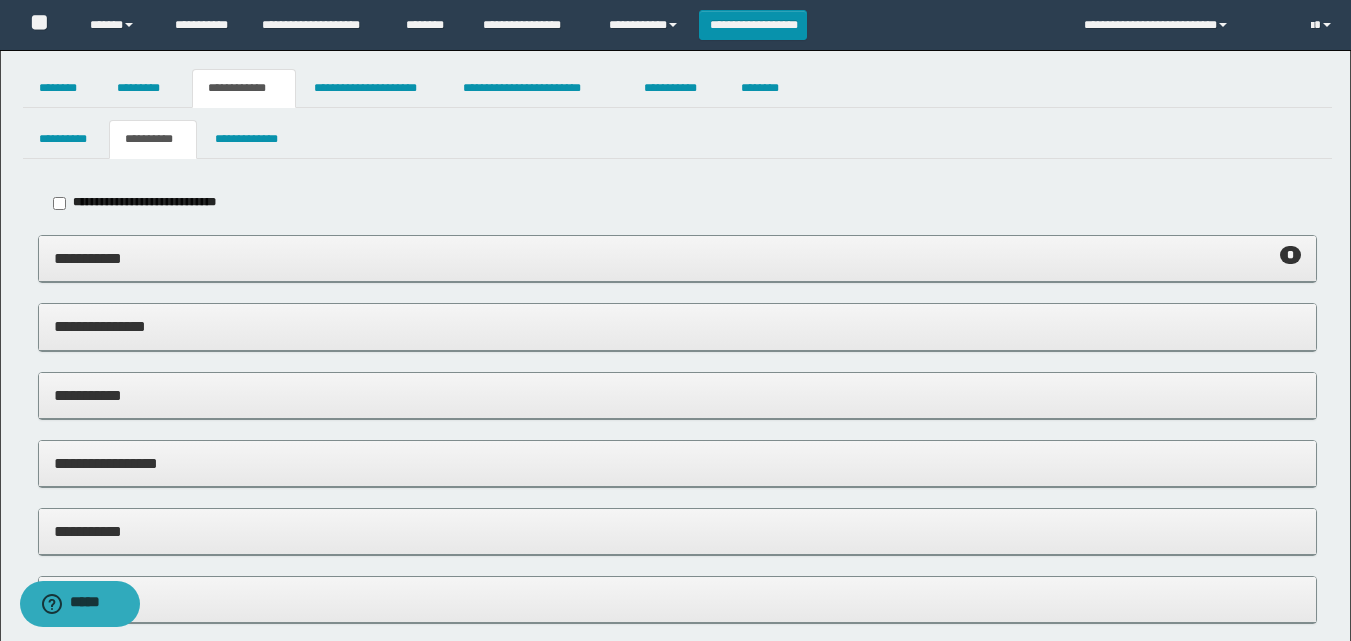 click on "**********" at bounding box center (677, 258) 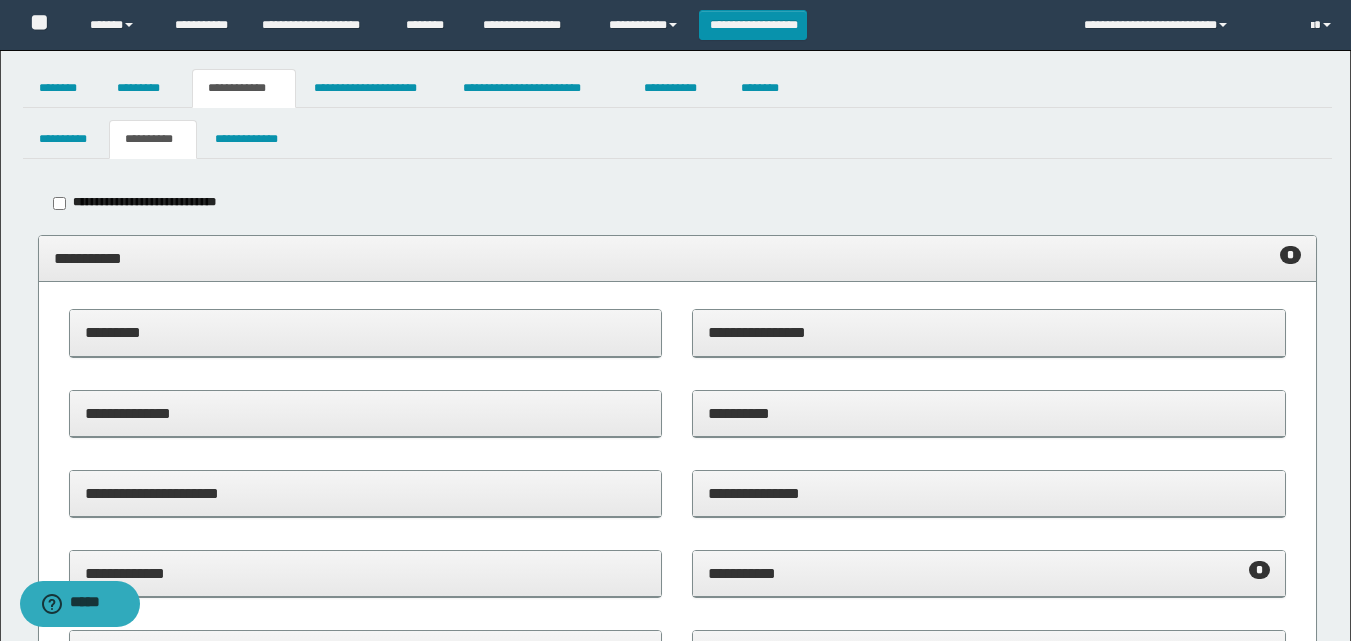 click on "**********" at bounding box center [677, 258] 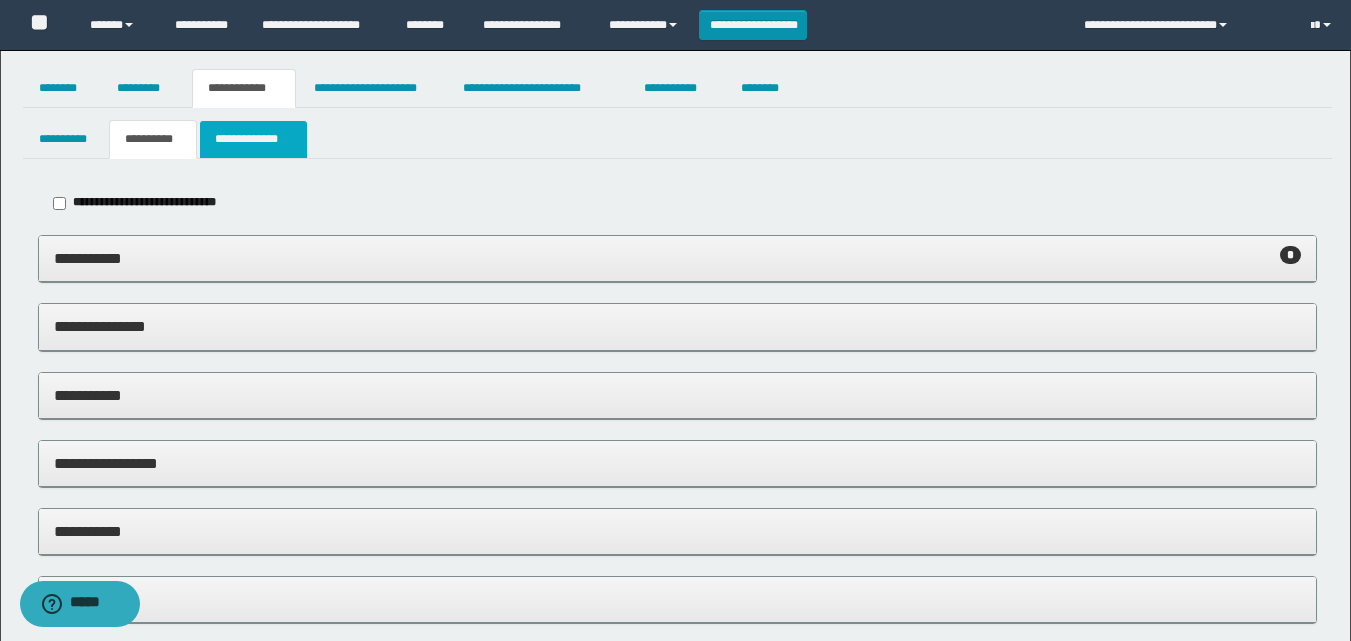 click on "**********" at bounding box center (253, 139) 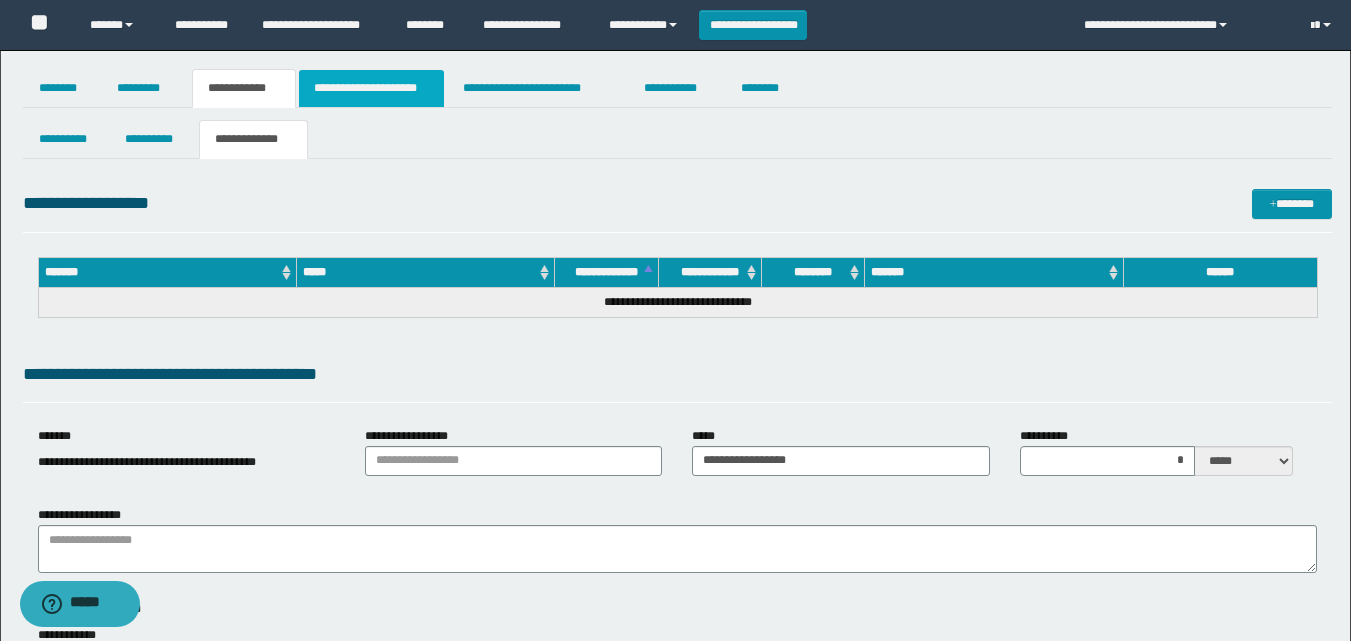 click on "**********" at bounding box center [371, 88] 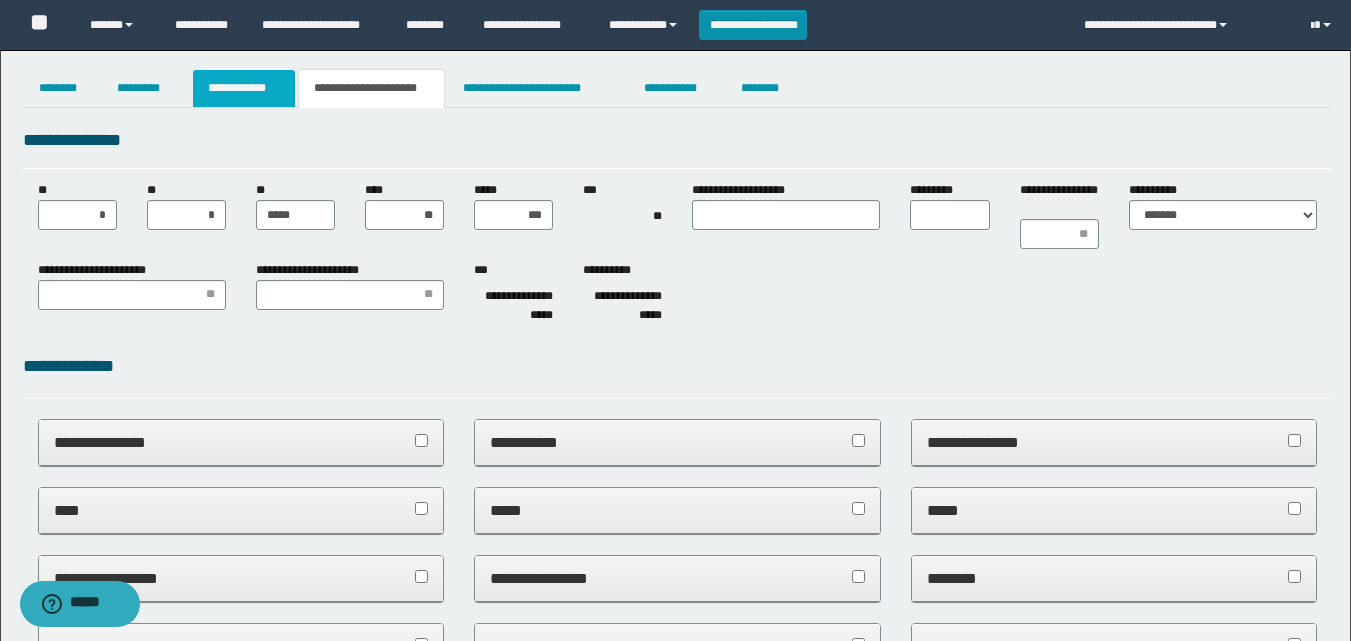 click on "**********" at bounding box center [244, 88] 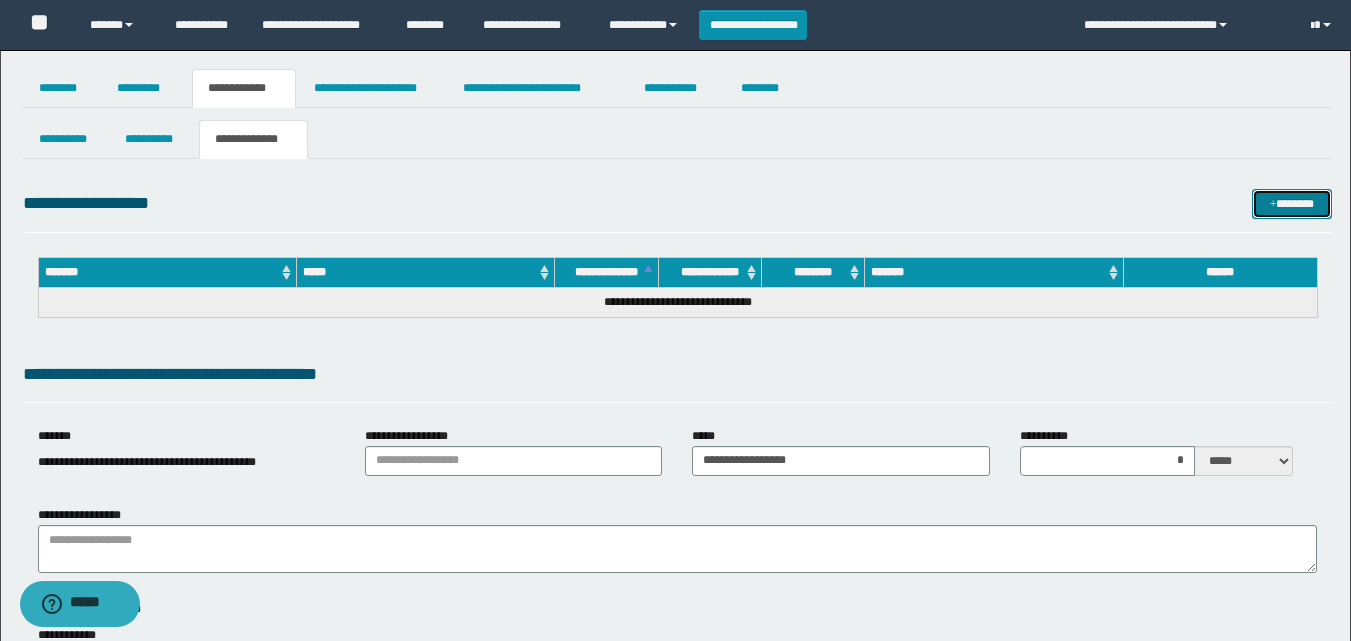 click on "*******" at bounding box center (1292, 204) 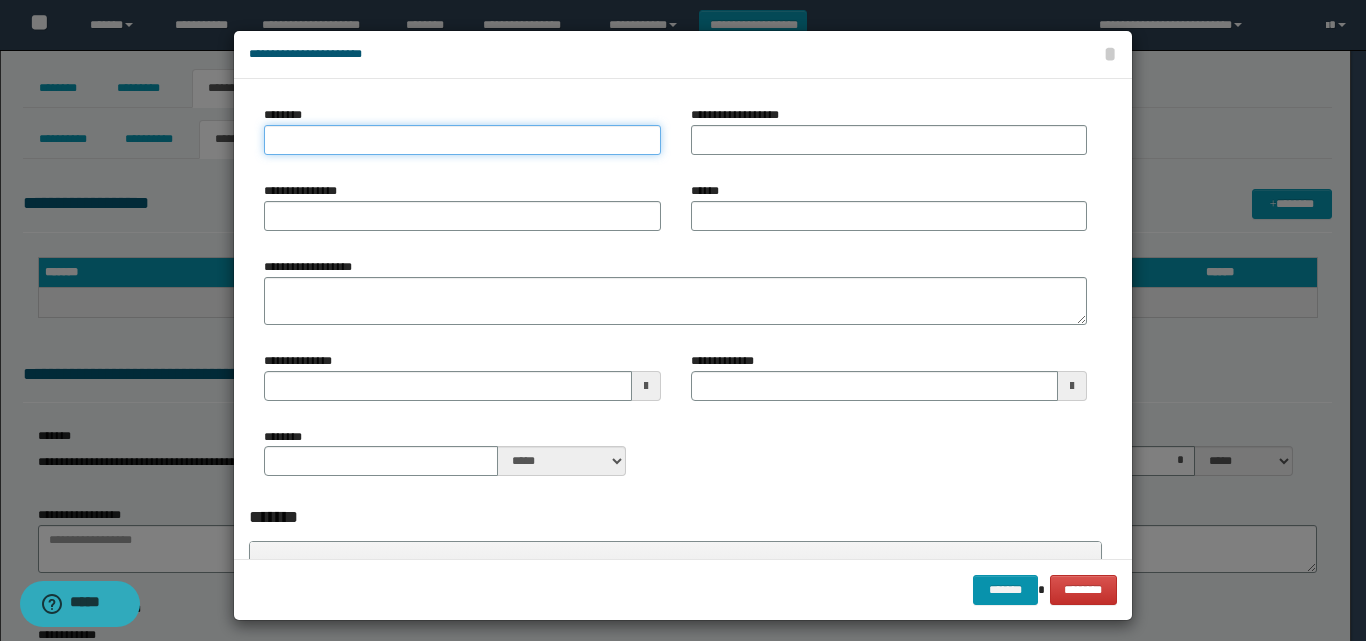 click on "********" at bounding box center (462, 140) 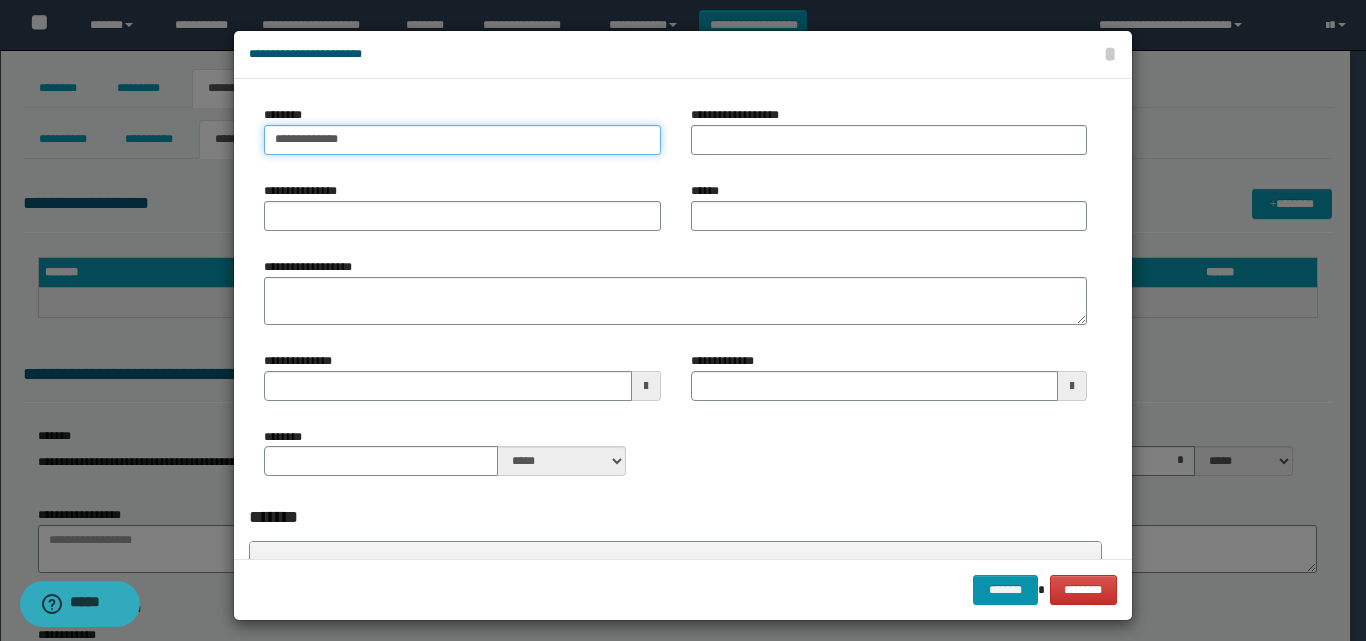 type on "**********" 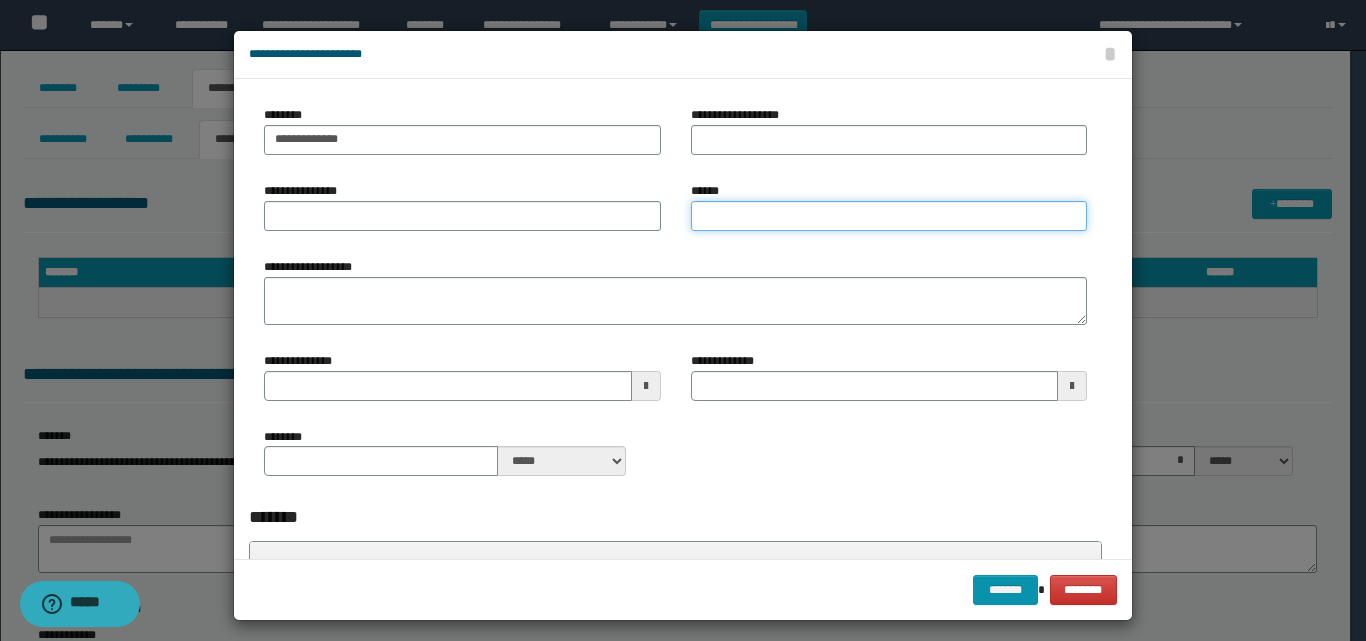 click on "******" at bounding box center [889, 216] 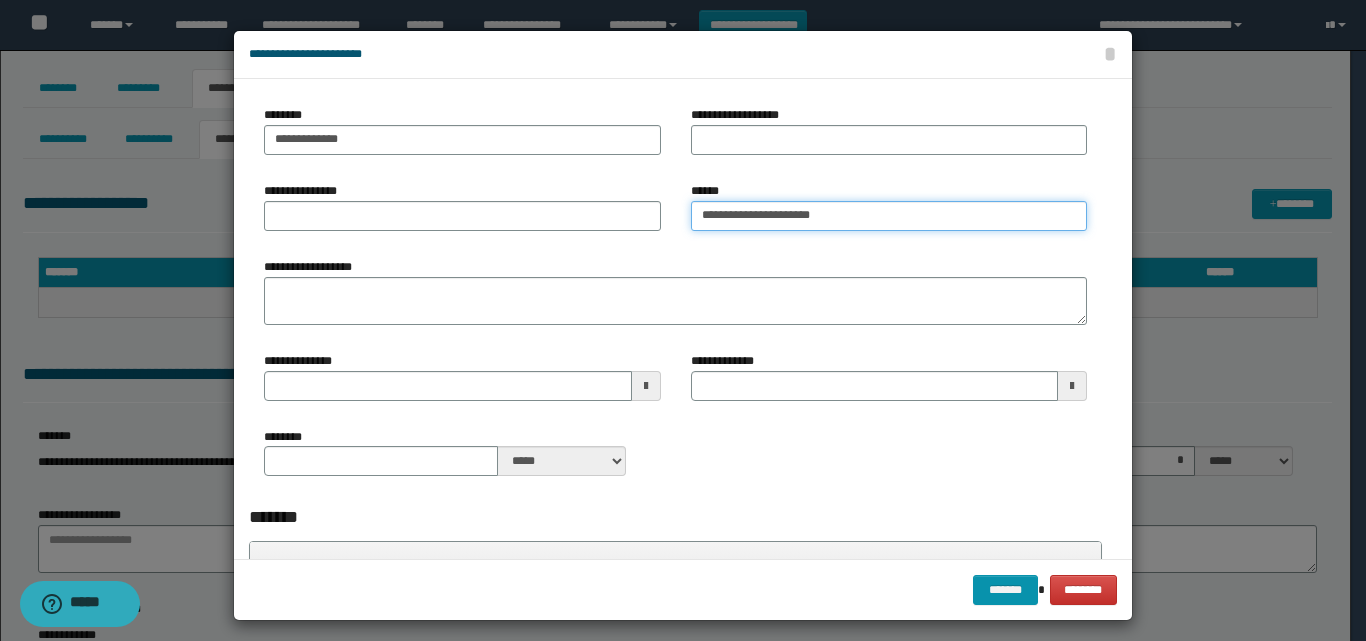 type on "**********" 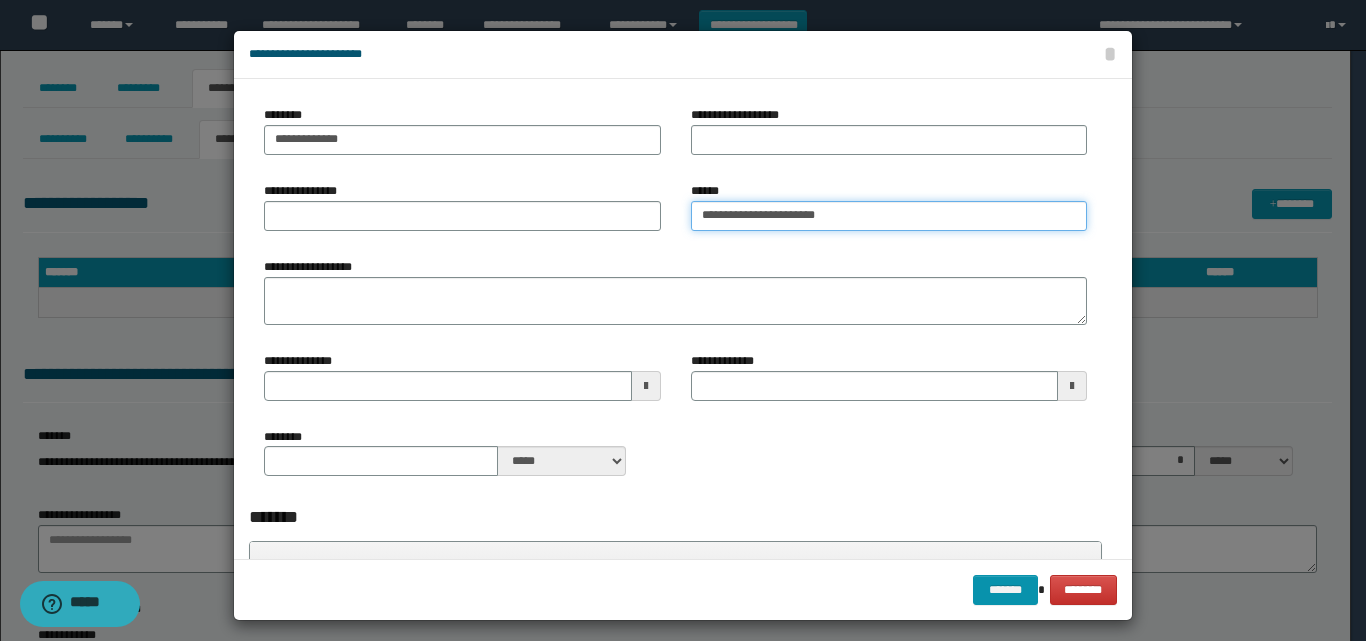 type 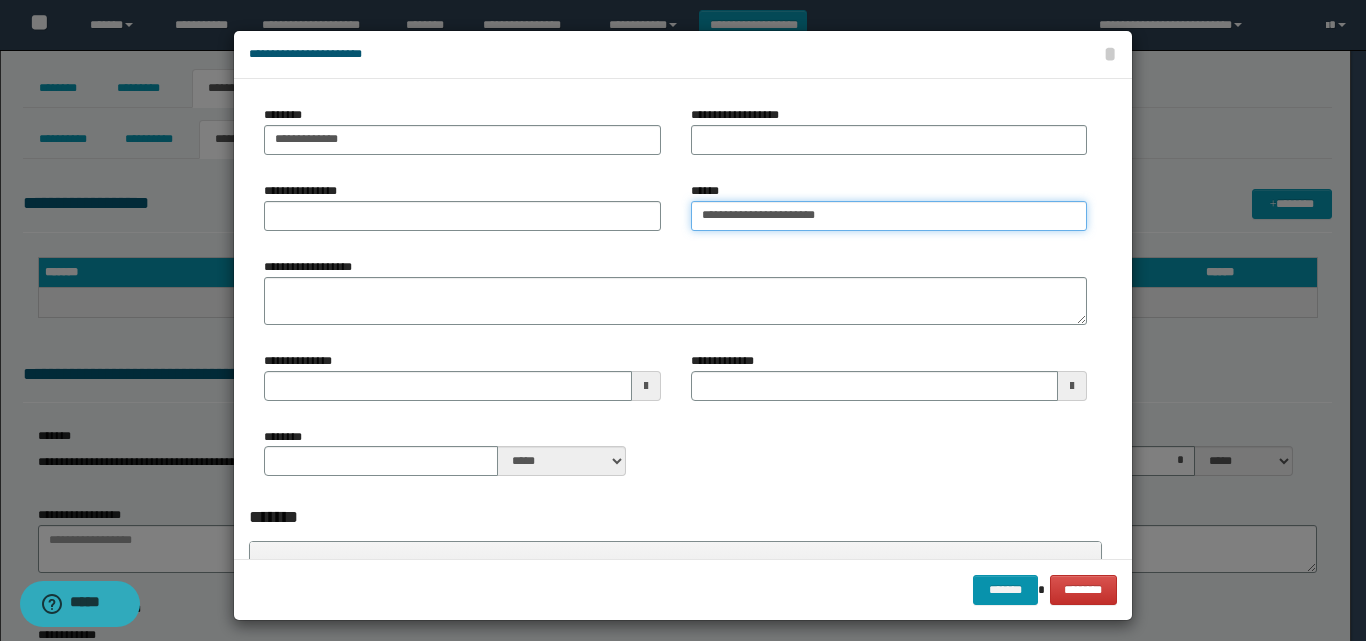 type on "**********" 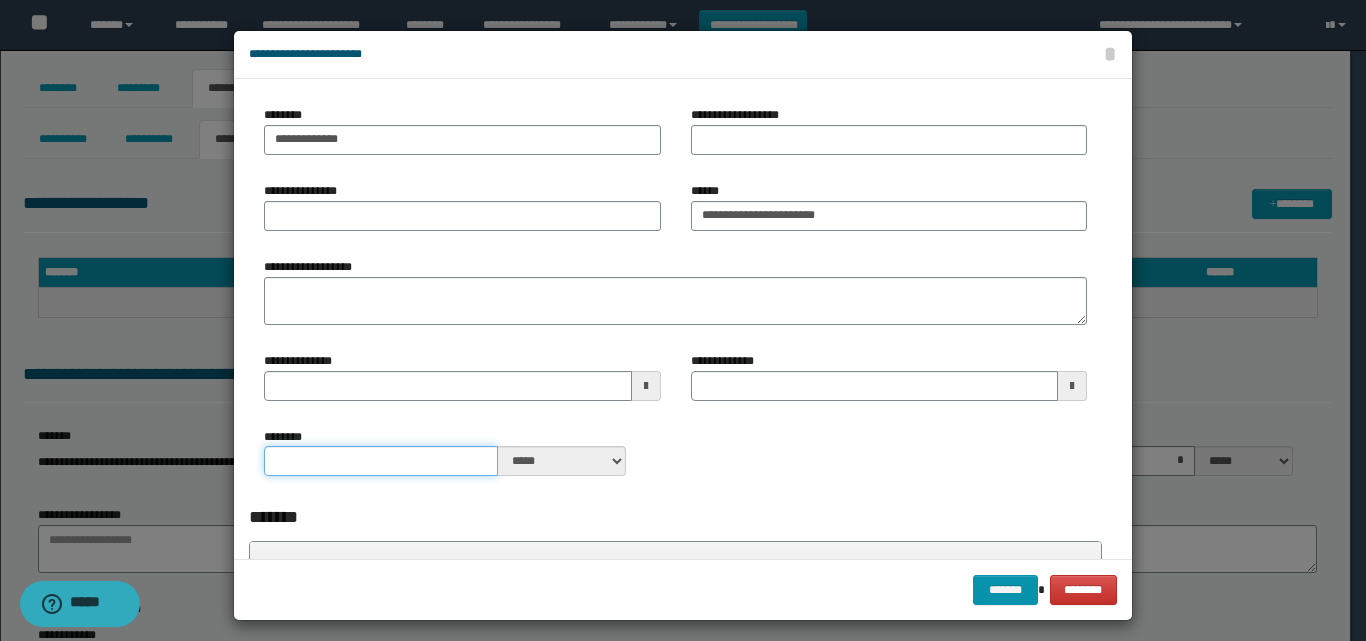click on "********" at bounding box center (381, 461) 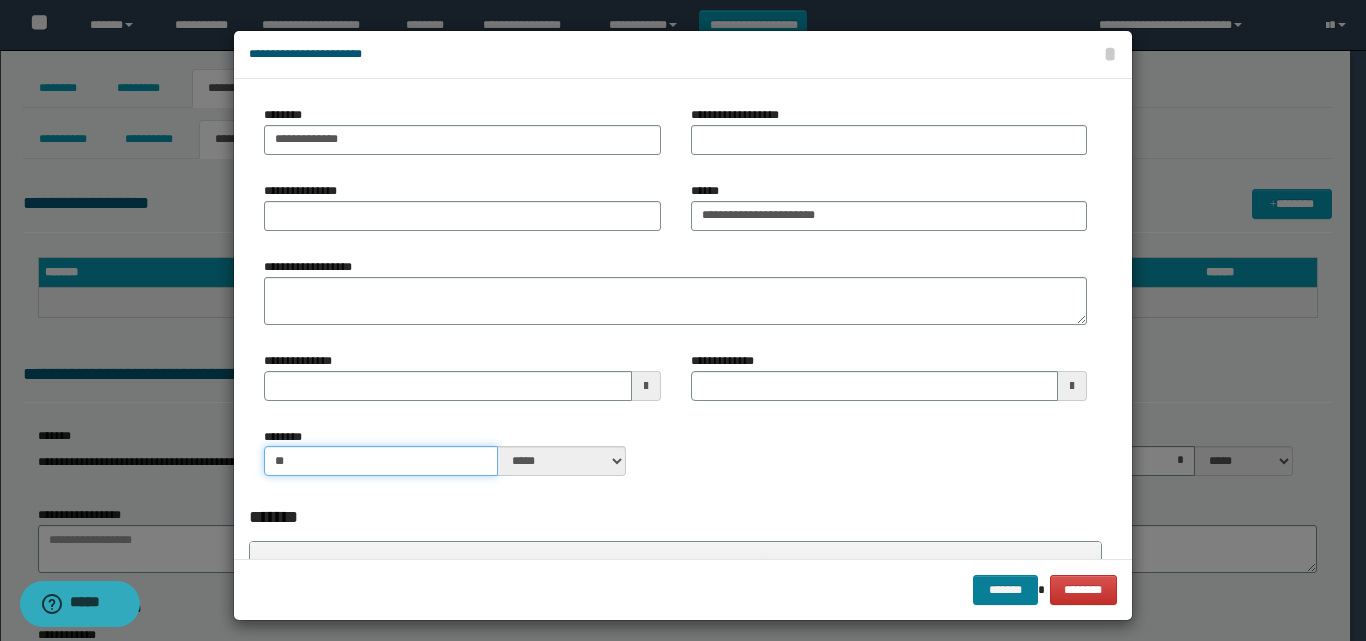 type on "**" 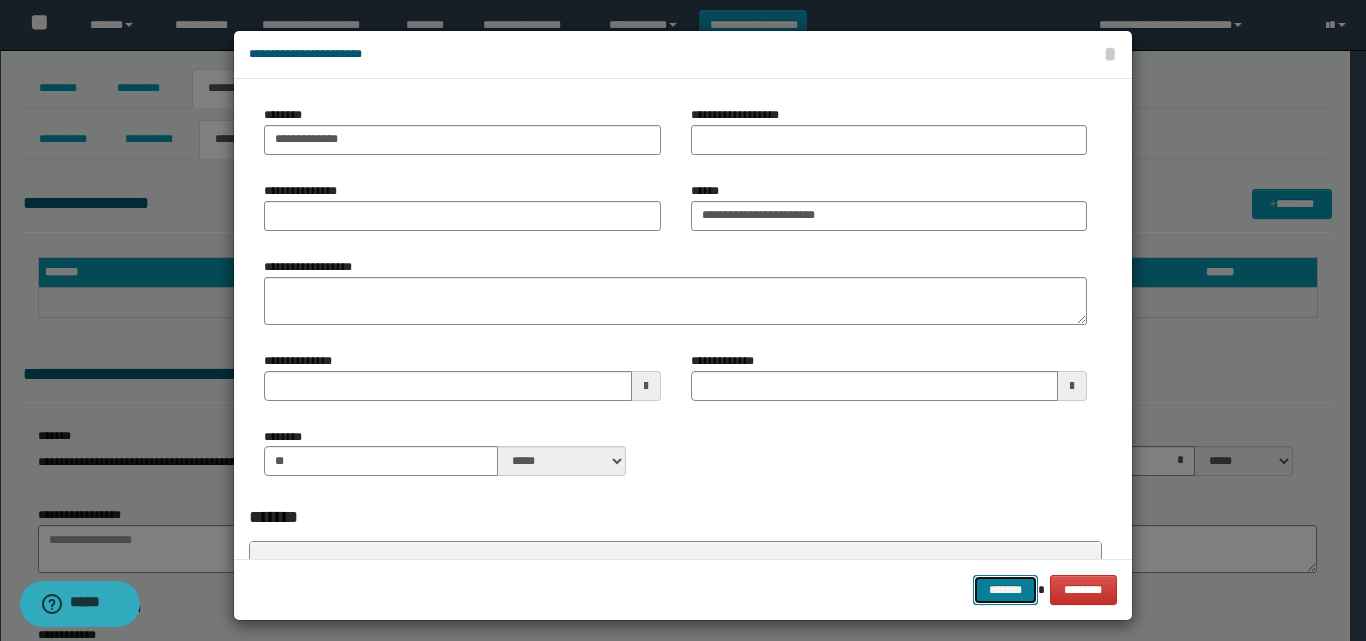 click on "*******" at bounding box center (1005, 590) 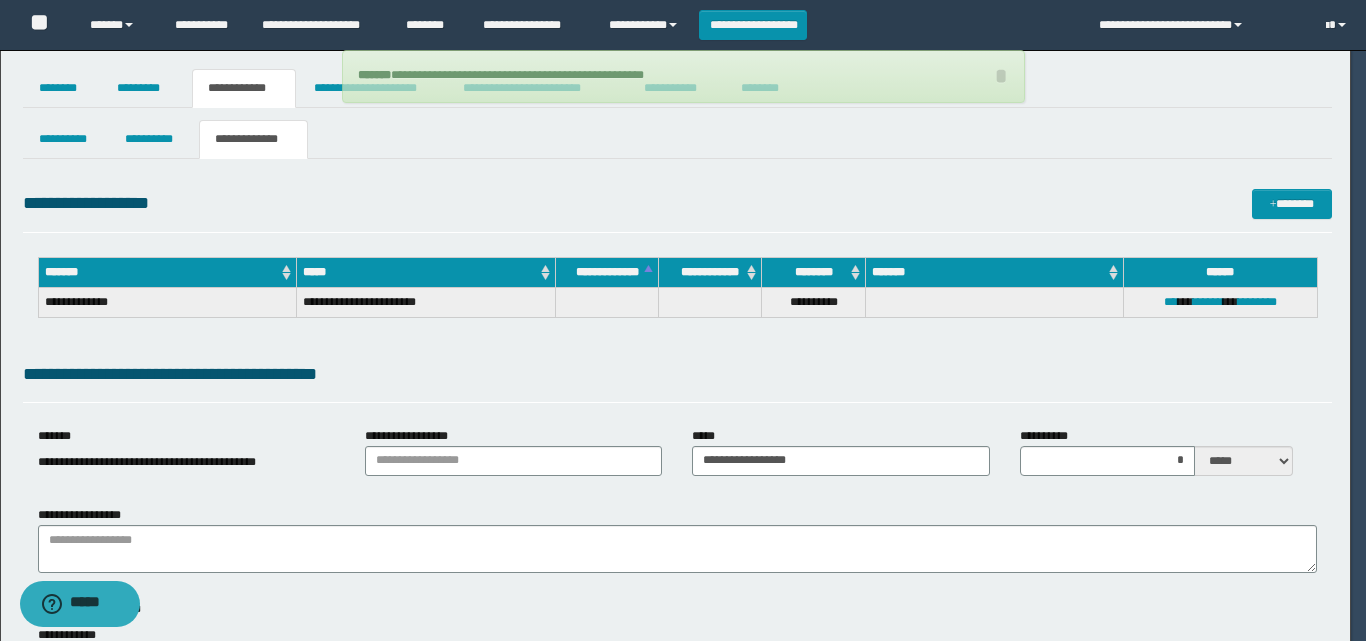 type 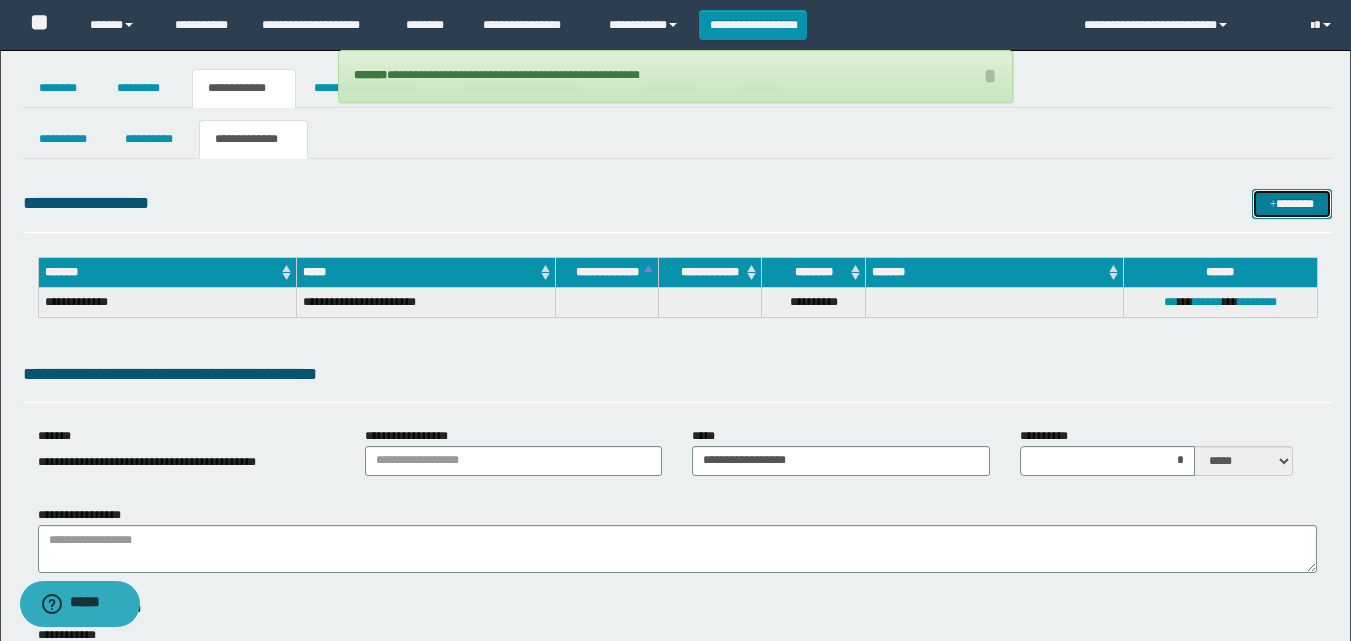 click on "*******" at bounding box center [1292, 204] 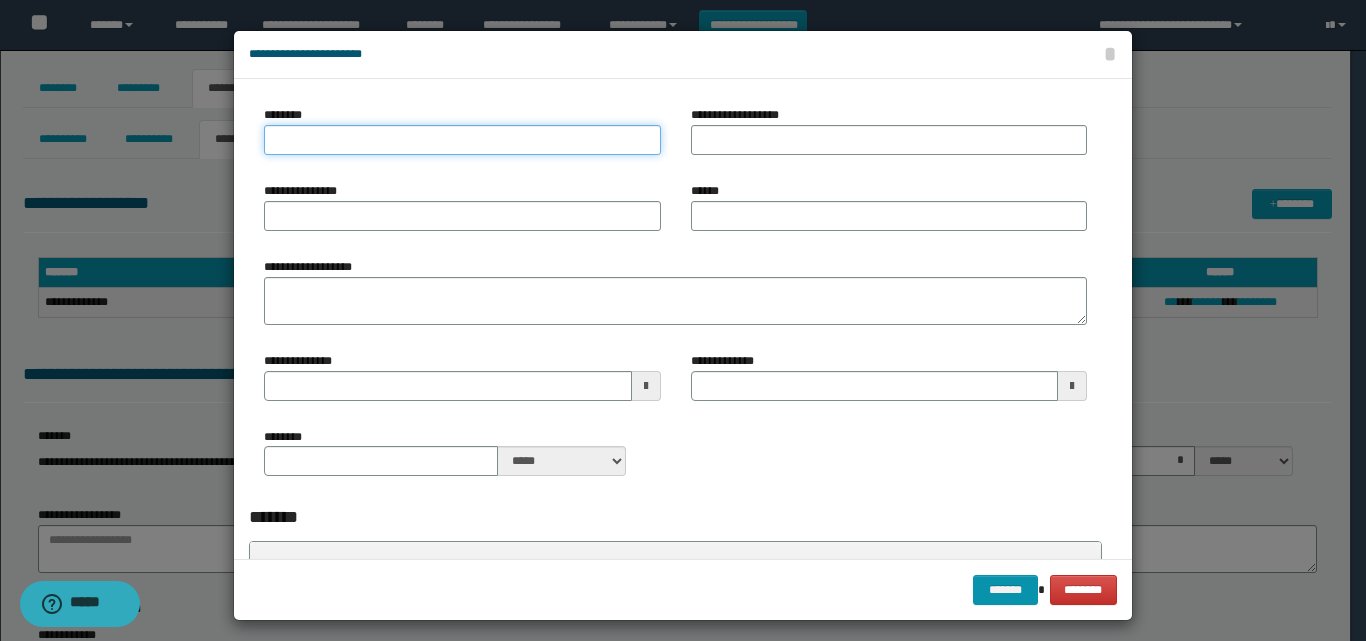 click on "********" at bounding box center (462, 140) 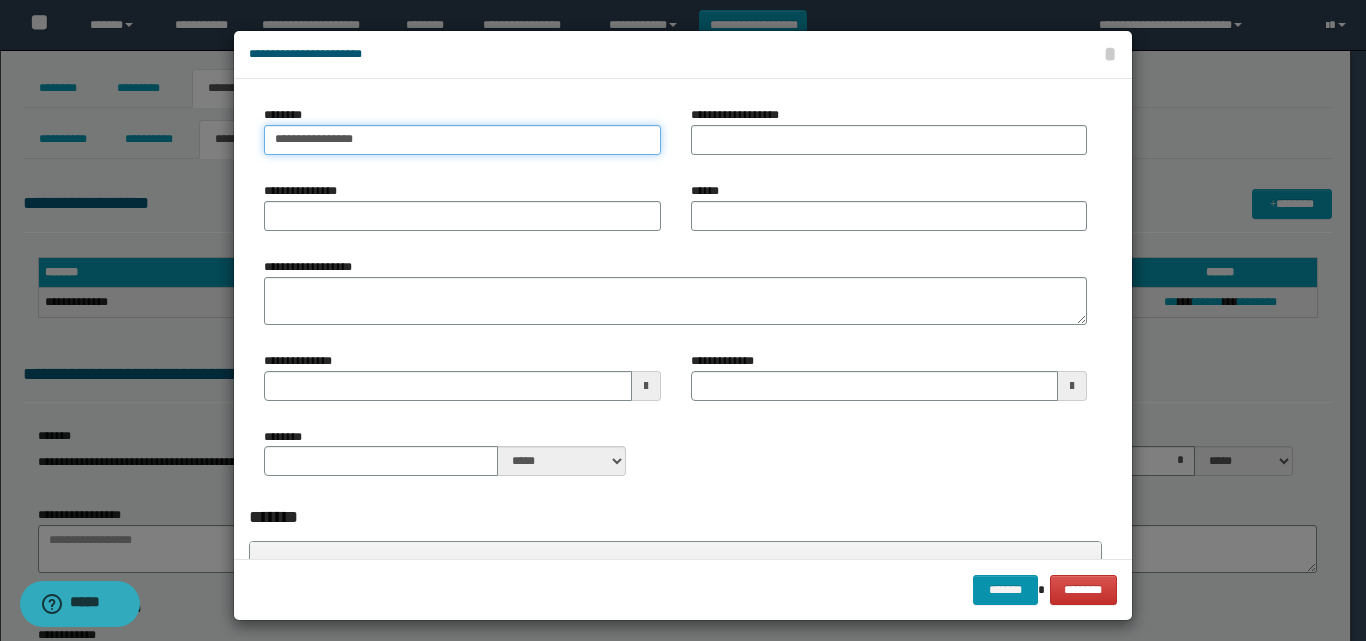 type on "**********" 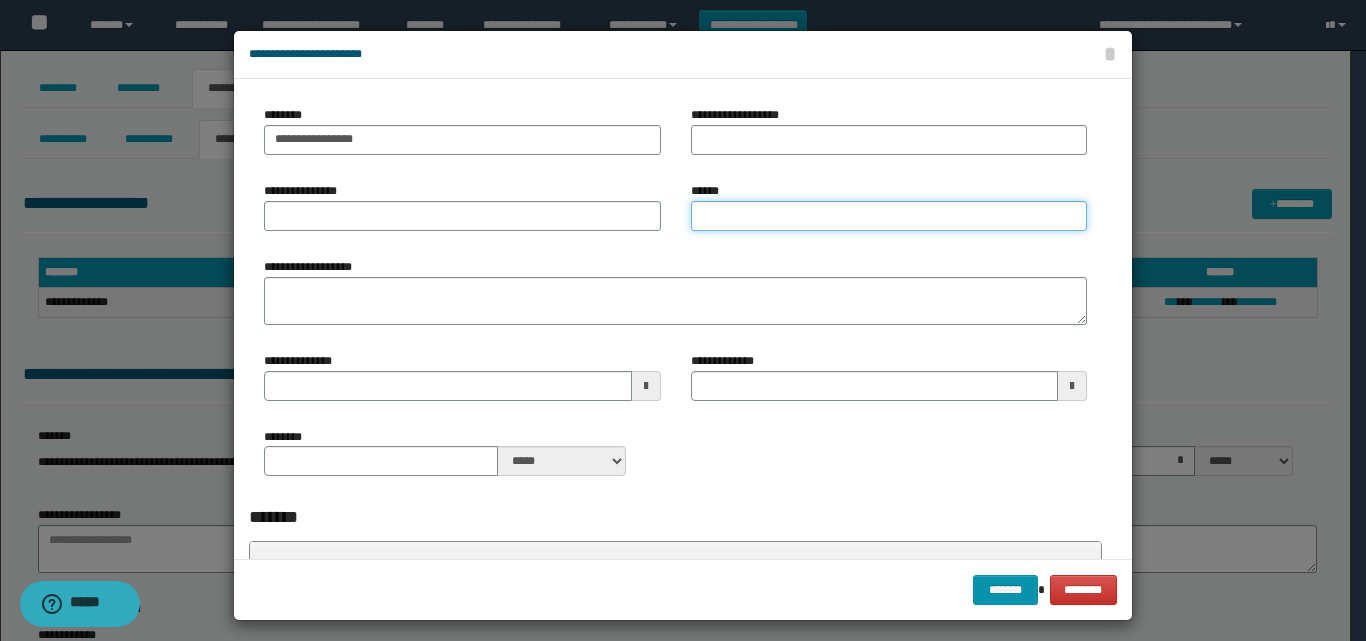 click on "******" at bounding box center [889, 216] 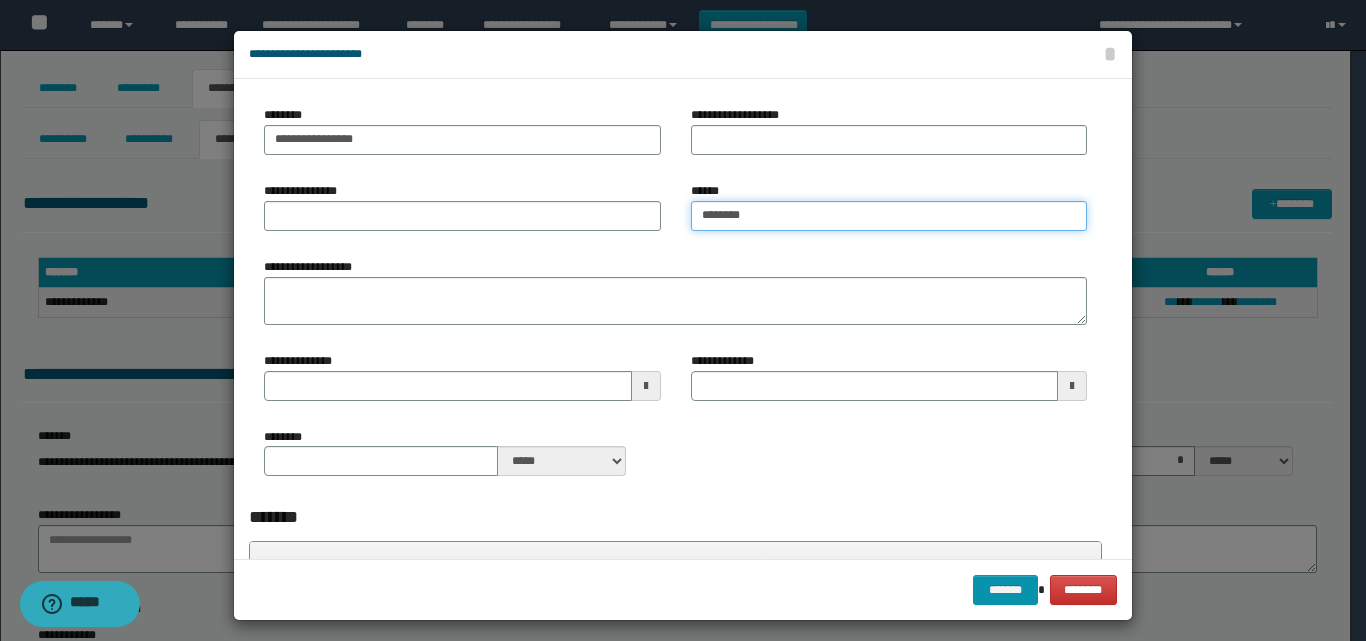 type on "*********" 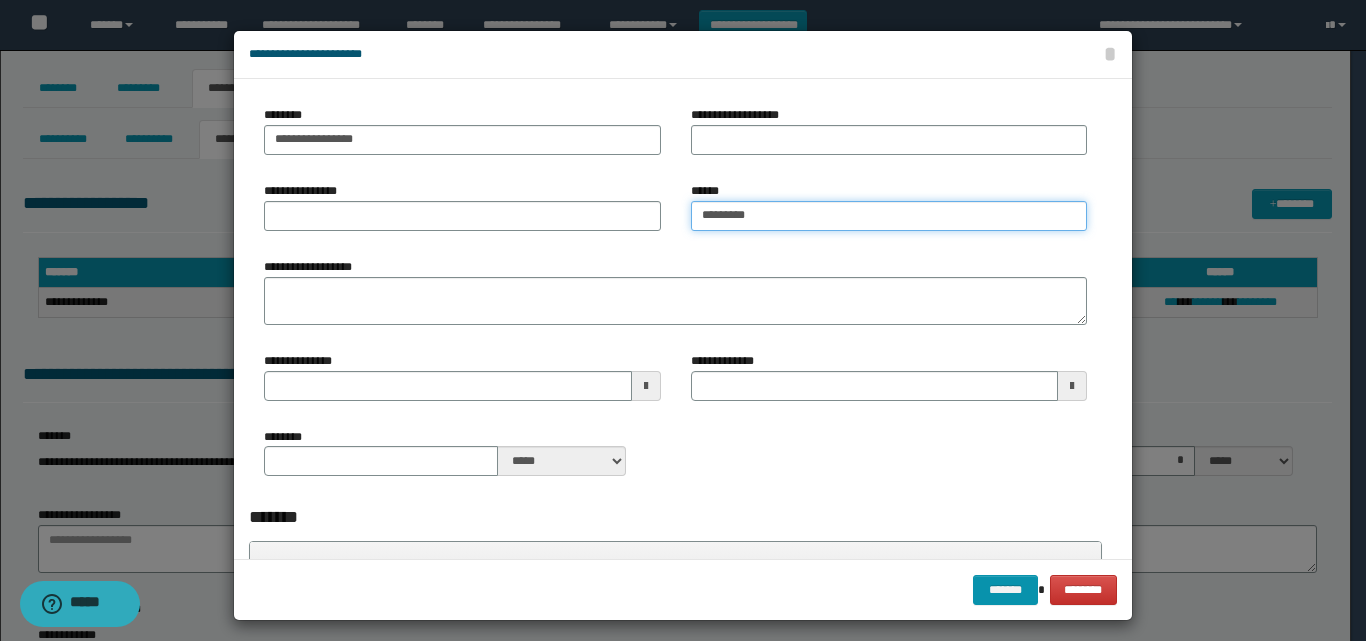 type 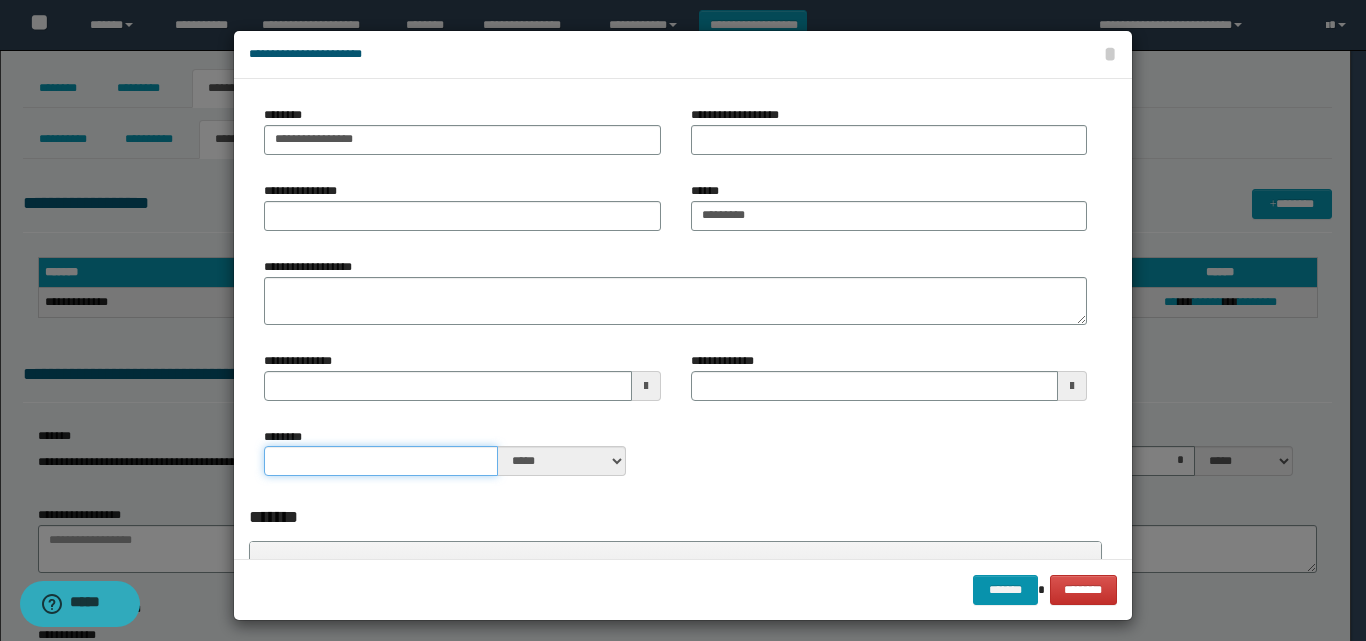 click on "********" at bounding box center [381, 461] 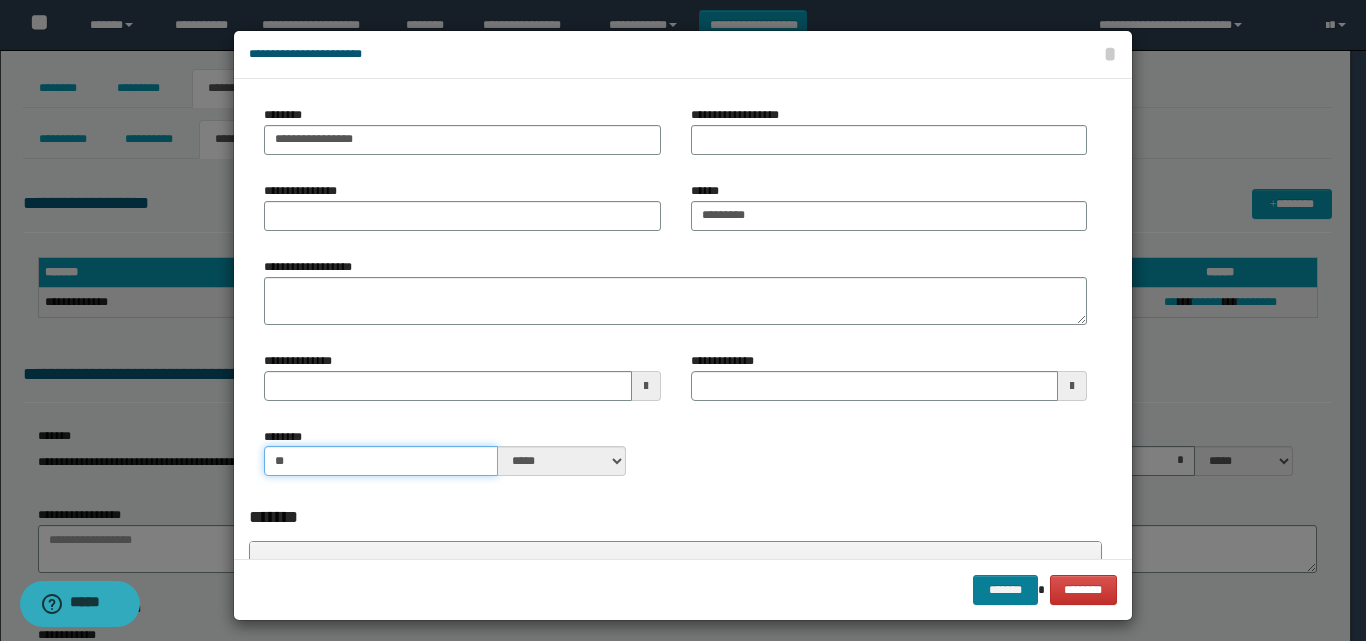 type on "**" 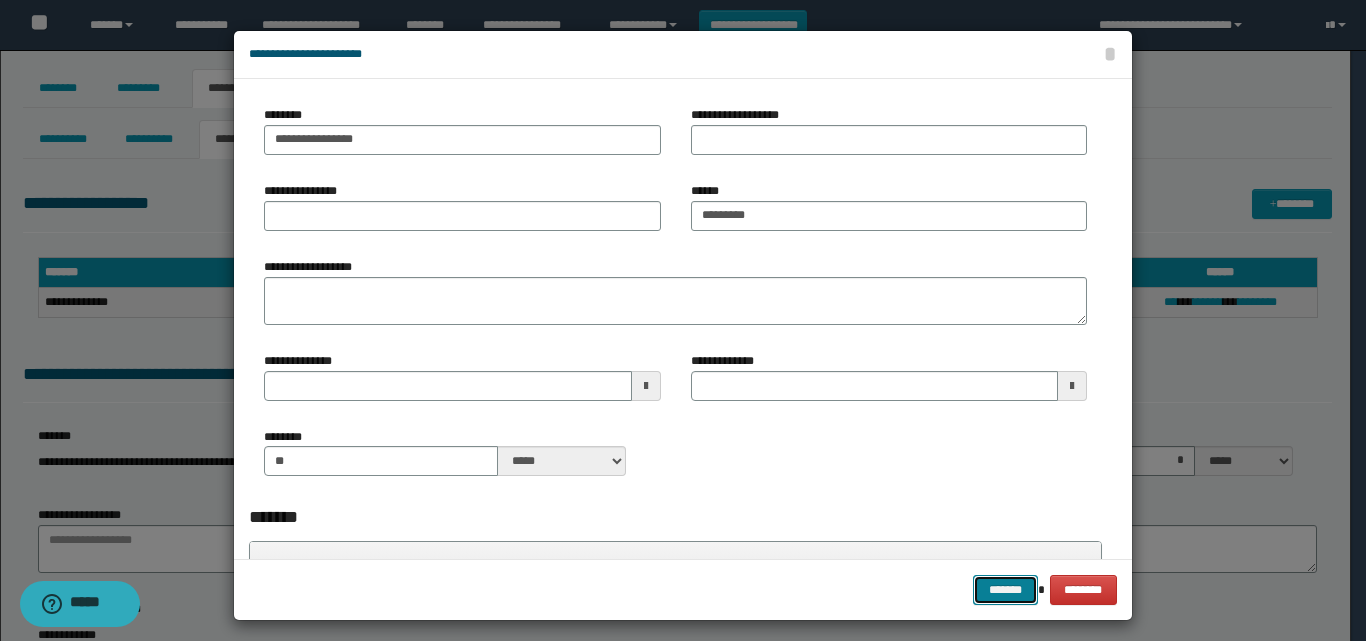 click on "*******" at bounding box center (1005, 590) 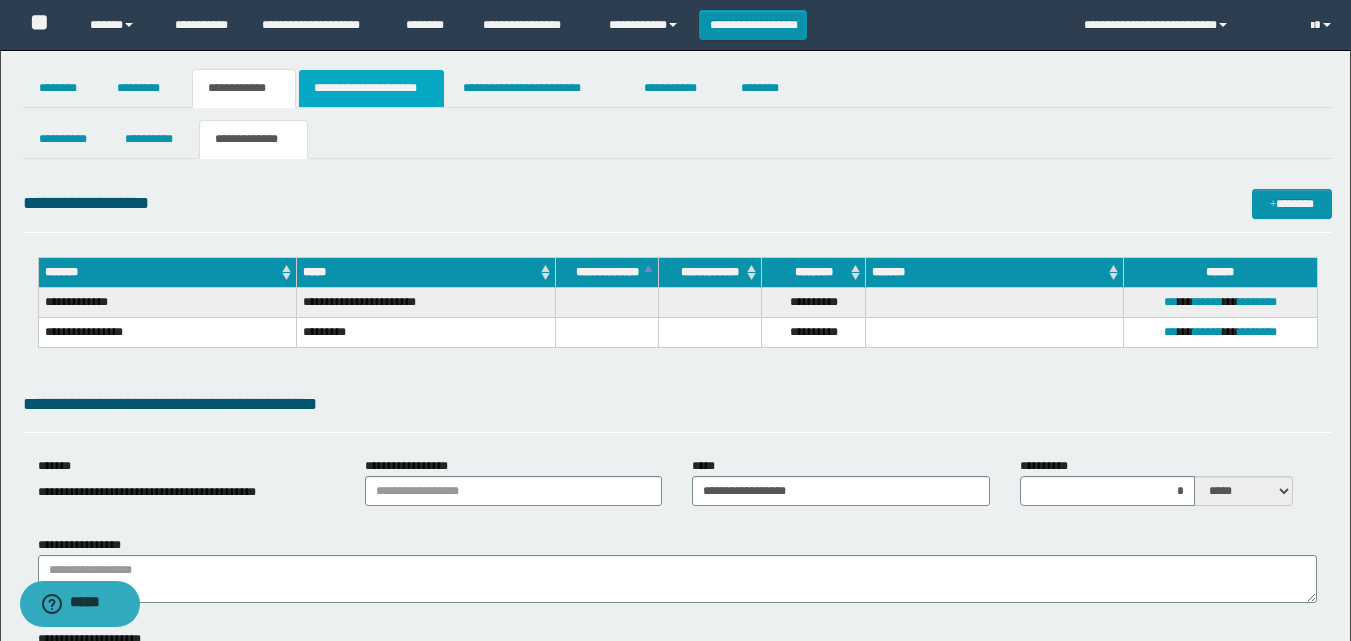 click on "**********" at bounding box center (371, 88) 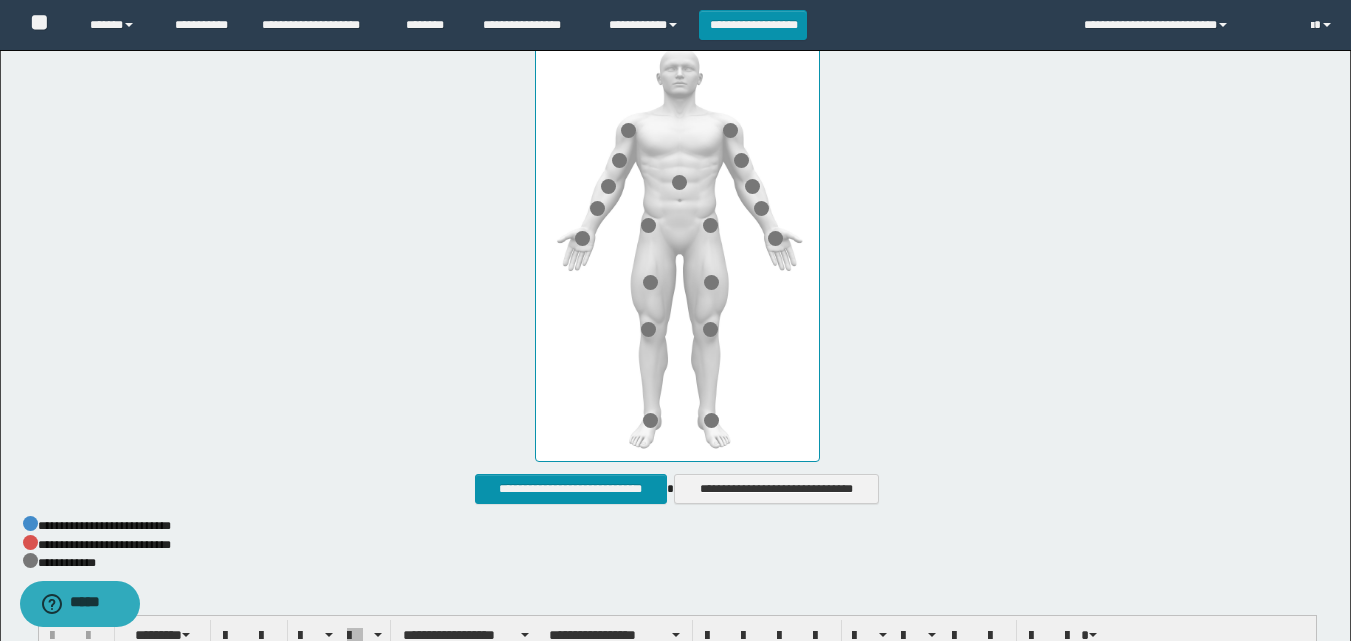 scroll, scrollTop: 846, scrollLeft: 0, axis: vertical 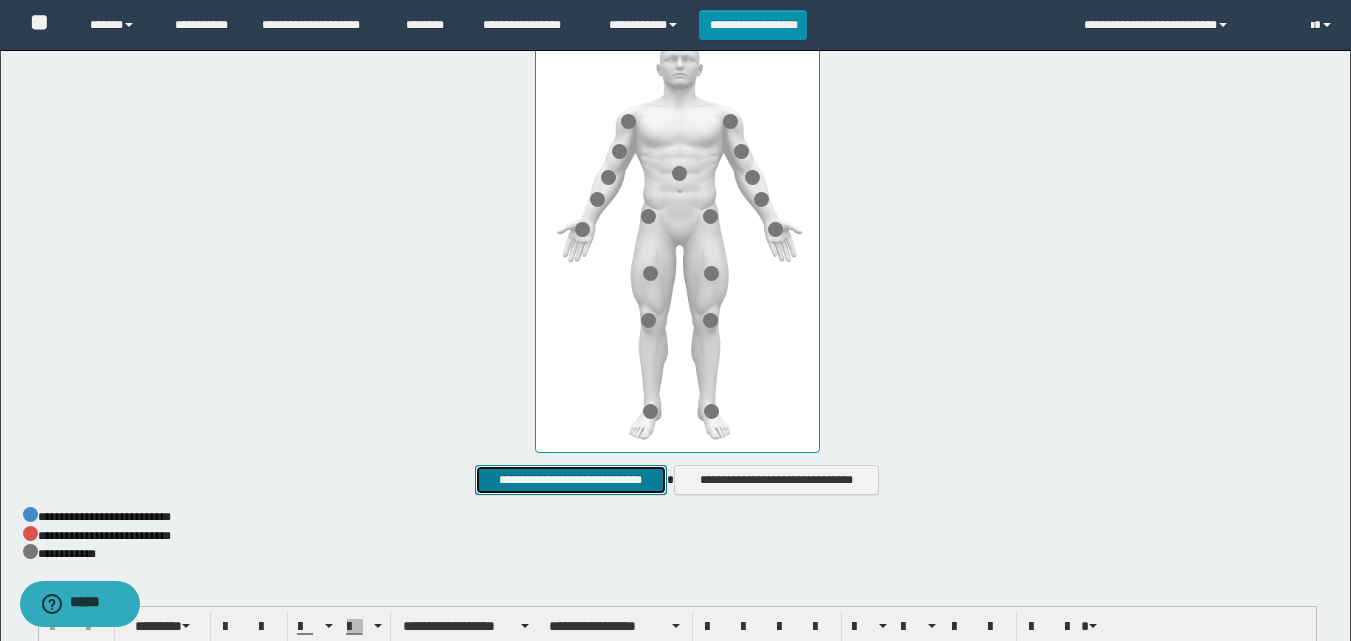 click on "**********" at bounding box center [570, 480] 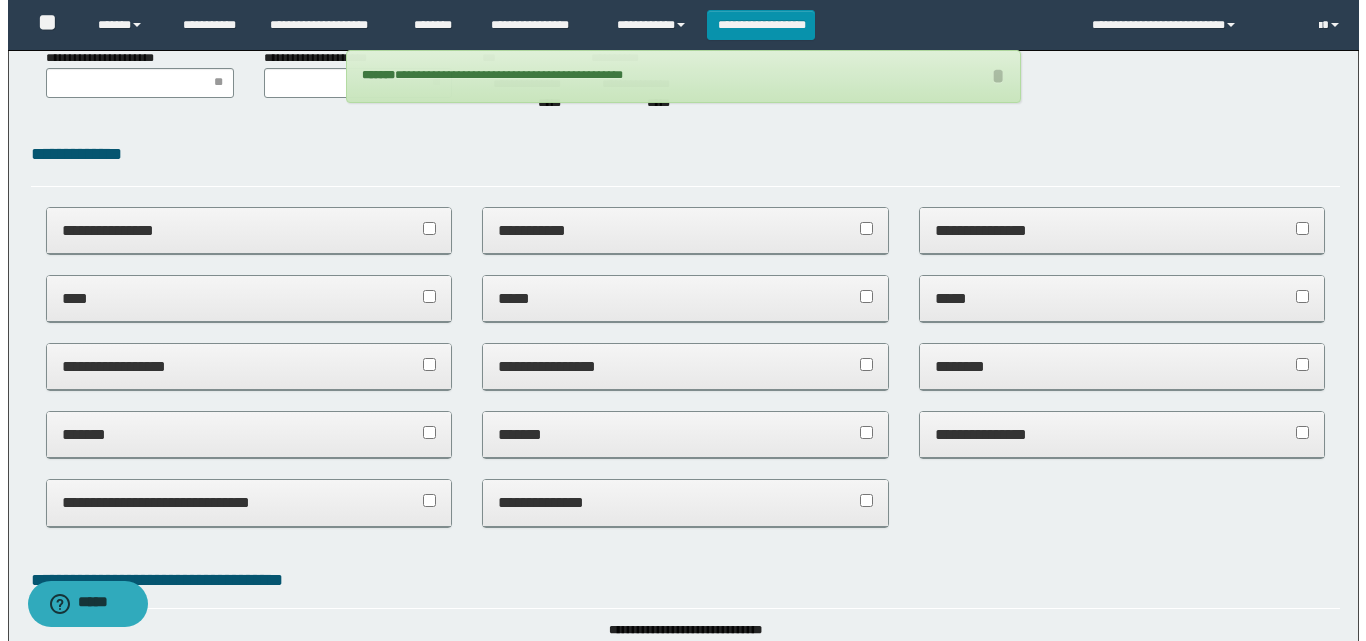 scroll, scrollTop: 0, scrollLeft: 0, axis: both 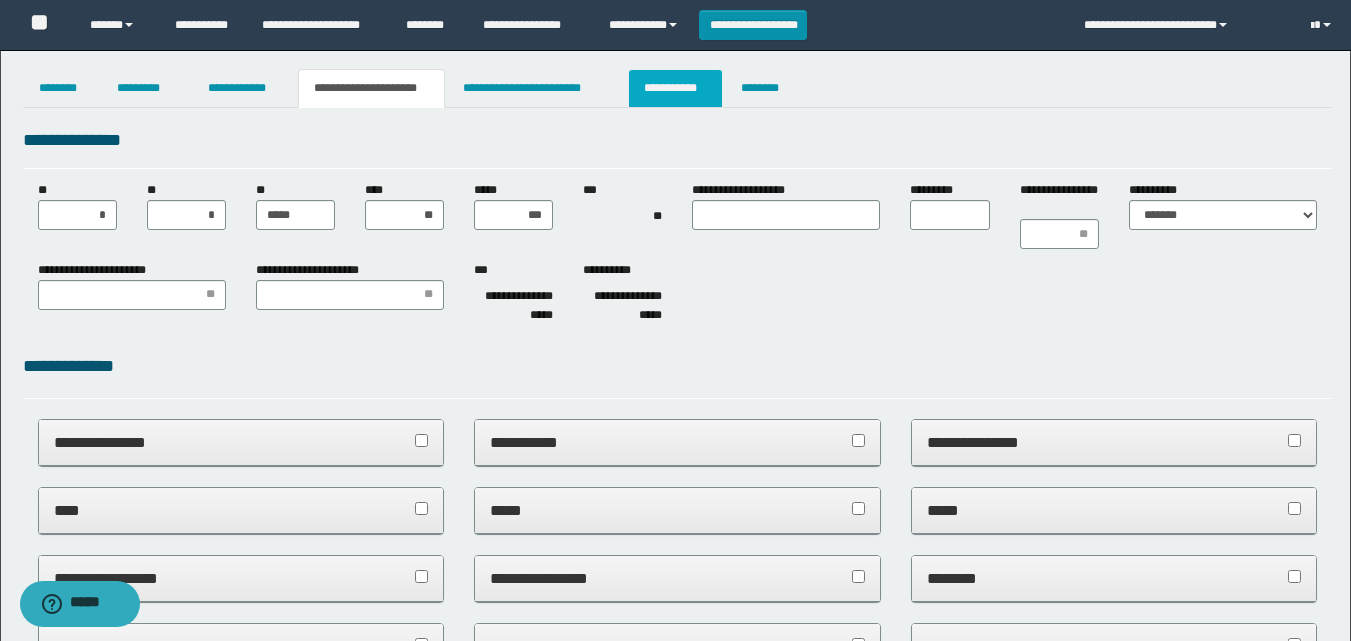 click on "**********" at bounding box center [675, 88] 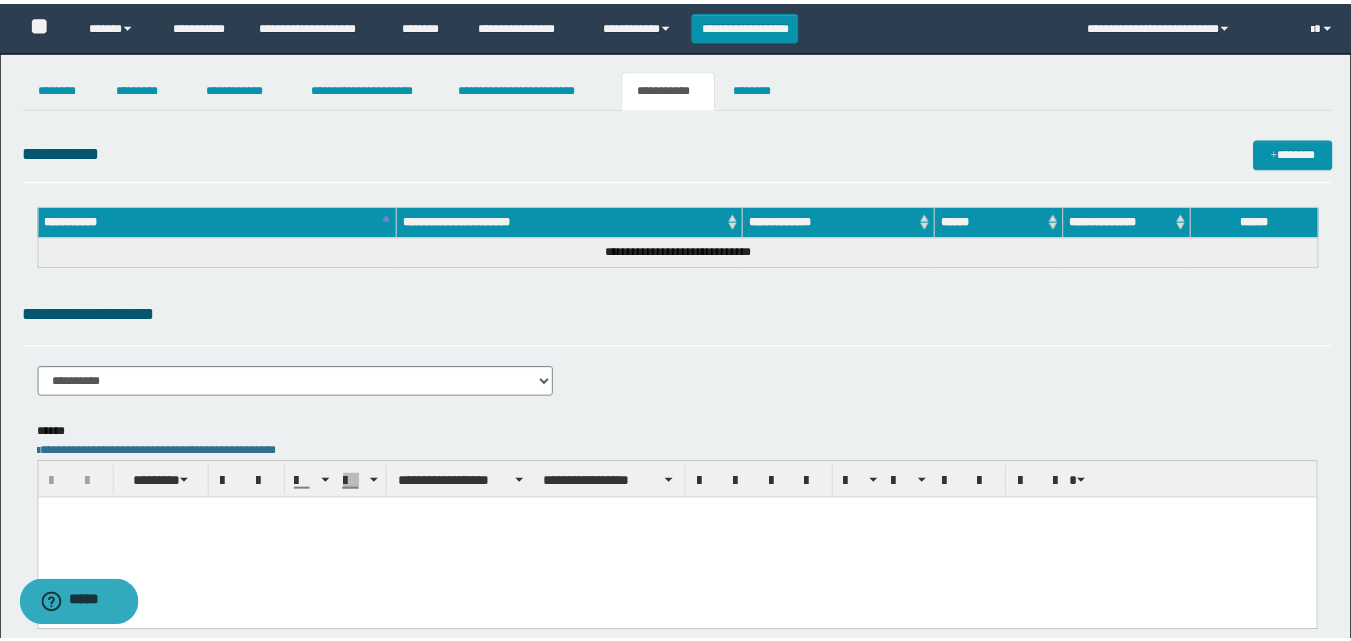 scroll, scrollTop: 0, scrollLeft: 0, axis: both 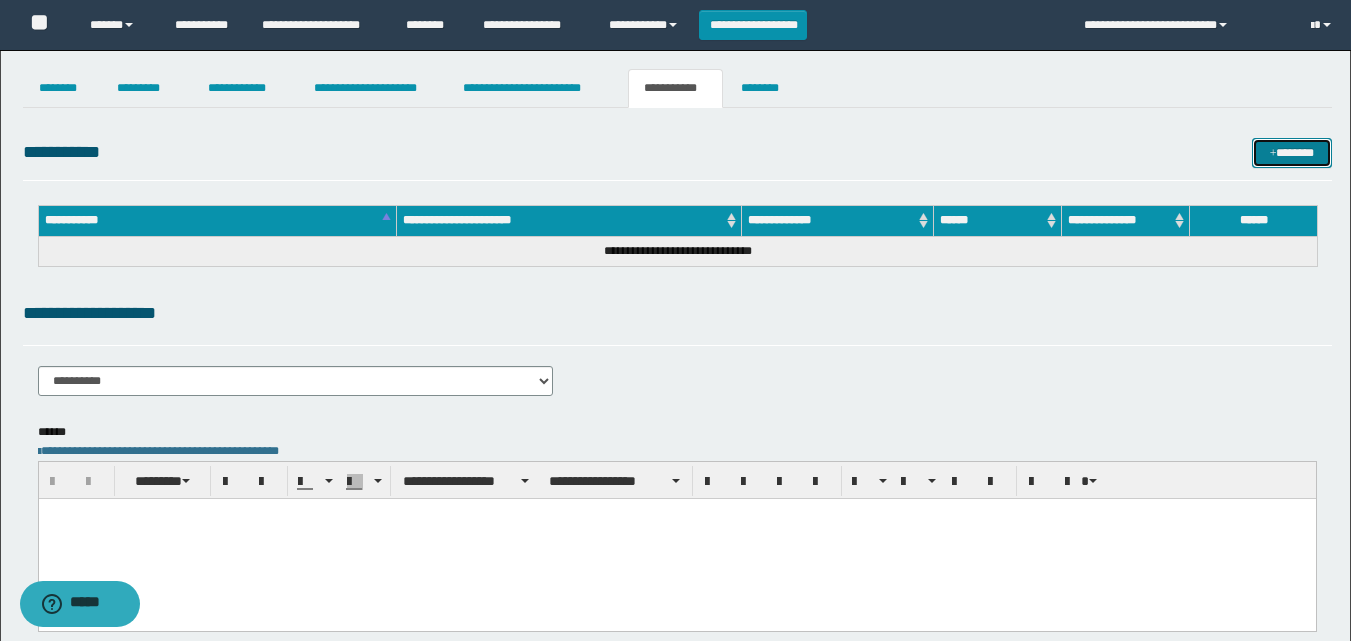 click on "*******" at bounding box center [1292, 153] 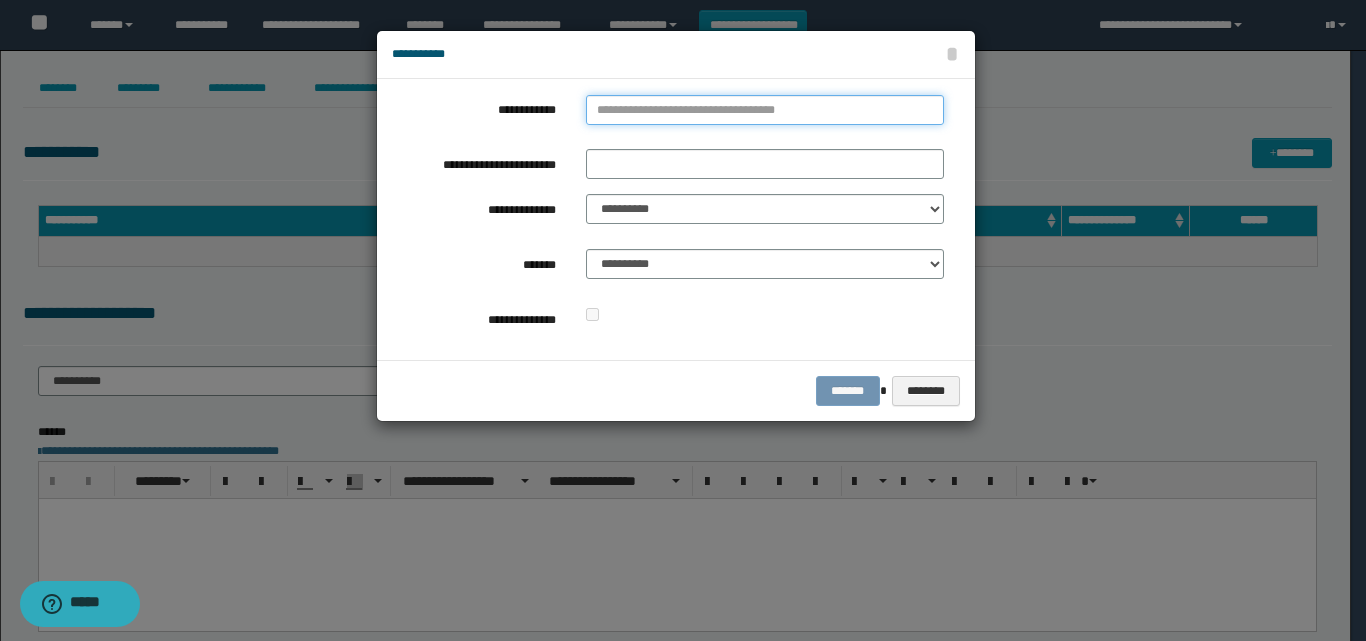 click on "**********" at bounding box center [765, 110] 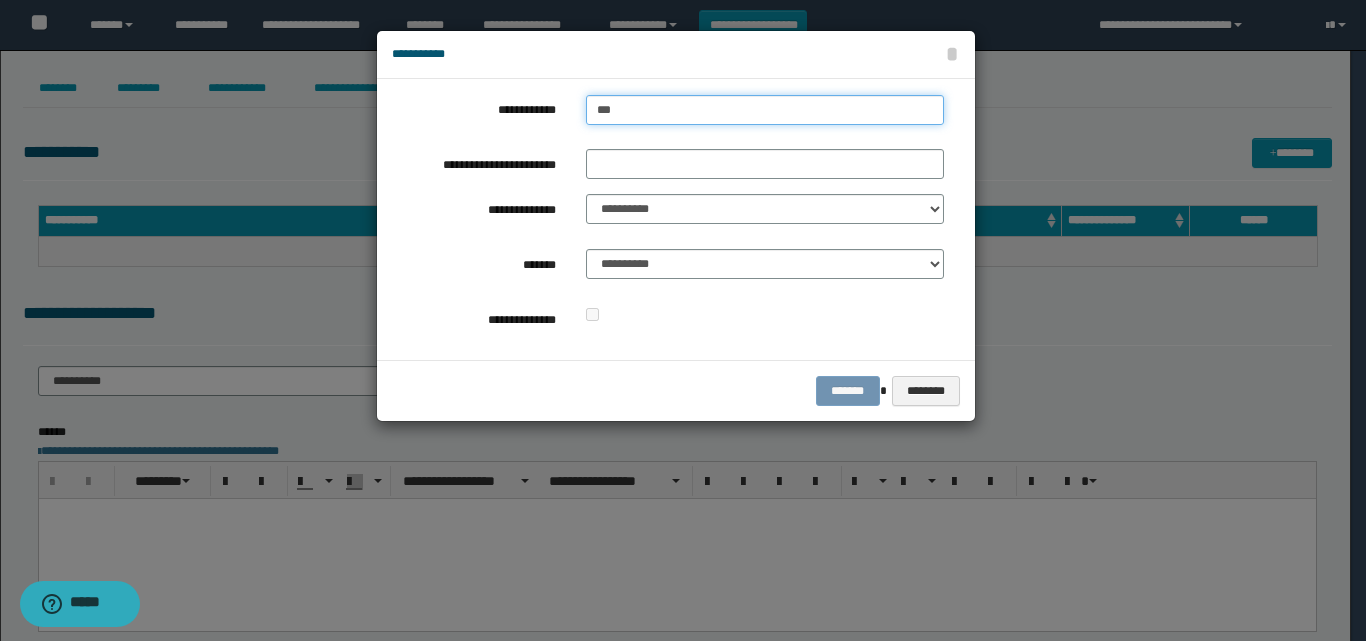 type on "****" 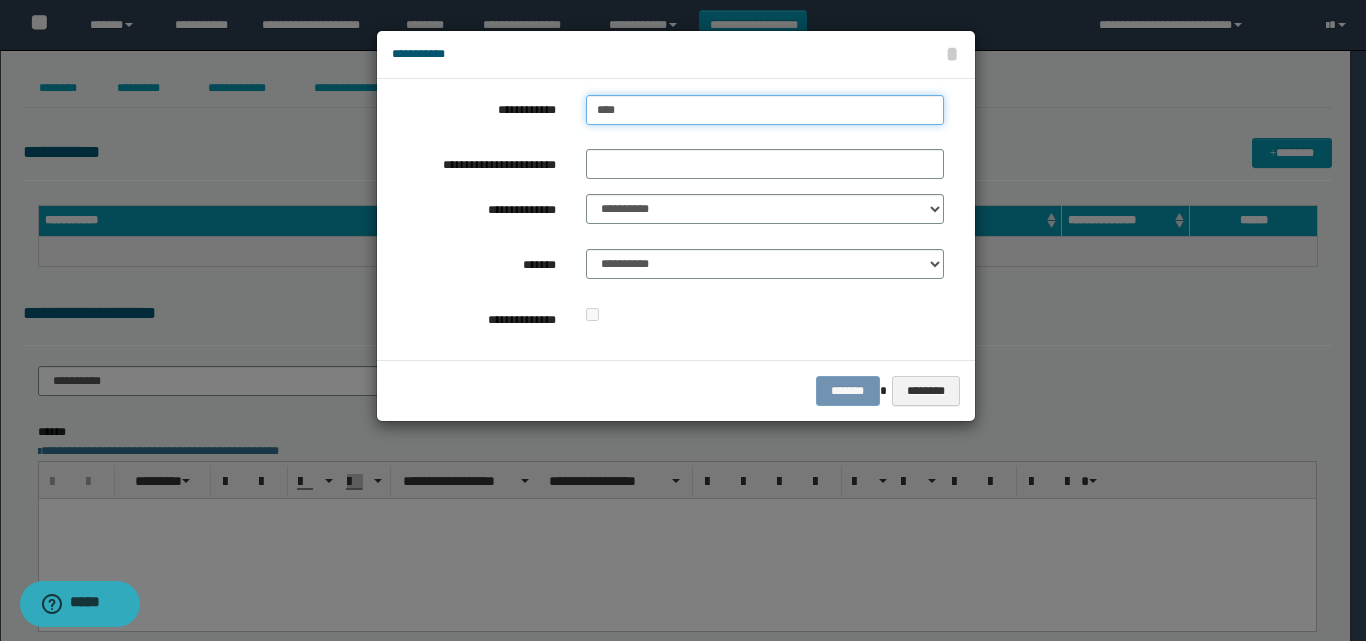 type on "****" 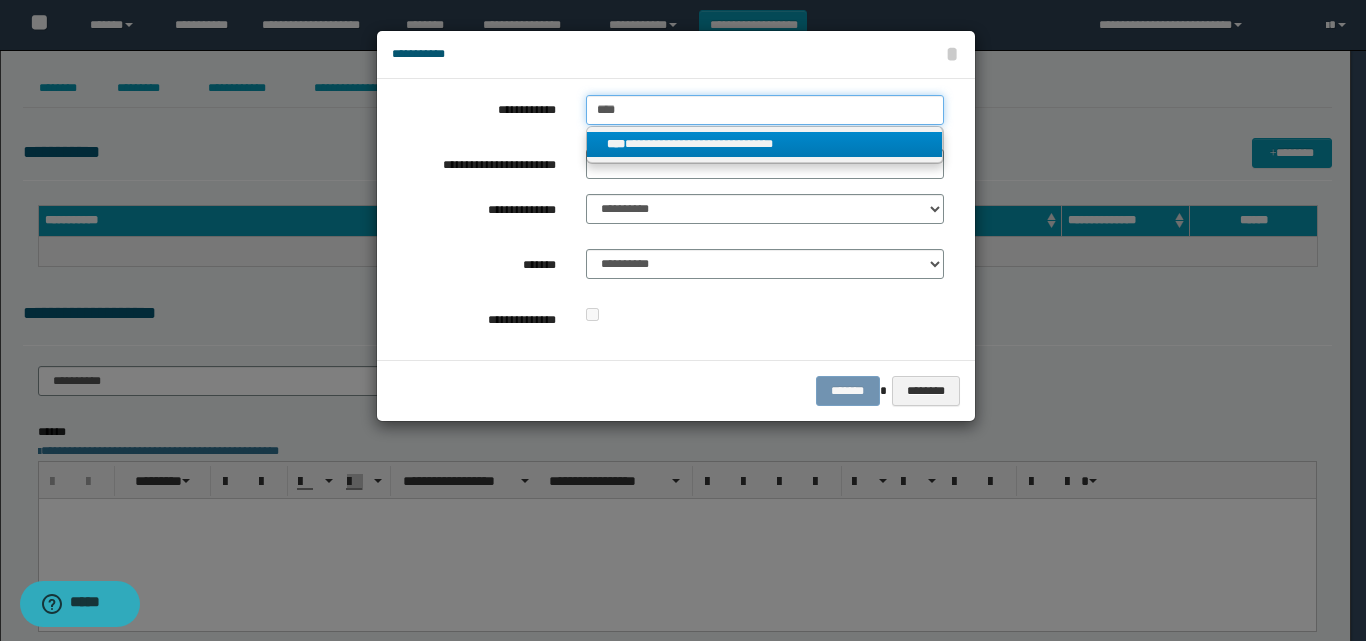 type on "****" 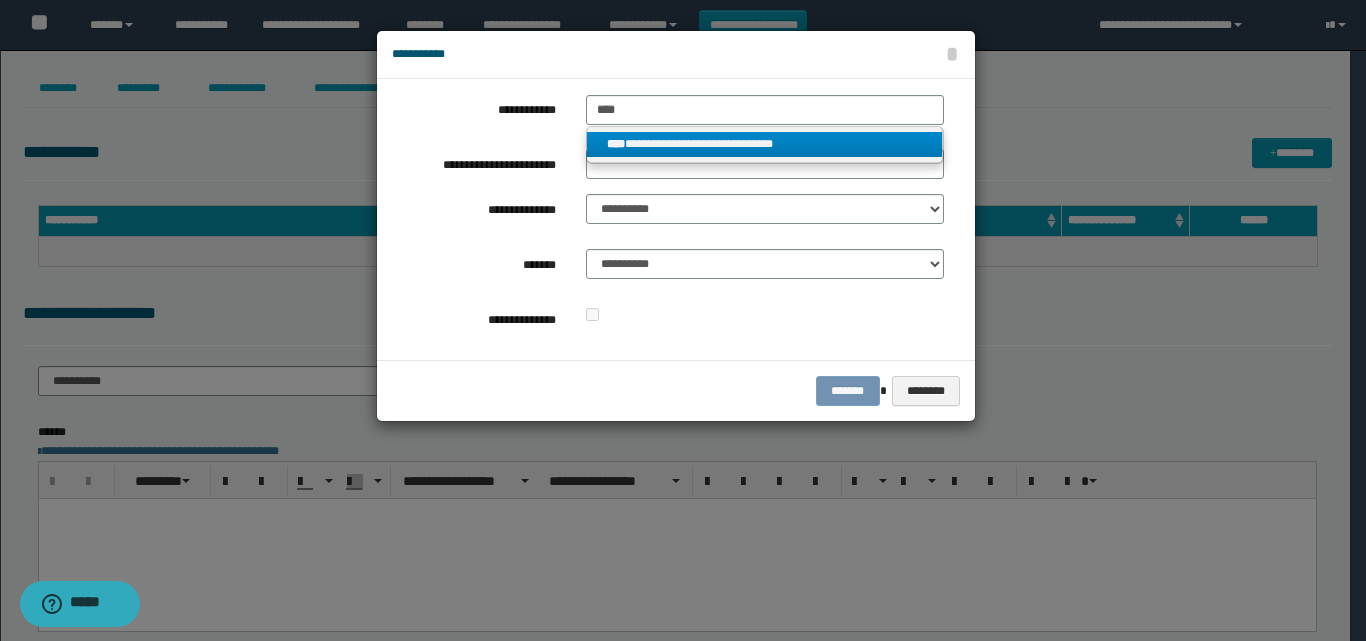 click on "**********" at bounding box center (765, 144) 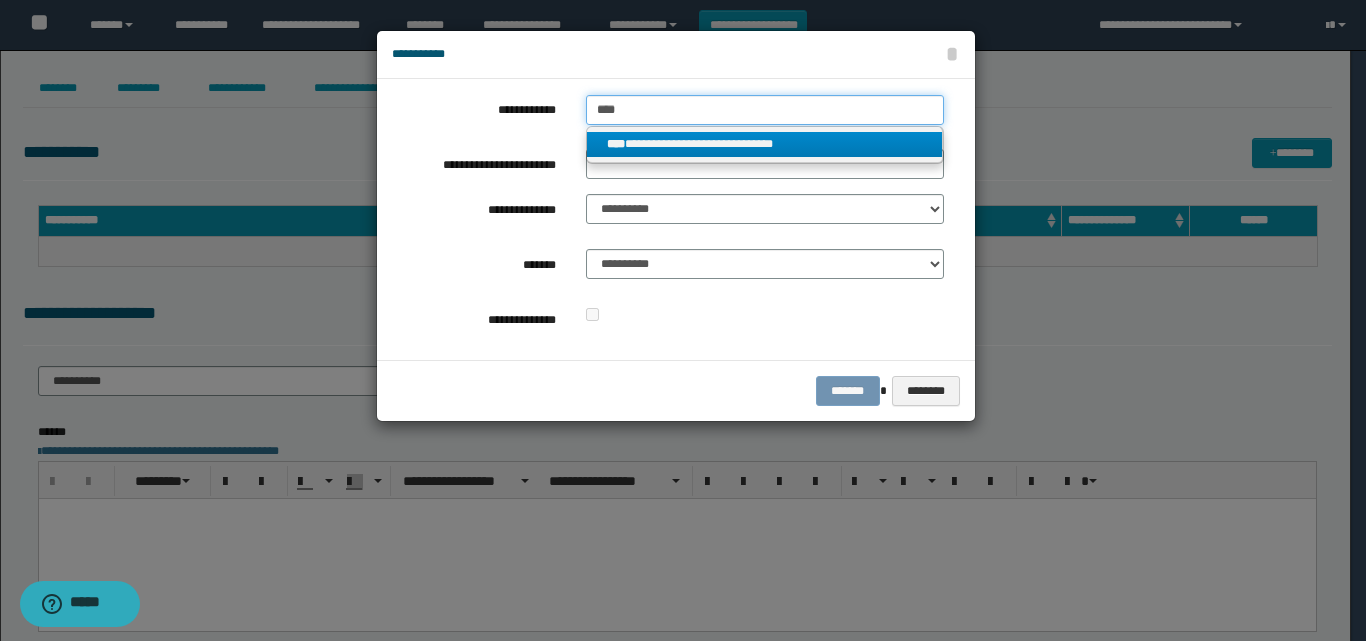 type 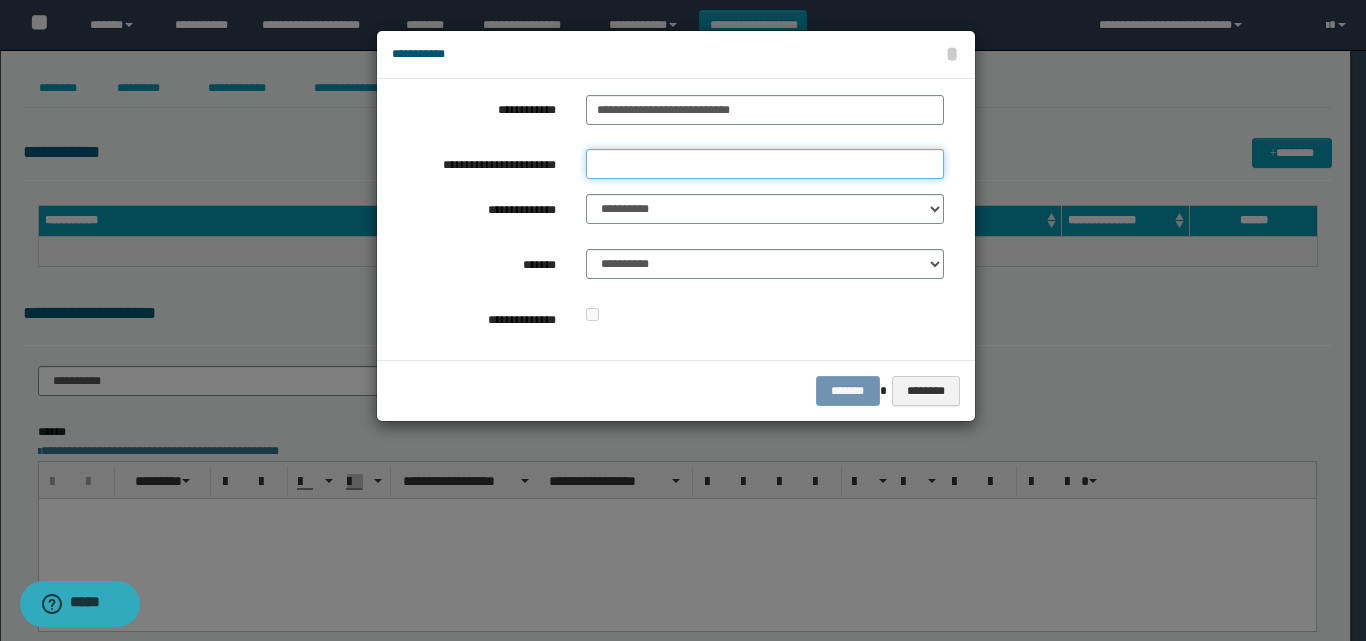 click on "**********" at bounding box center (765, 164) 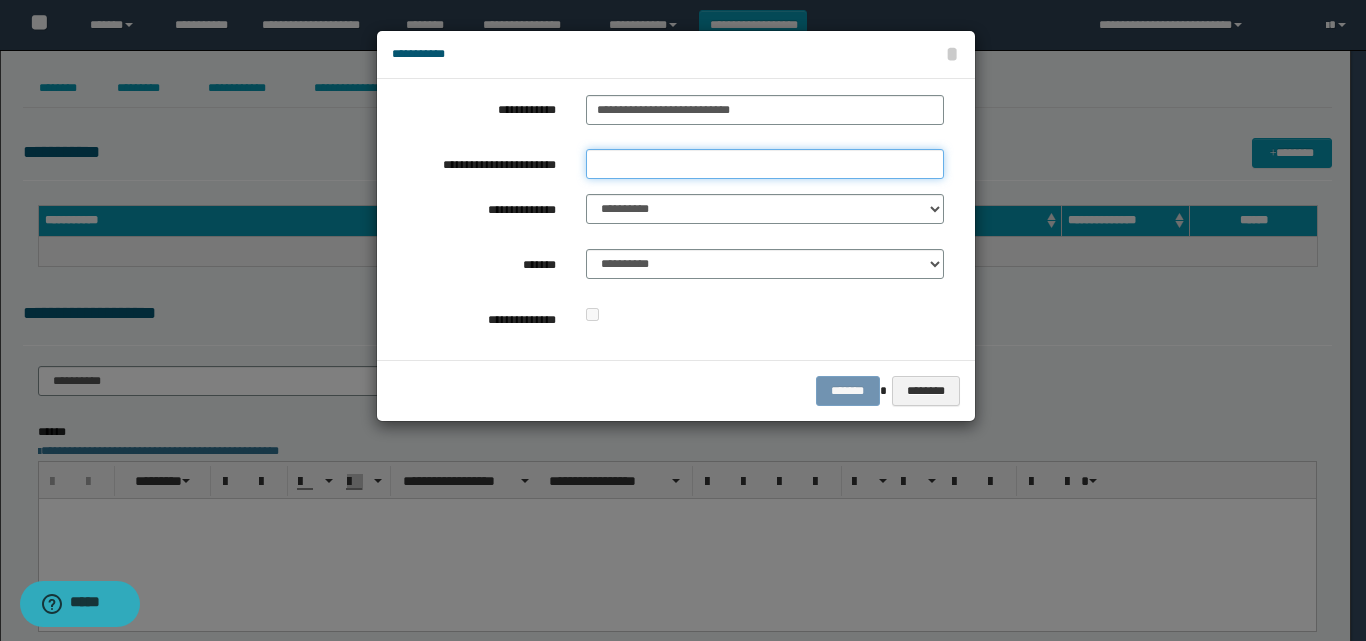 type on "*********" 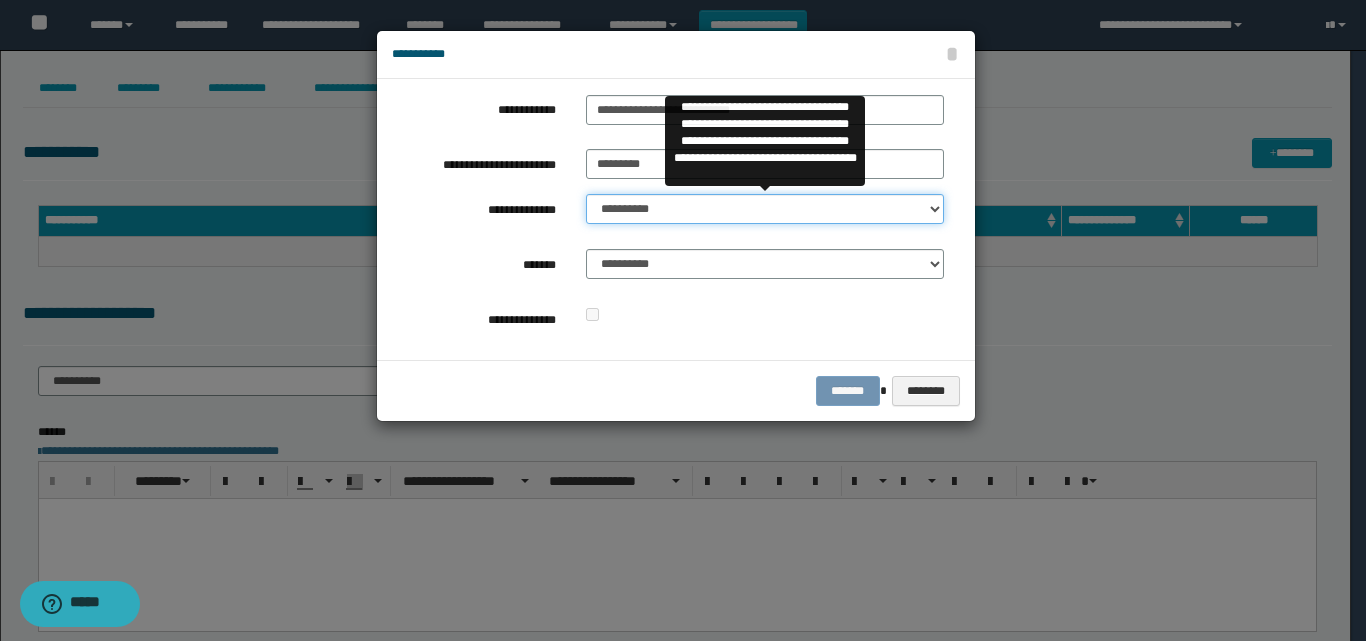 click on "**********" at bounding box center [765, 209] 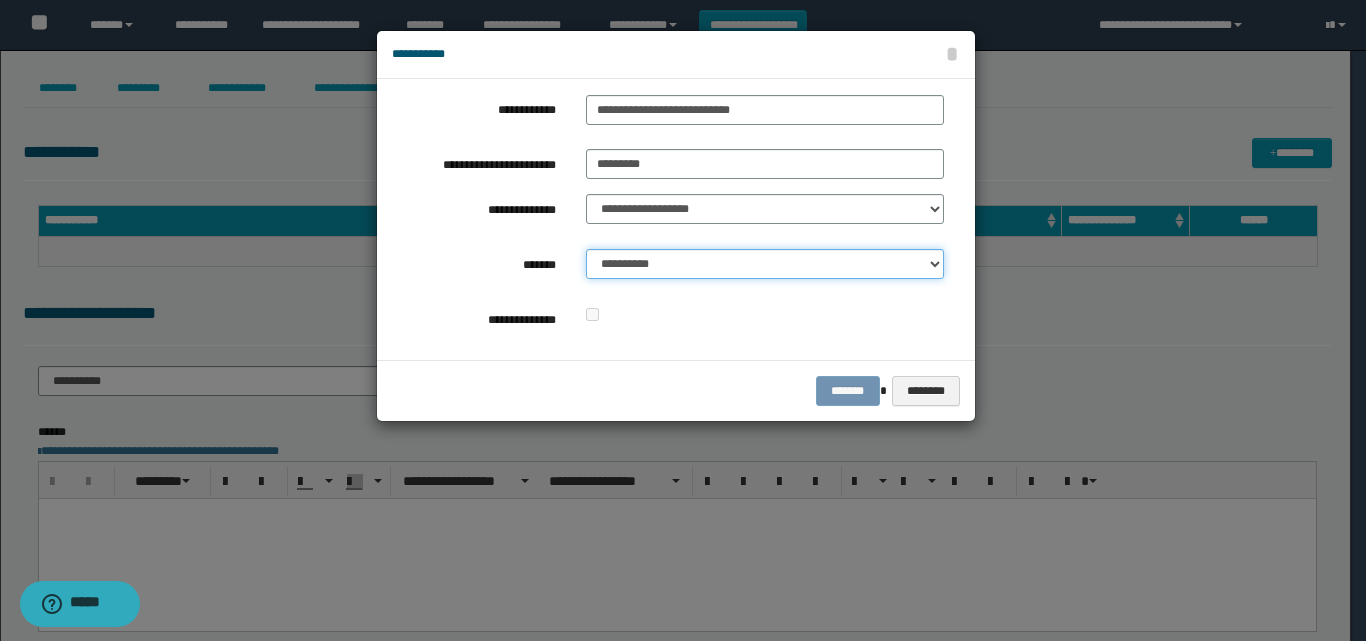 click on "**********" at bounding box center (765, 264) 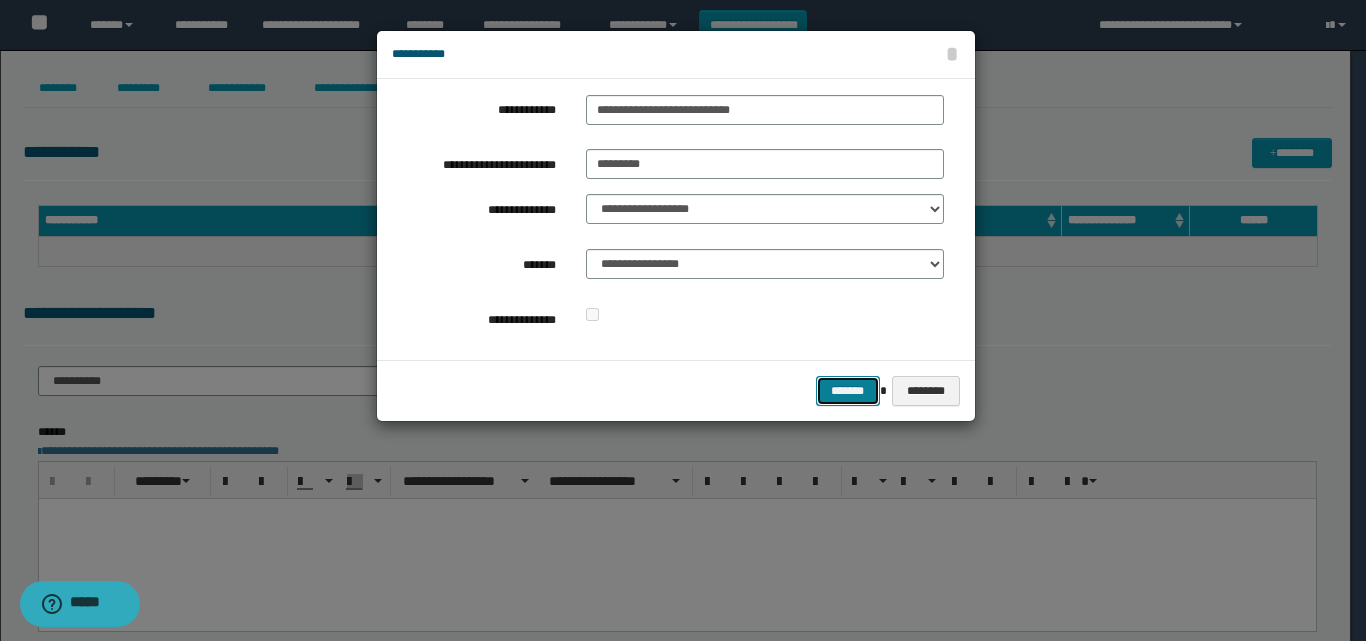 click on "*******" at bounding box center (848, 391) 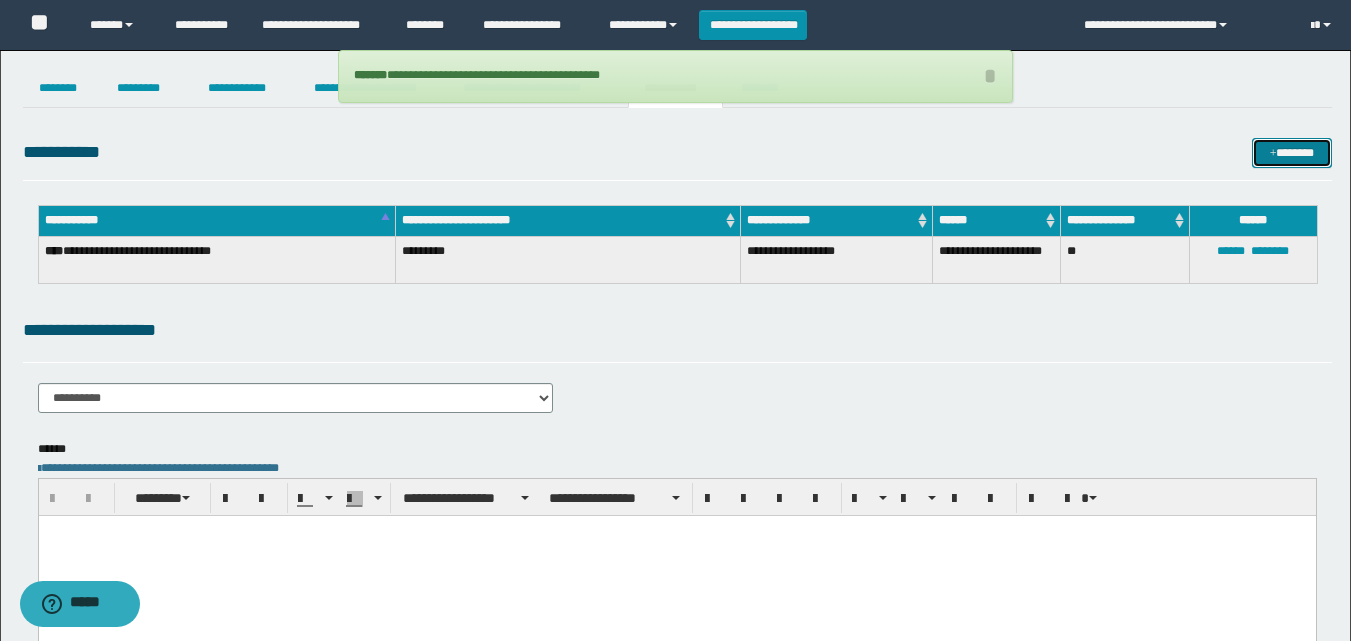 click on "*******" at bounding box center (1292, 153) 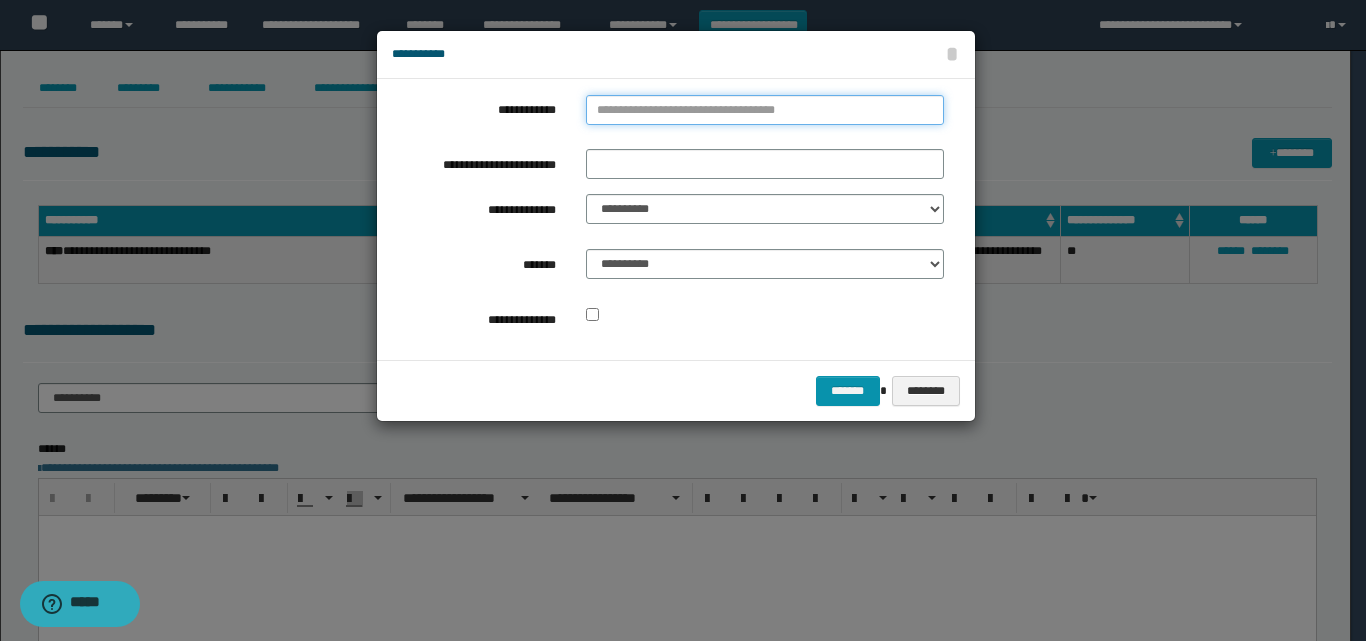 type on "**********" 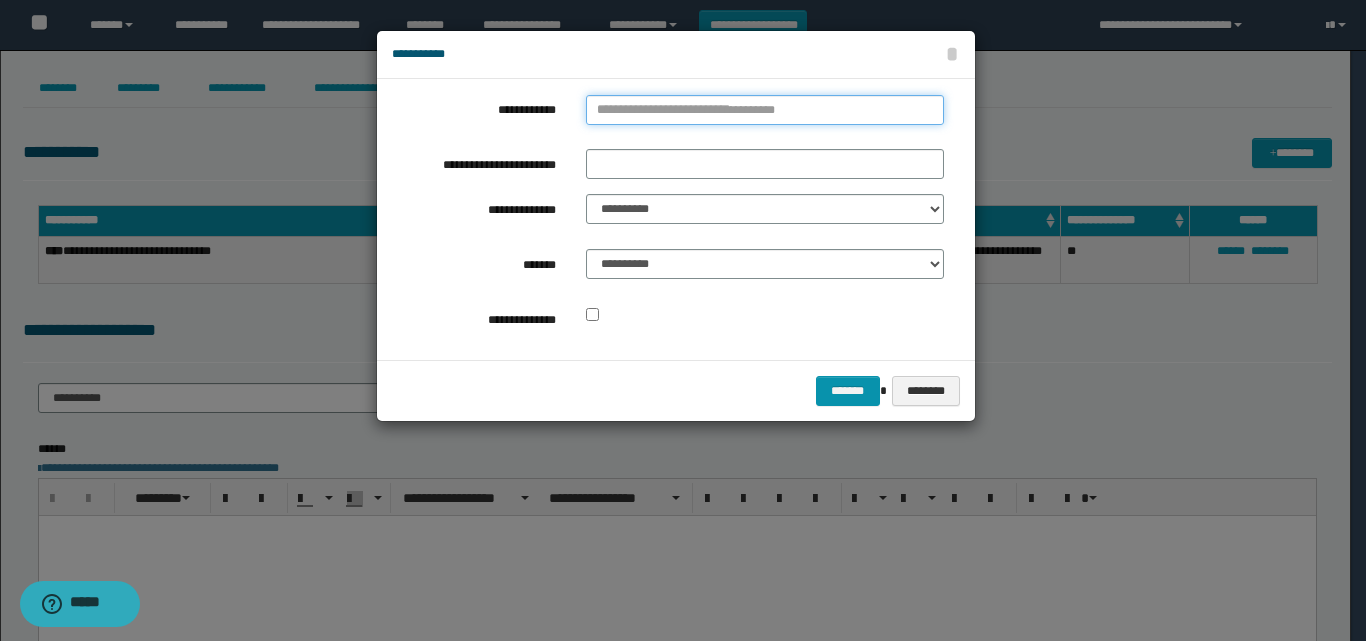 click on "**********" at bounding box center [765, 110] 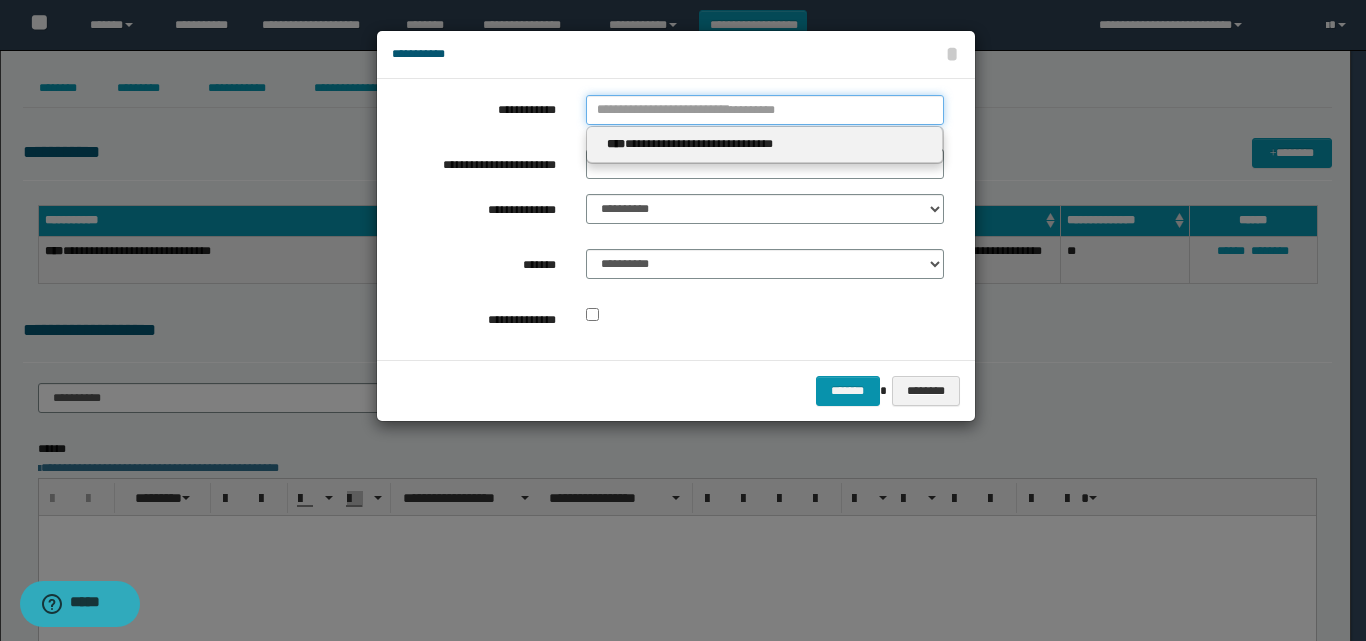 type 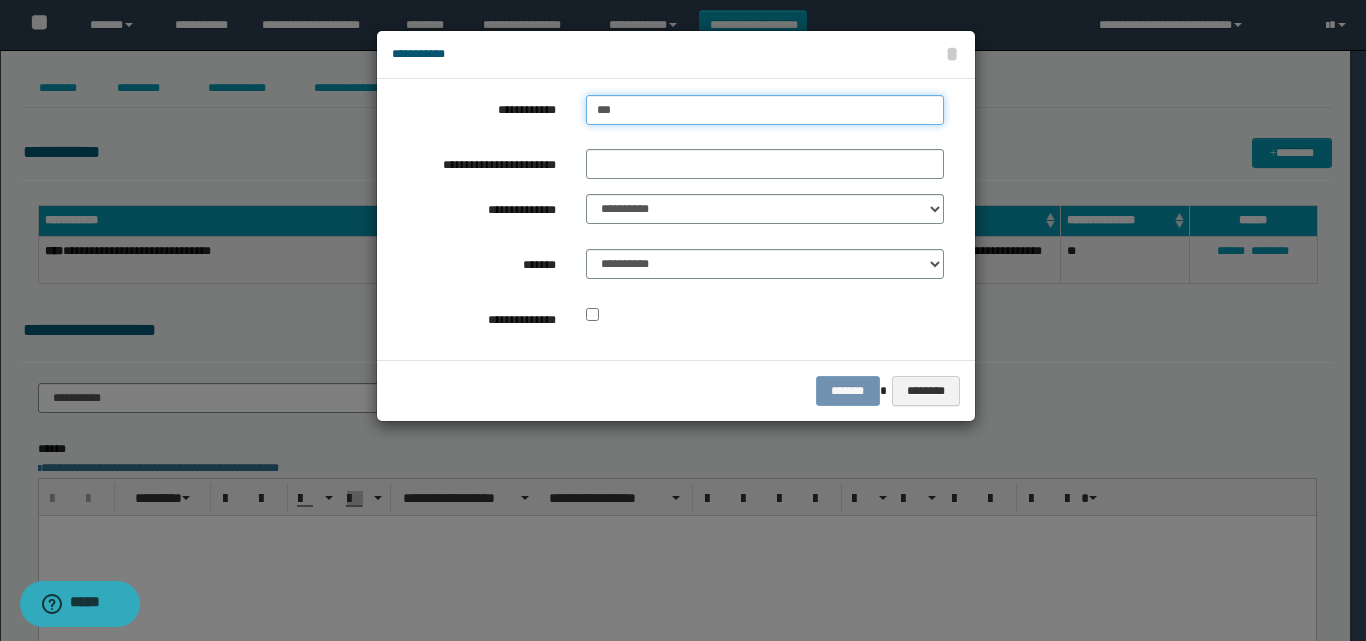 type on "****" 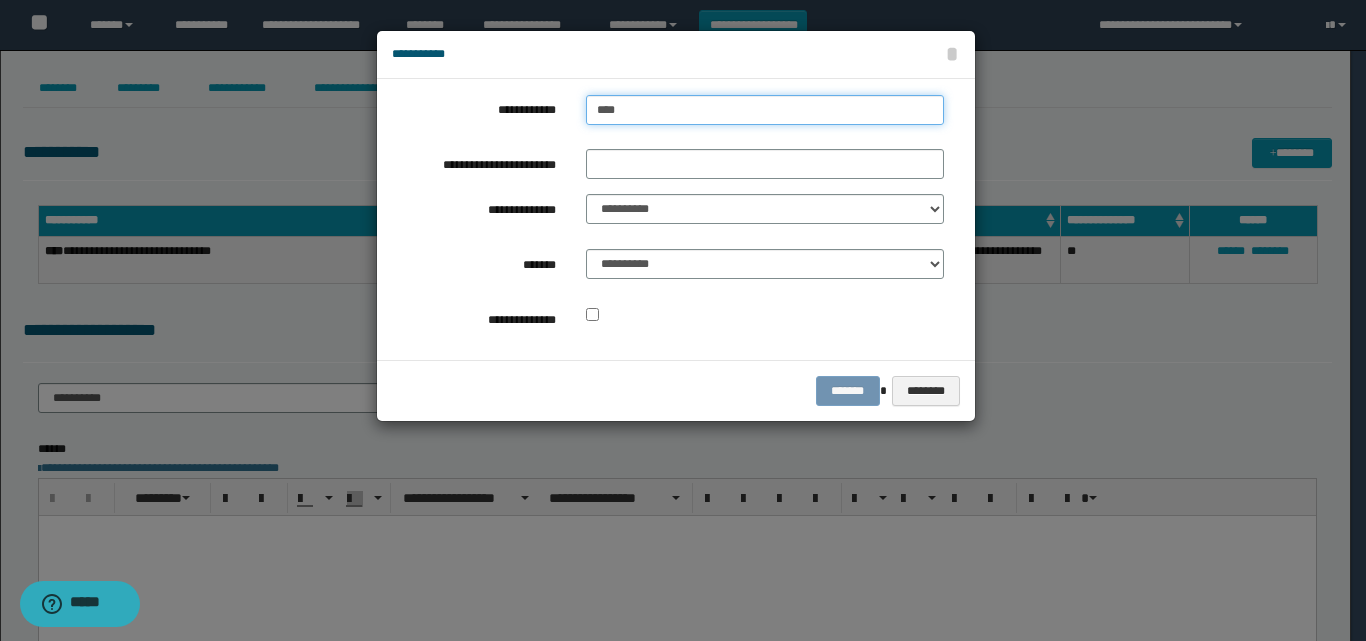 type on "****" 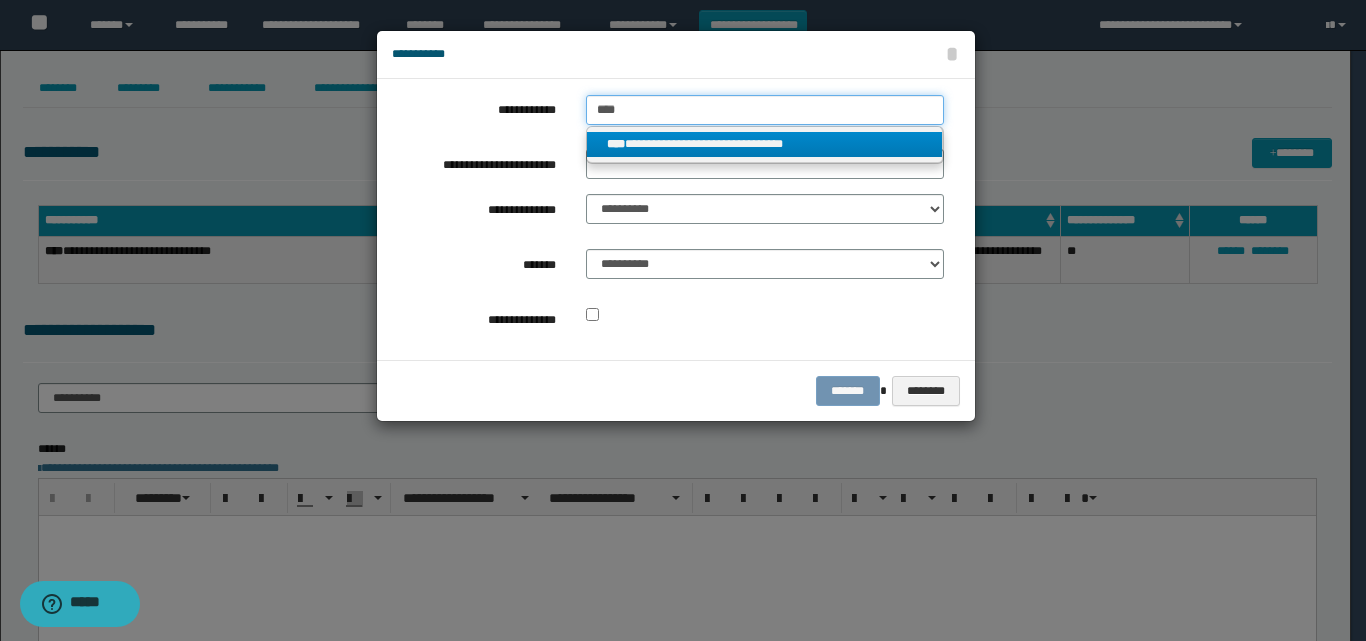 type on "****" 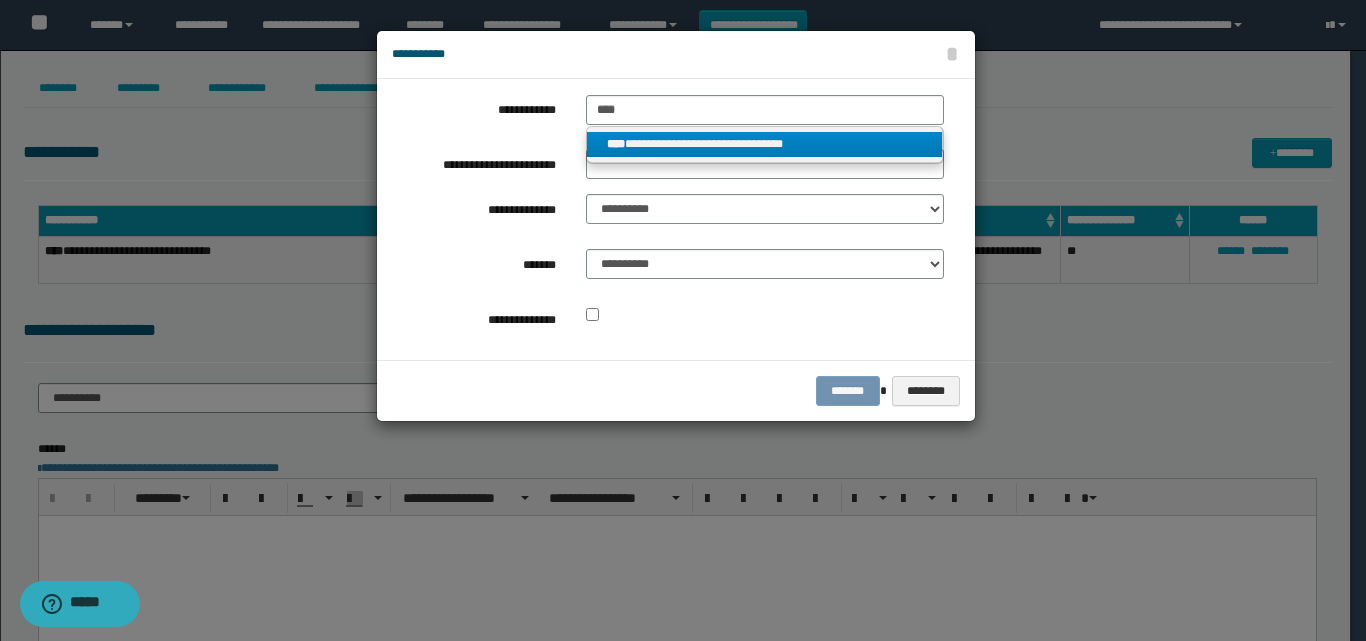 click on "**********" at bounding box center (765, 144) 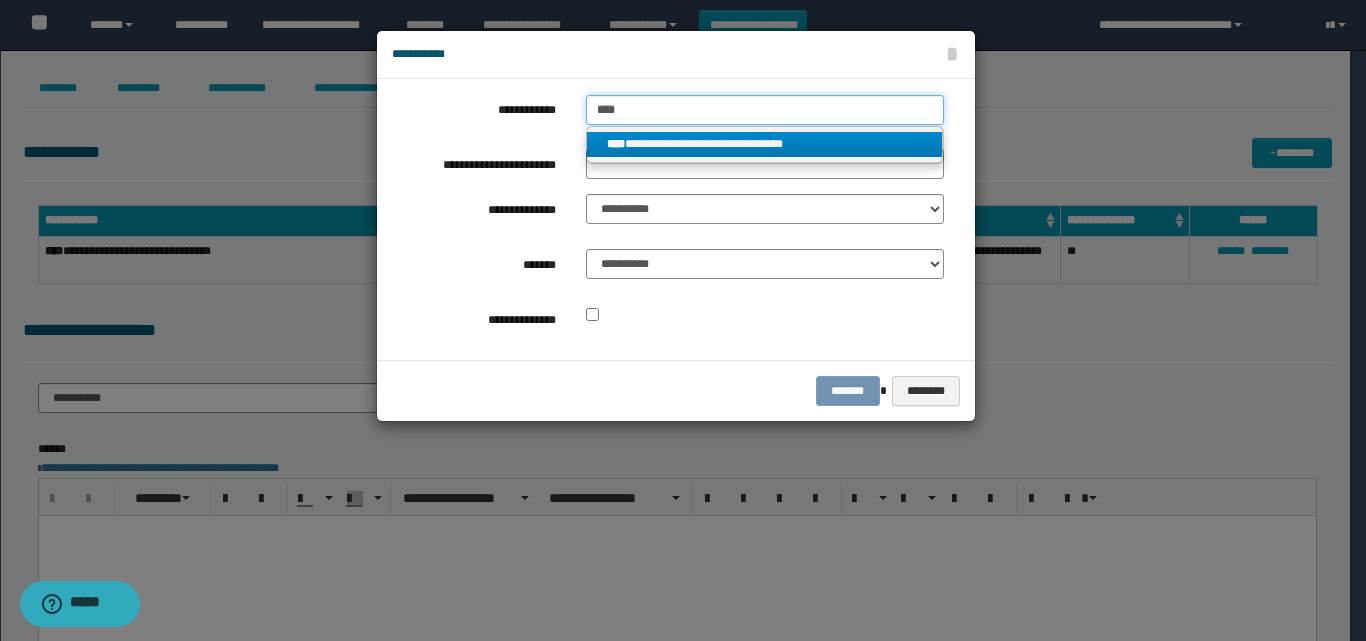 type 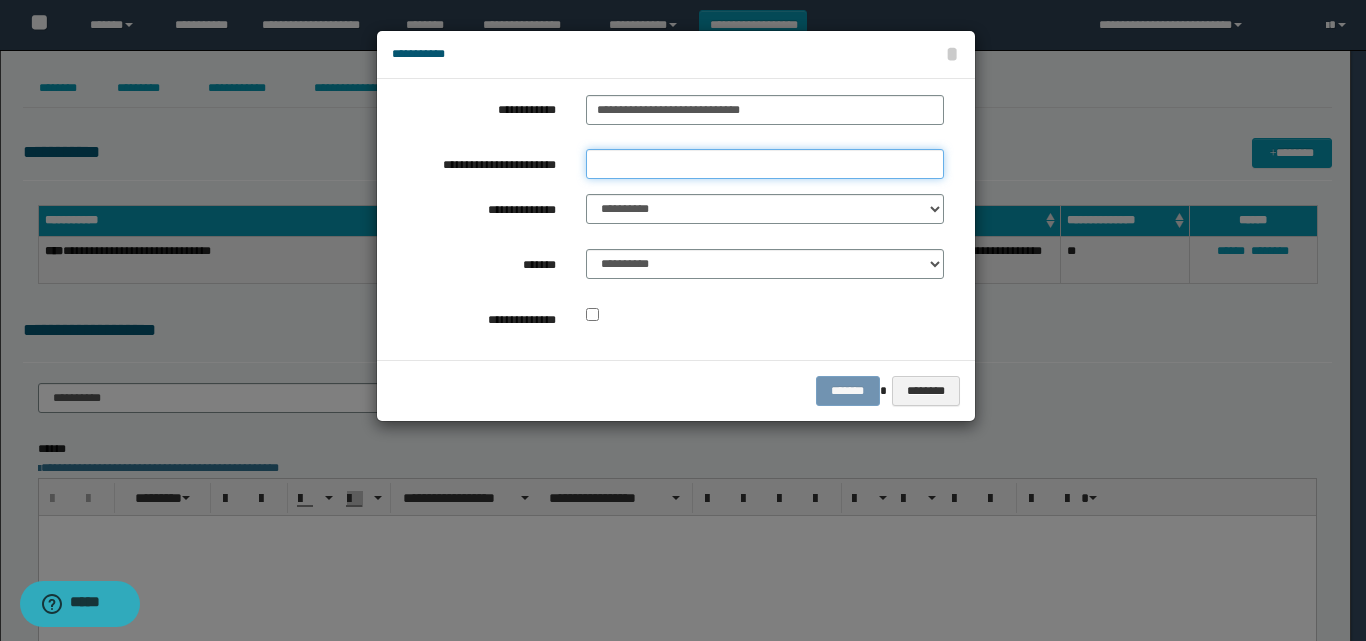 click on "**********" at bounding box center (765, 164) 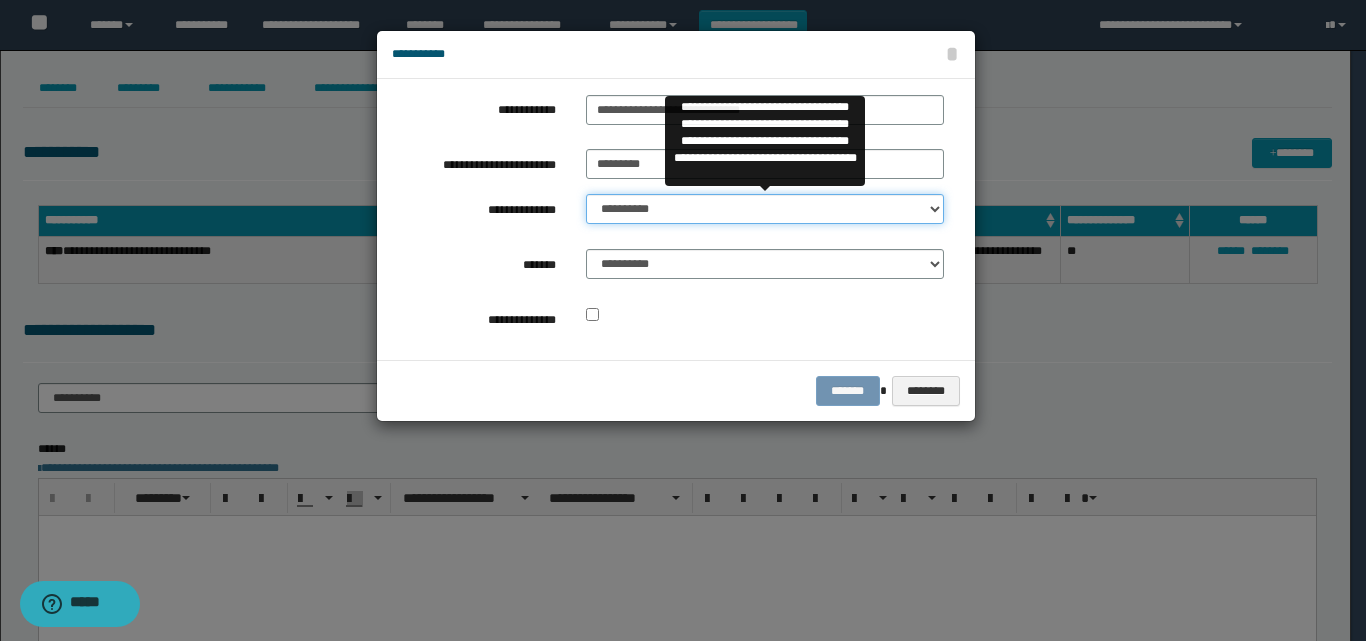 click on "**********" at bounding box center (765, 209) 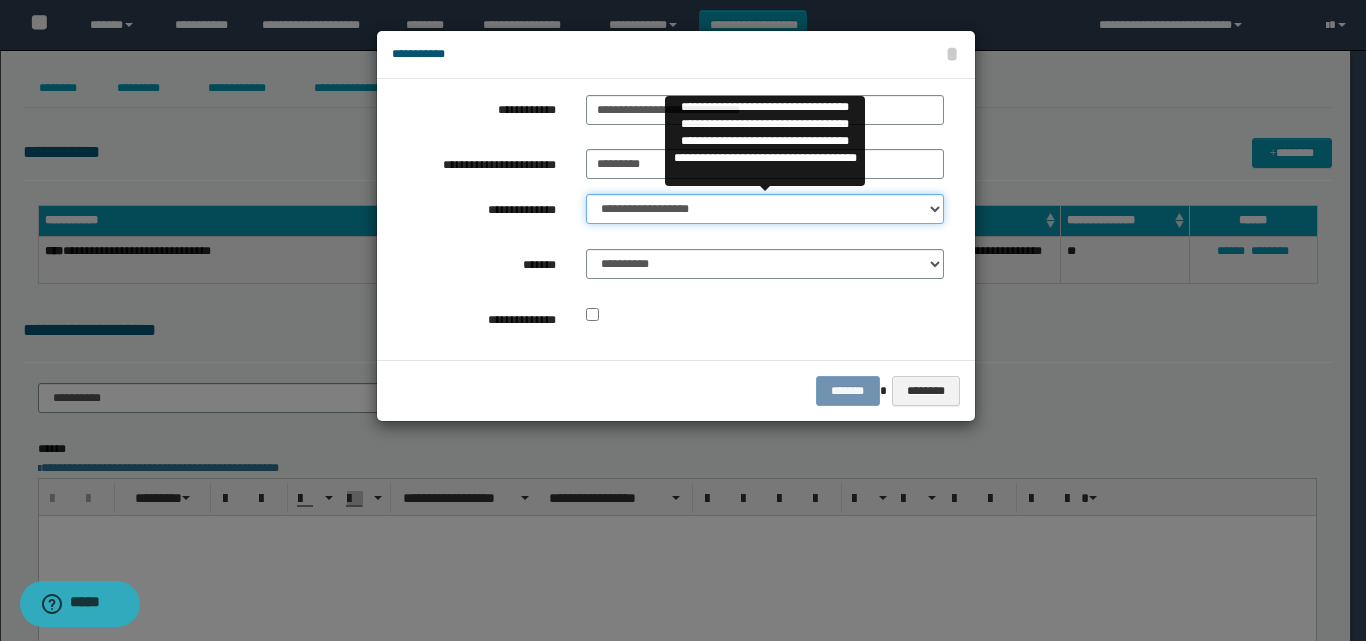click on "**********" at bounding box center (765, 209) 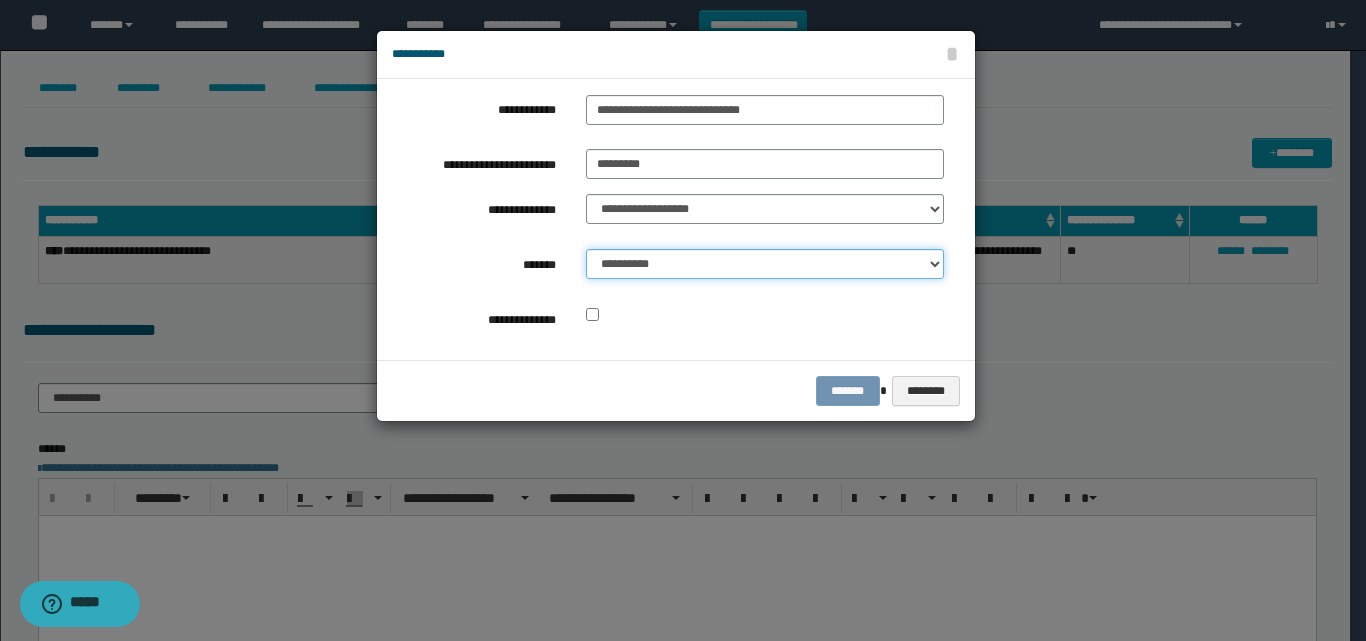 click on "**********" at bounding box center [765, 264] 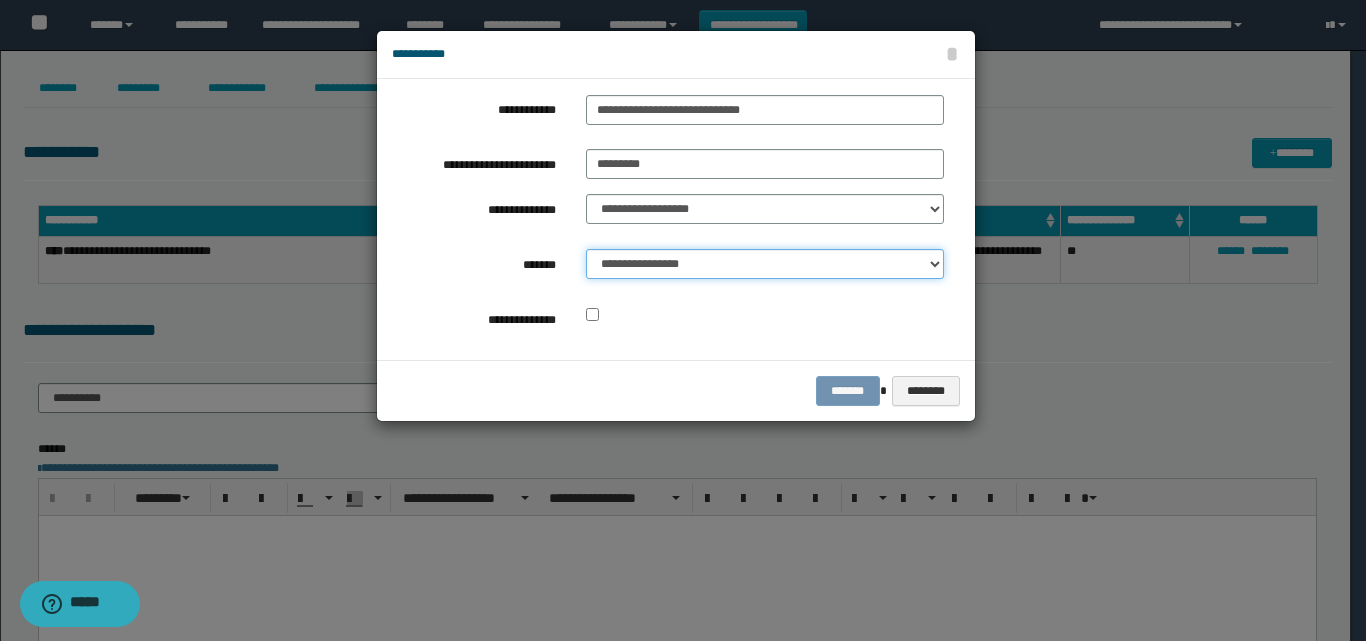 click on "**********" at bounding box center (765, 264) 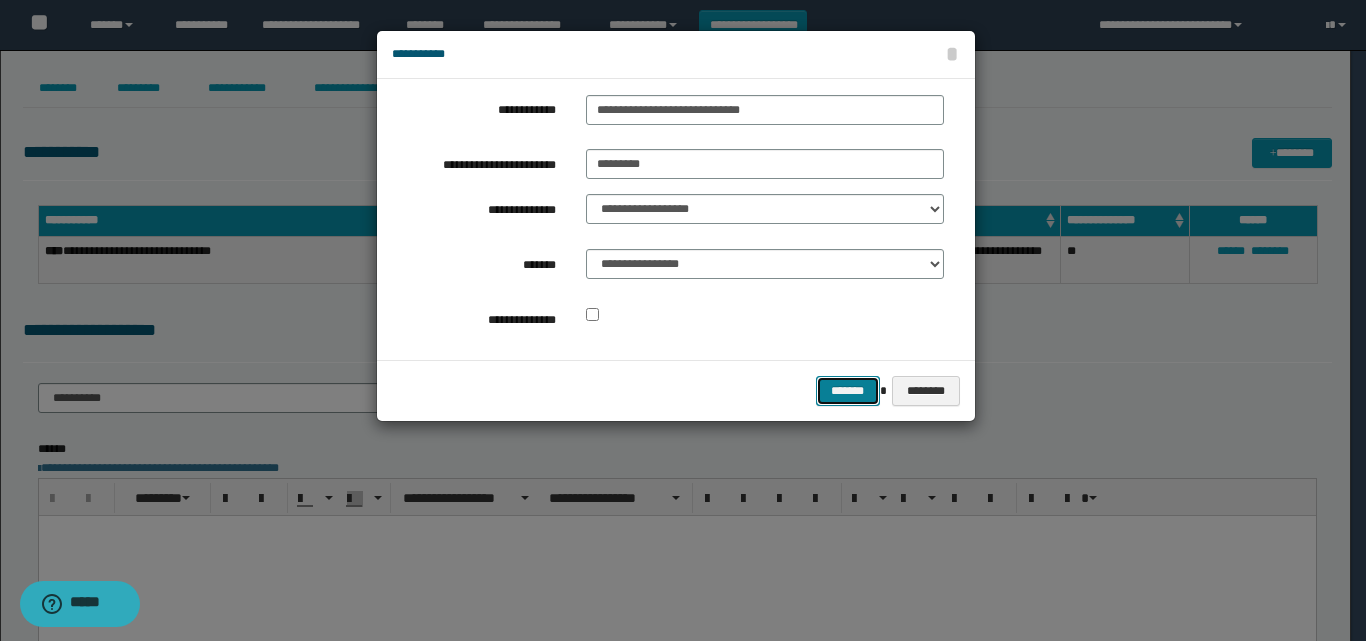 click on "*******" at bounding box center (848, 391) 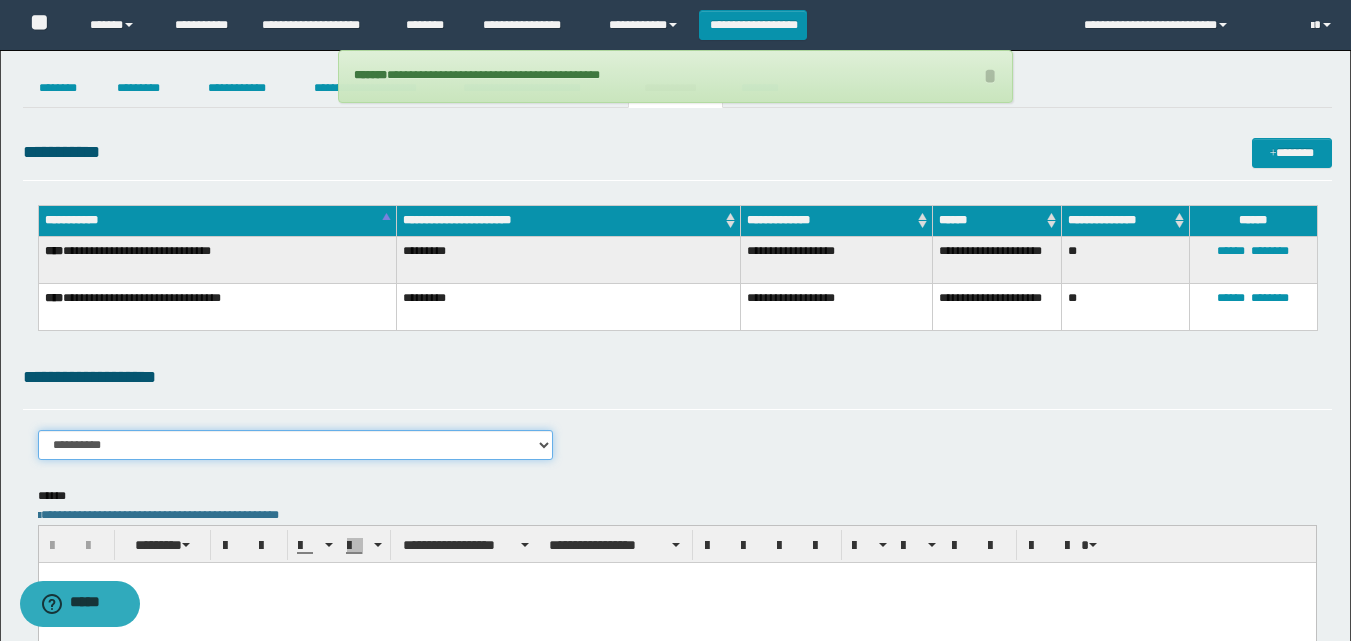 click on "[PERSONAL_INFO] [PERSONAL_INFO] [PERSONAL_INFO] [PERSONAL_INFO] [PERSONAL_INFO] [PERSONAL_INFO]" at bounding box center (296, 445) 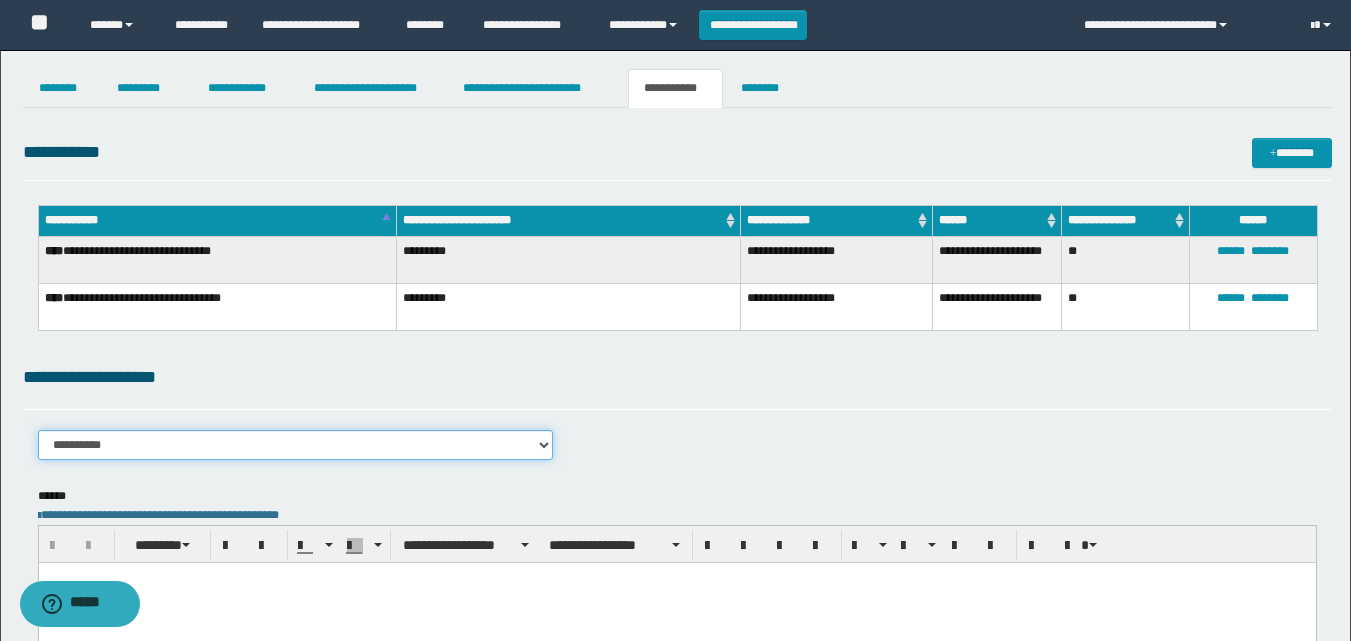 select on "****" 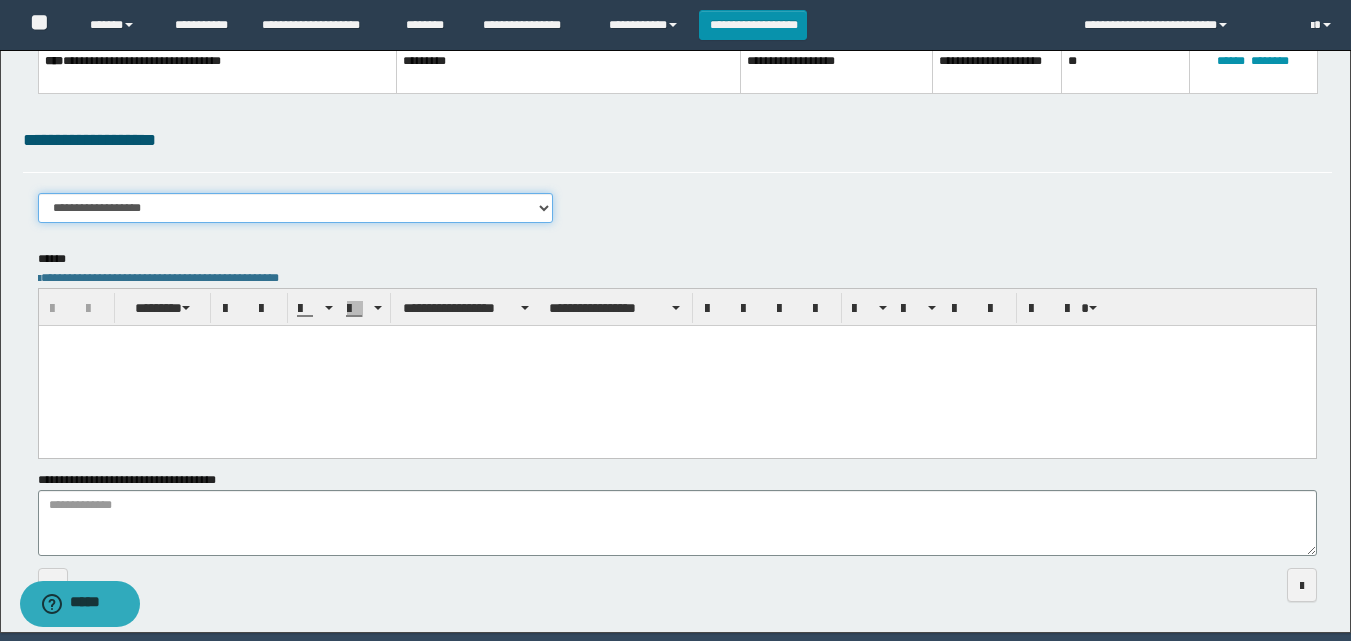 scroll, scrollTop: 241, scrollLeft: 0, axis: vertical 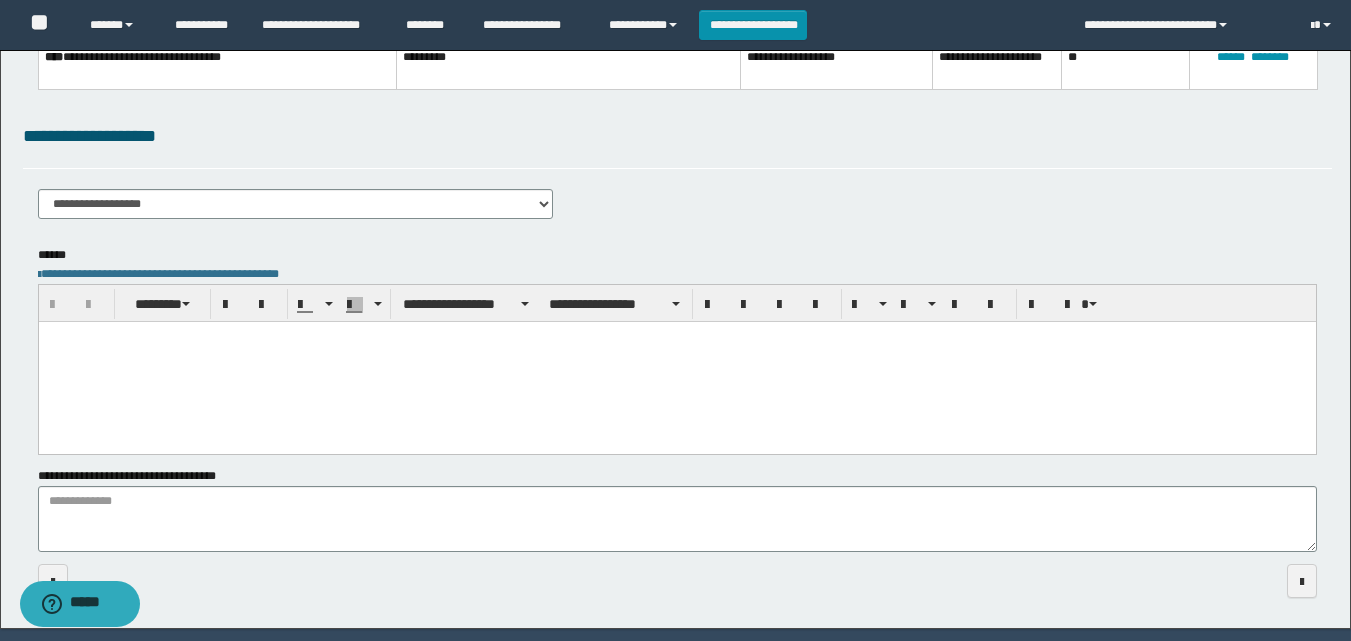 click at bounding box center [676, 362] 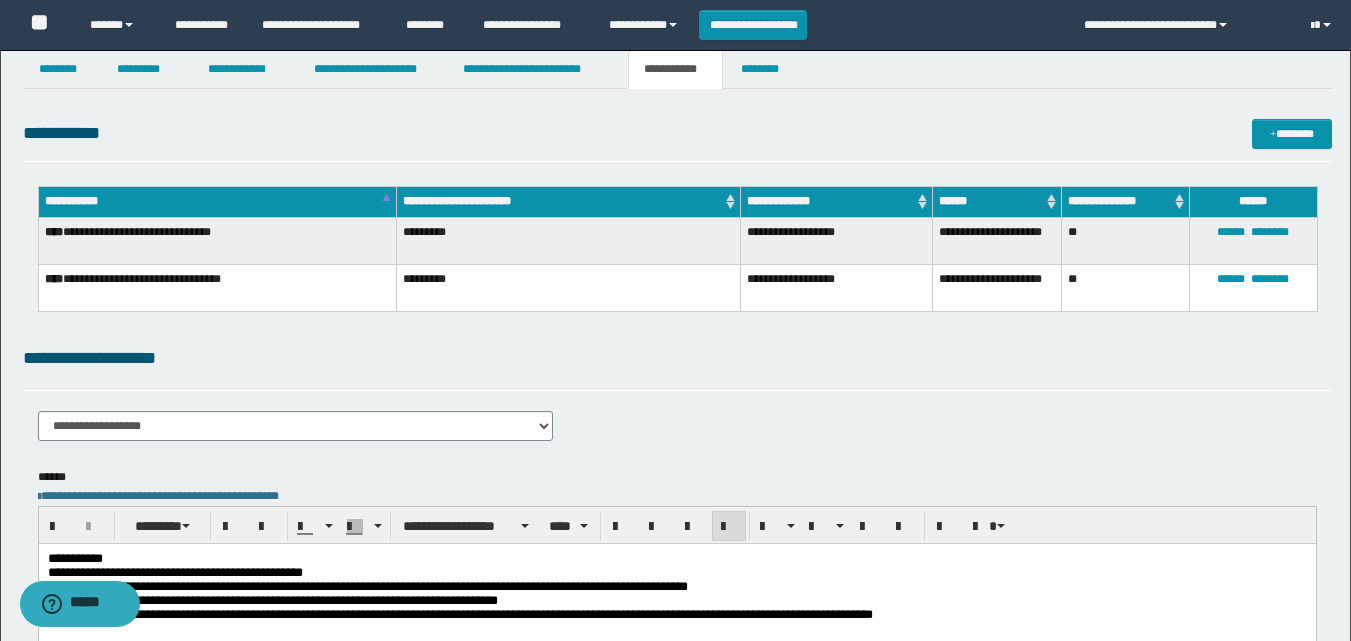 scroll, scrollTop: 16, scrollLeft: 0, axis: vertical 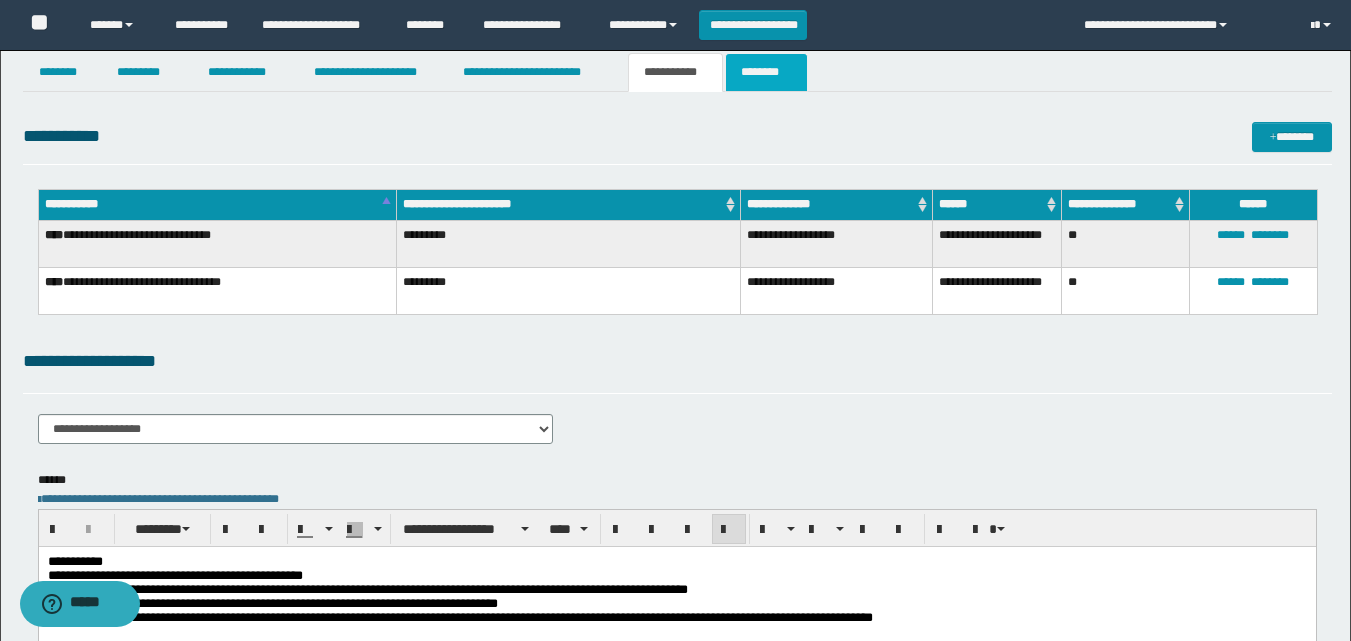 click on "********" at bounding box center [766, 72] 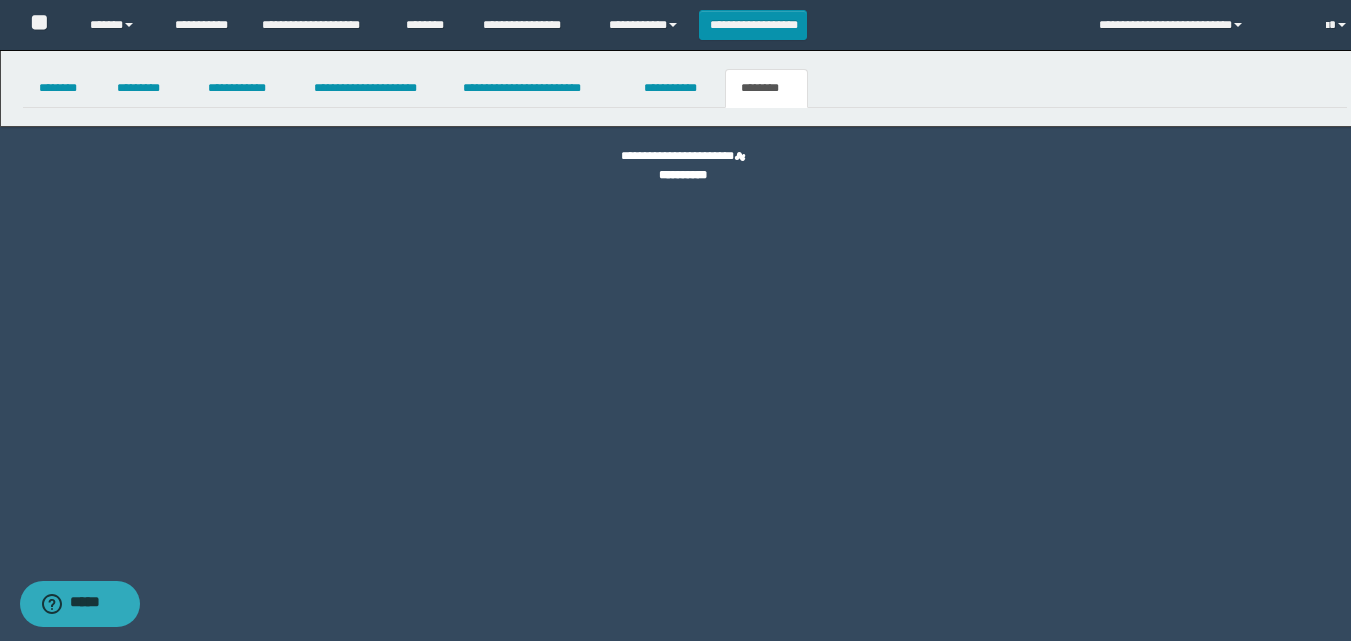 scroll, scrollTop: 0, scrollLeft: 0, axis: both 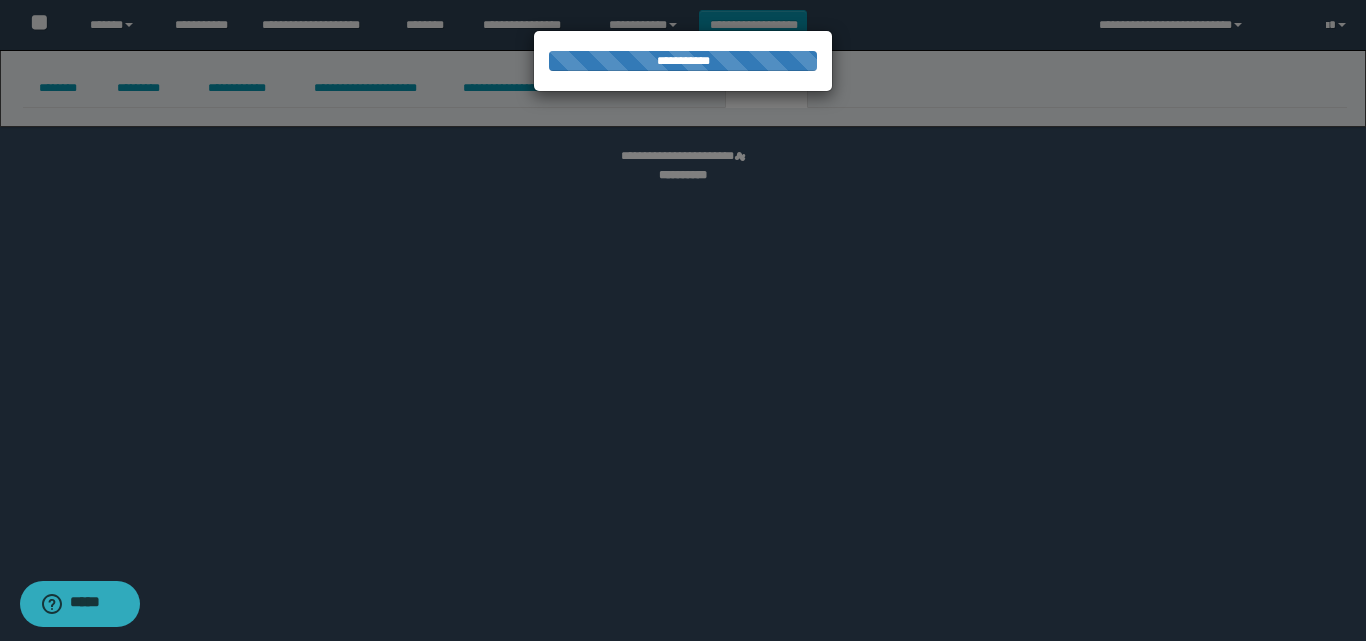 select 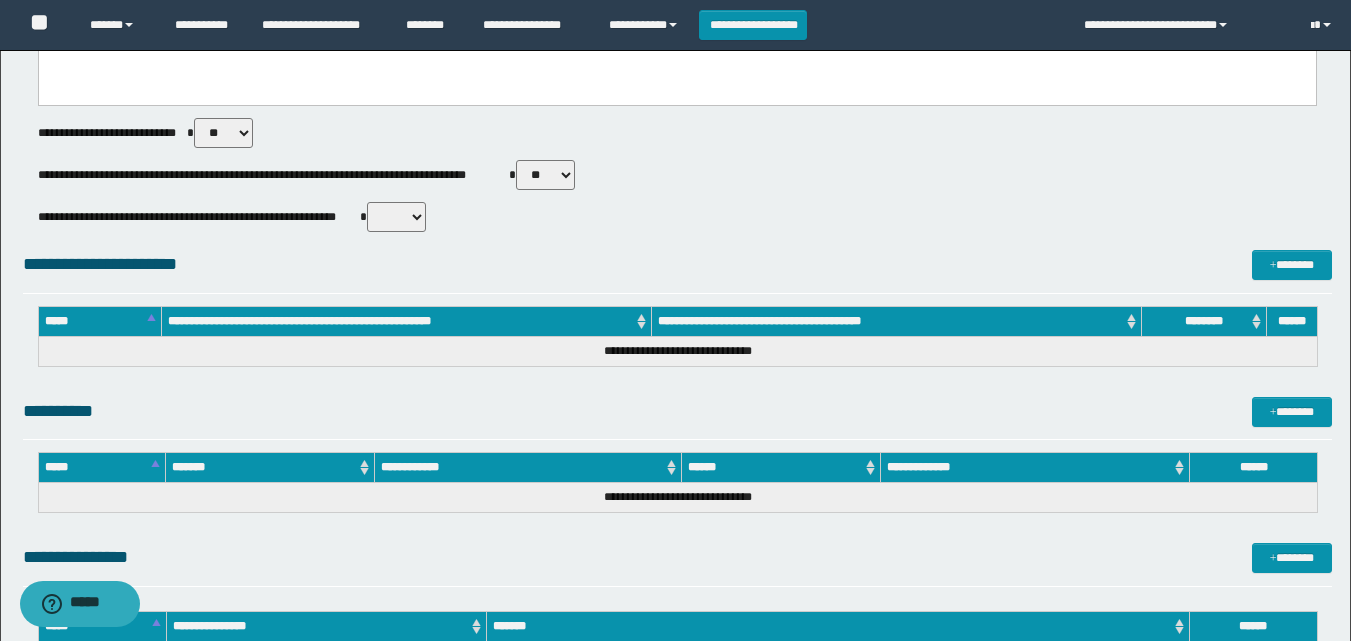 scroll, scrollTop: 637, scrollLeft: 0, axis: vertical 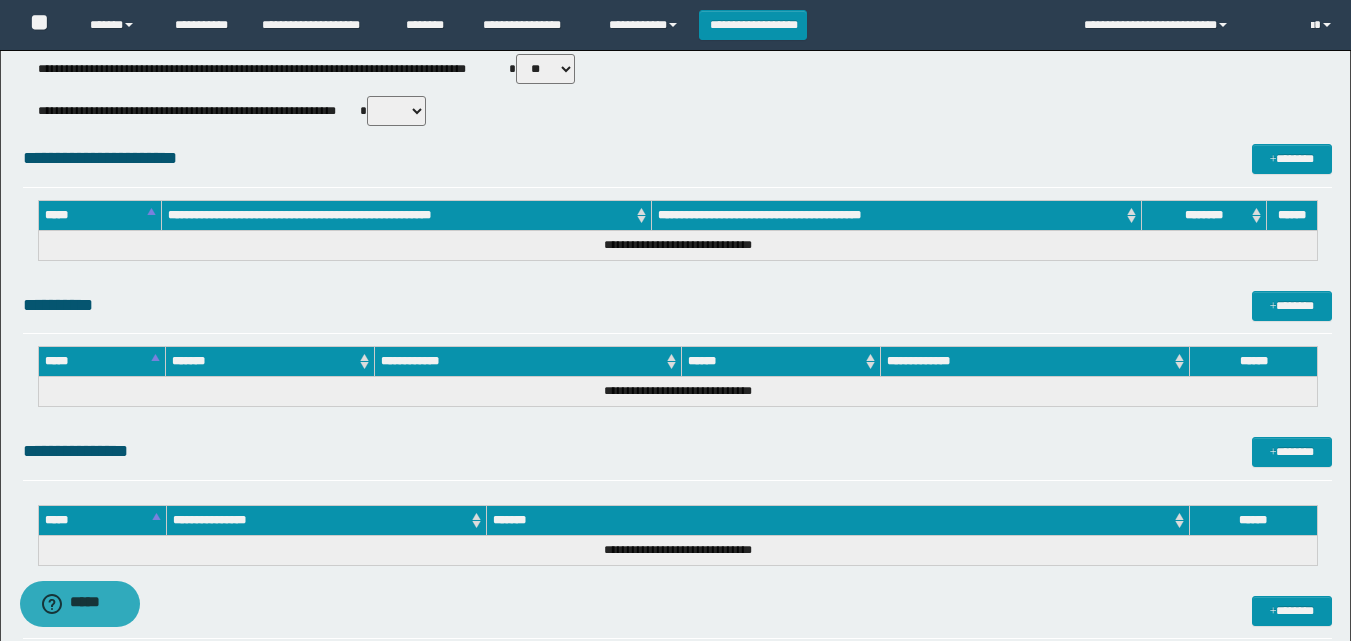 click on "**
**" at bounding box center [545, 69] 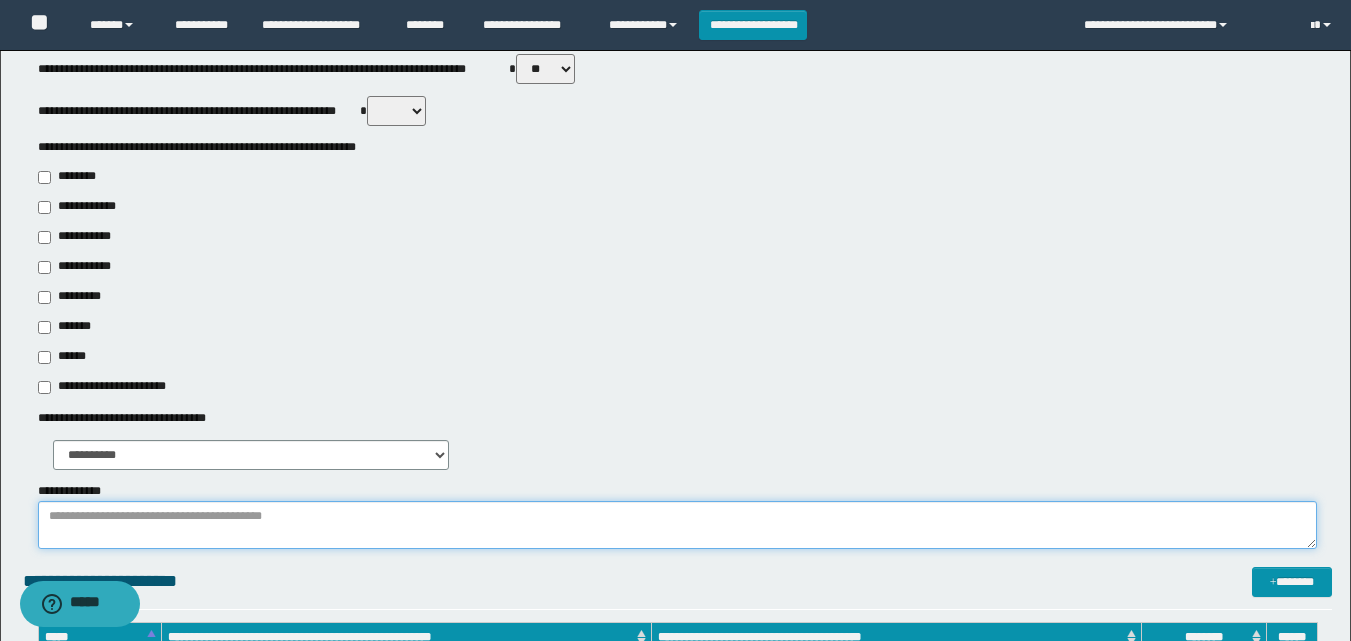 click on "**********" at bounding box center [677, 525] 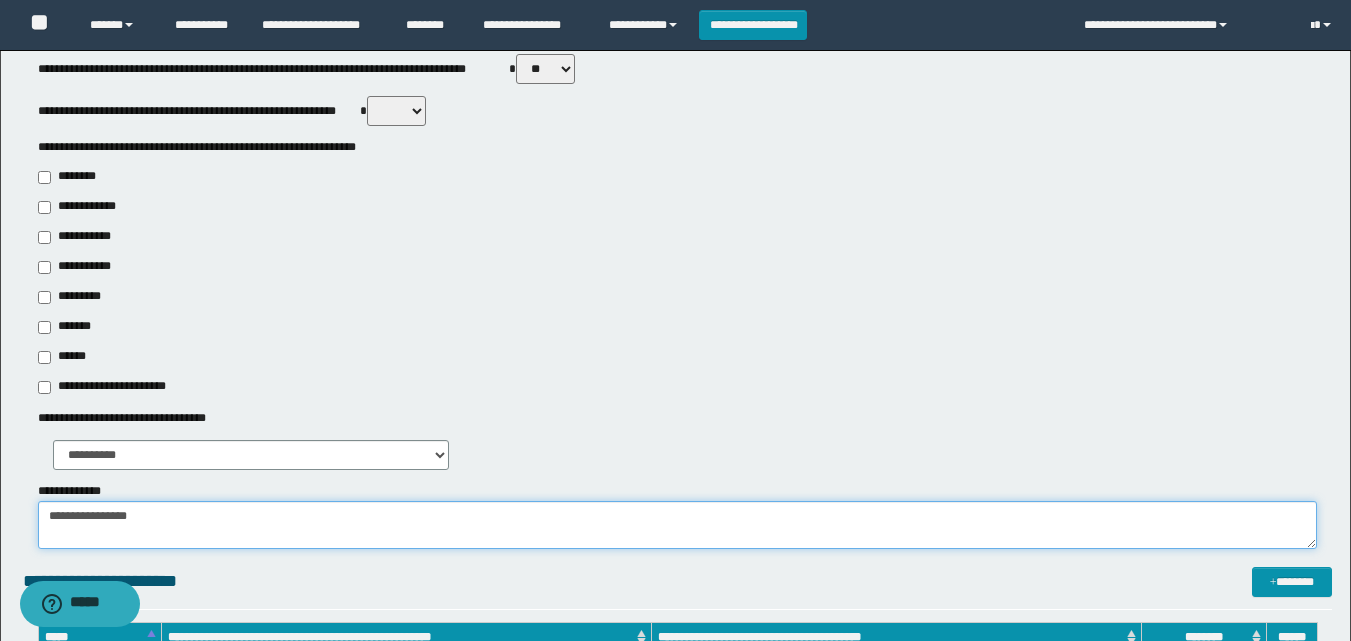 paste on "[PERSONAL_INFO]
[PERSONAL_INFO]
[PERSONAL_INFO]
[PERSONAL_INFO]
[PERSONAL_INFO]
[PERSONAL_INFO]" 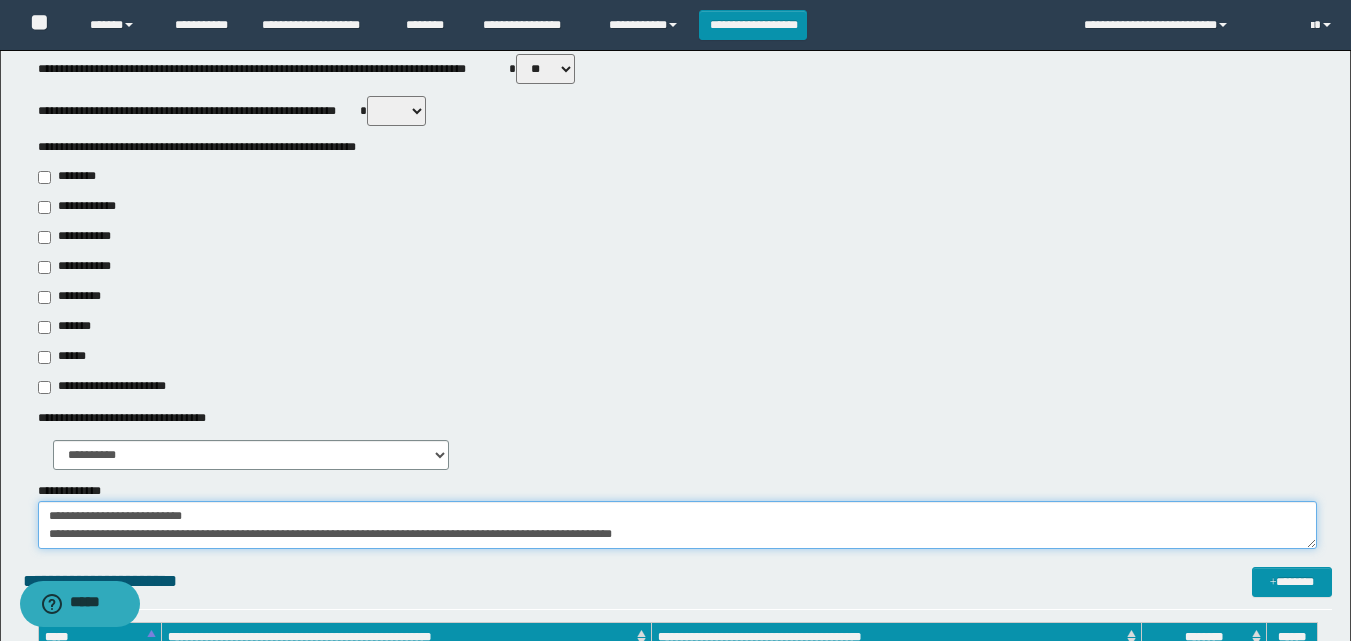 scroll, scrollTop: 5, scrollLeft: 0, axis: vertical 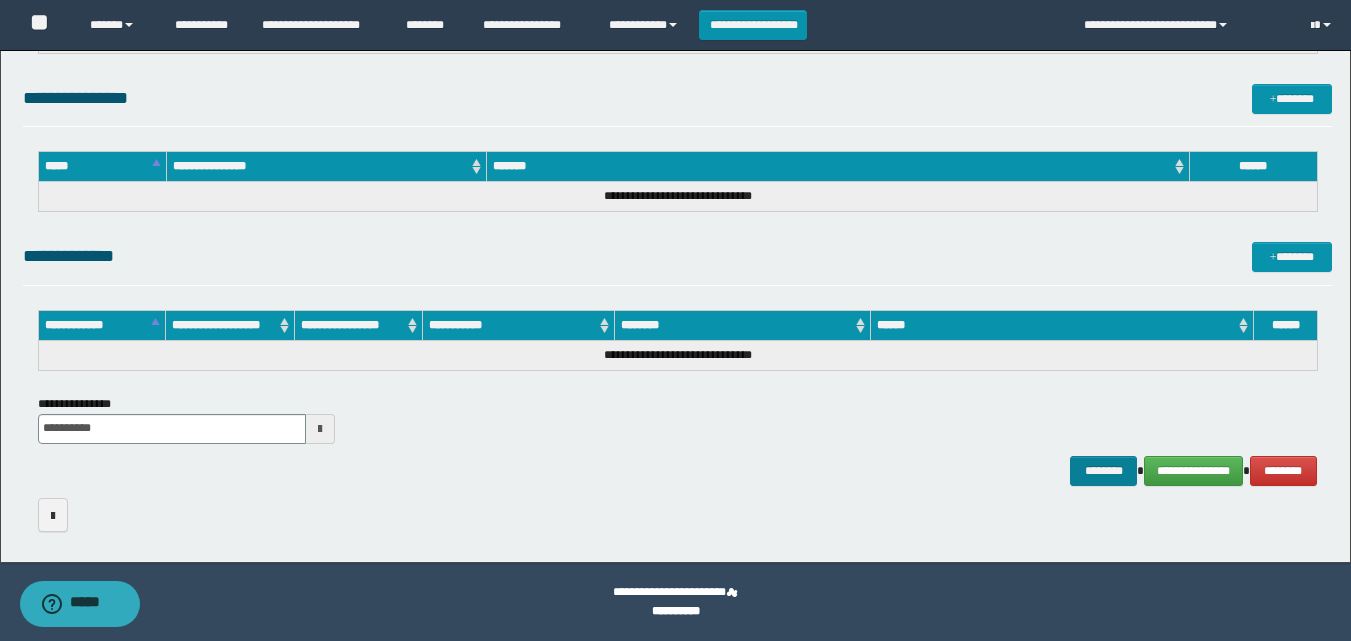 type on "[PERSONAL_INFO]
[PERSONAL_INFO]" 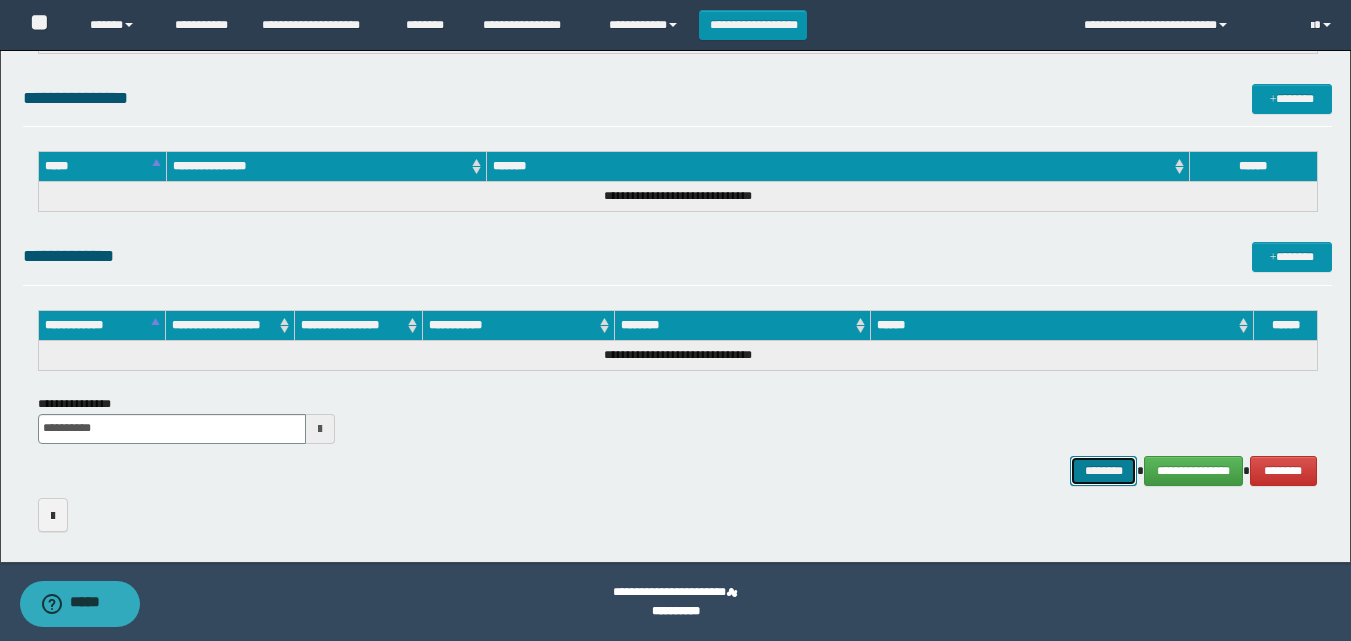 click on "********" at bounding box center [1104, 471] 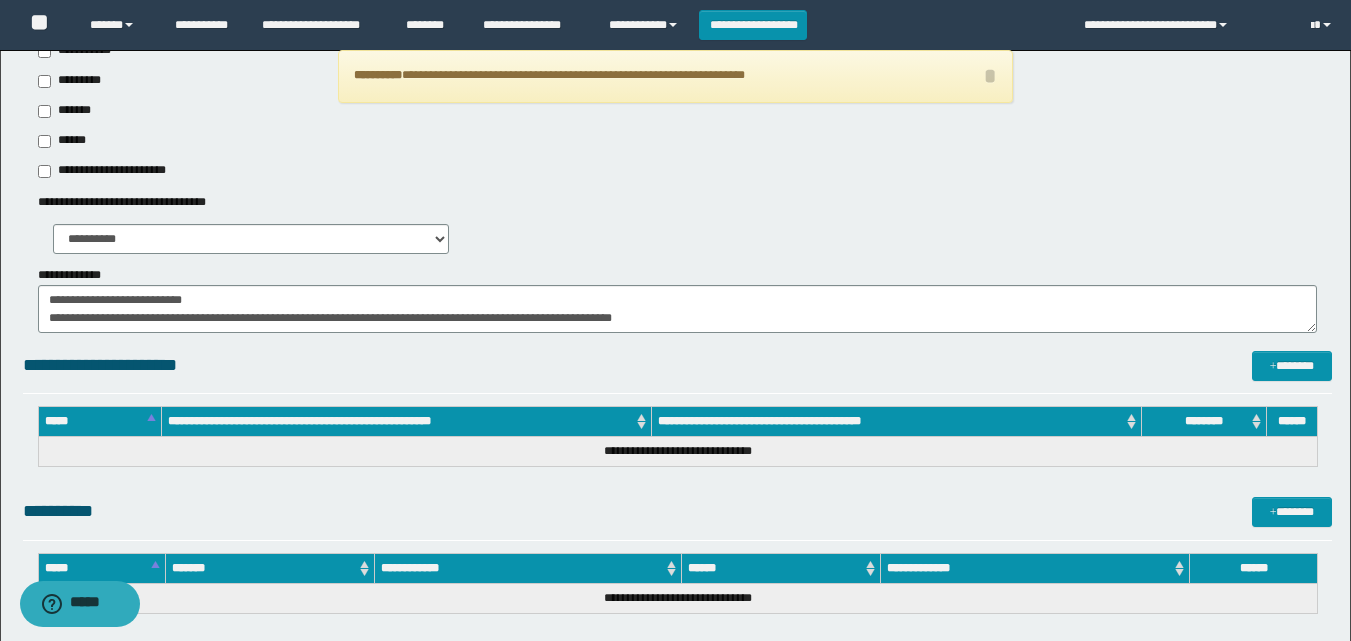 scroll, scrollTop: 293, scrollLeft: 0, axis: vertical 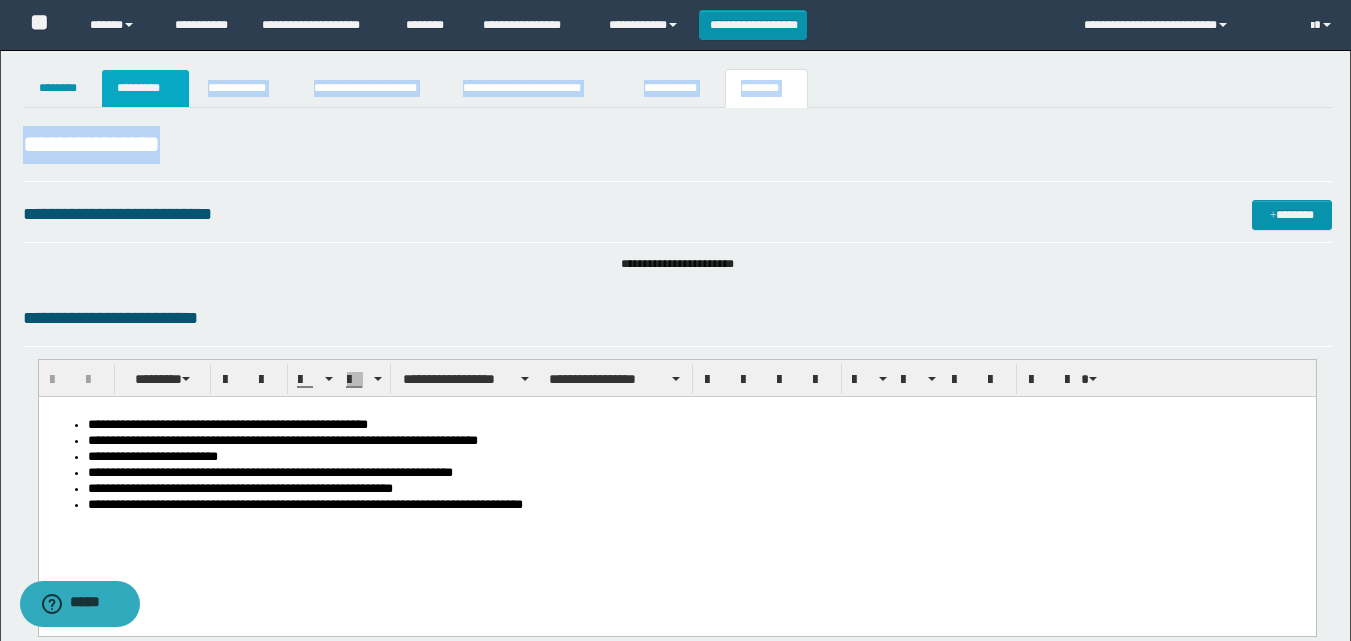 drag, startPoint x: 185, startPoint y: 110, endPoint x: 172, endPoint y: 103, distance: 14.764823 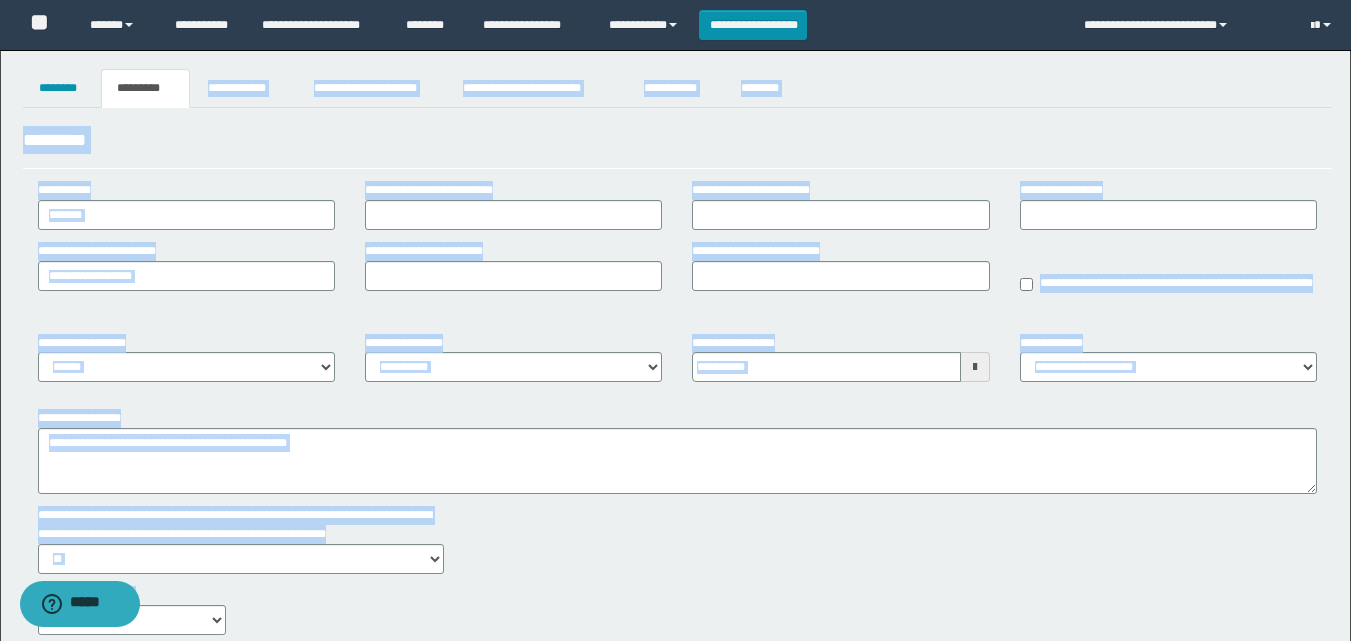 click on "*********" at bounding box center (677, 140) 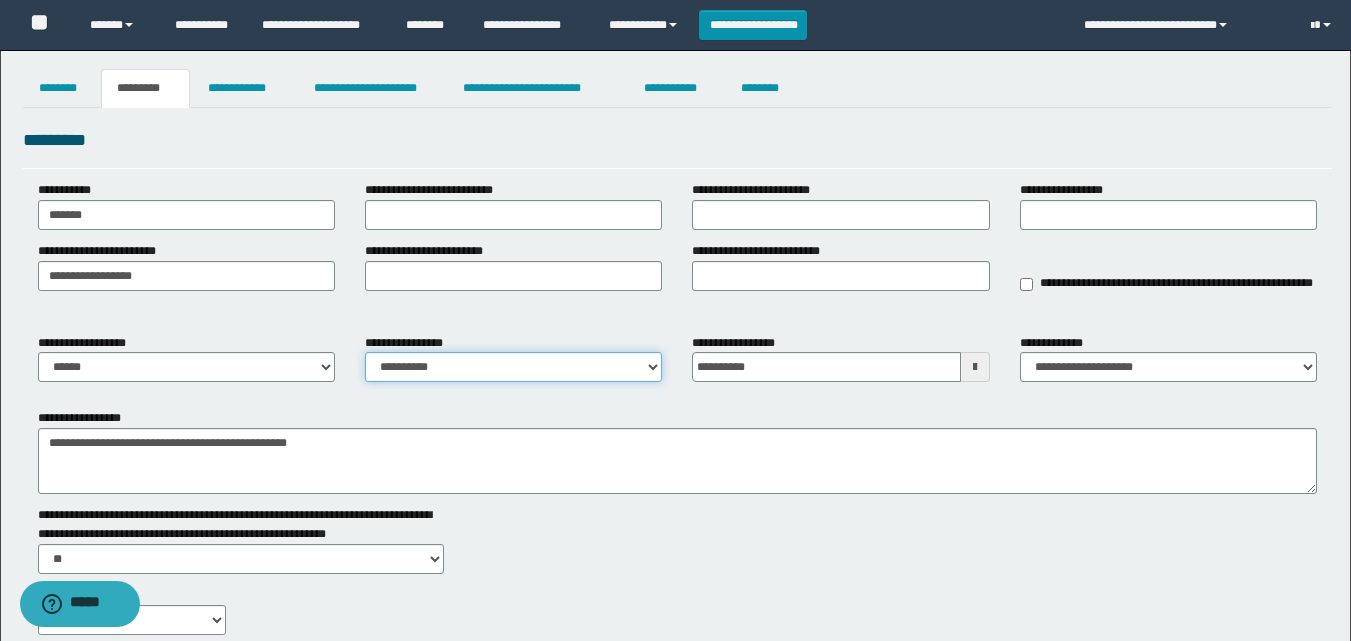 drag, startPoint x: 517, startPoint y: 376, endPoint x: 577, endPoint y: 494, distance: 132.37825 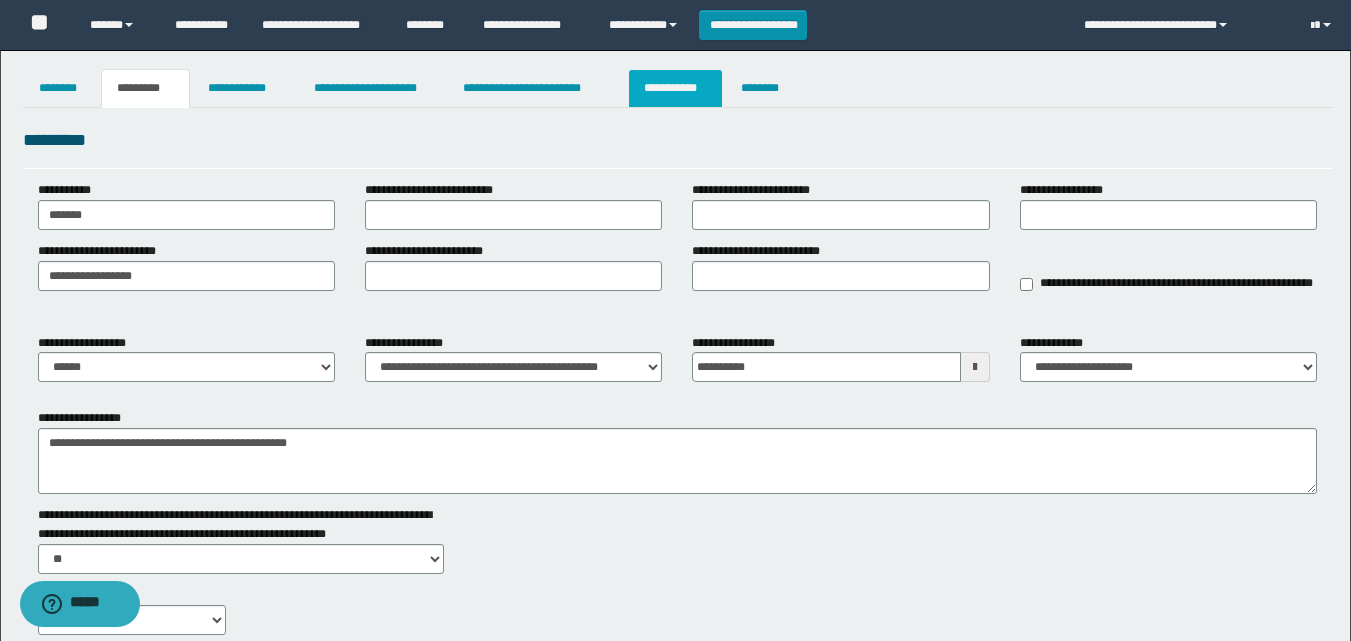 click on "**********" at bounding box center [675, 88] 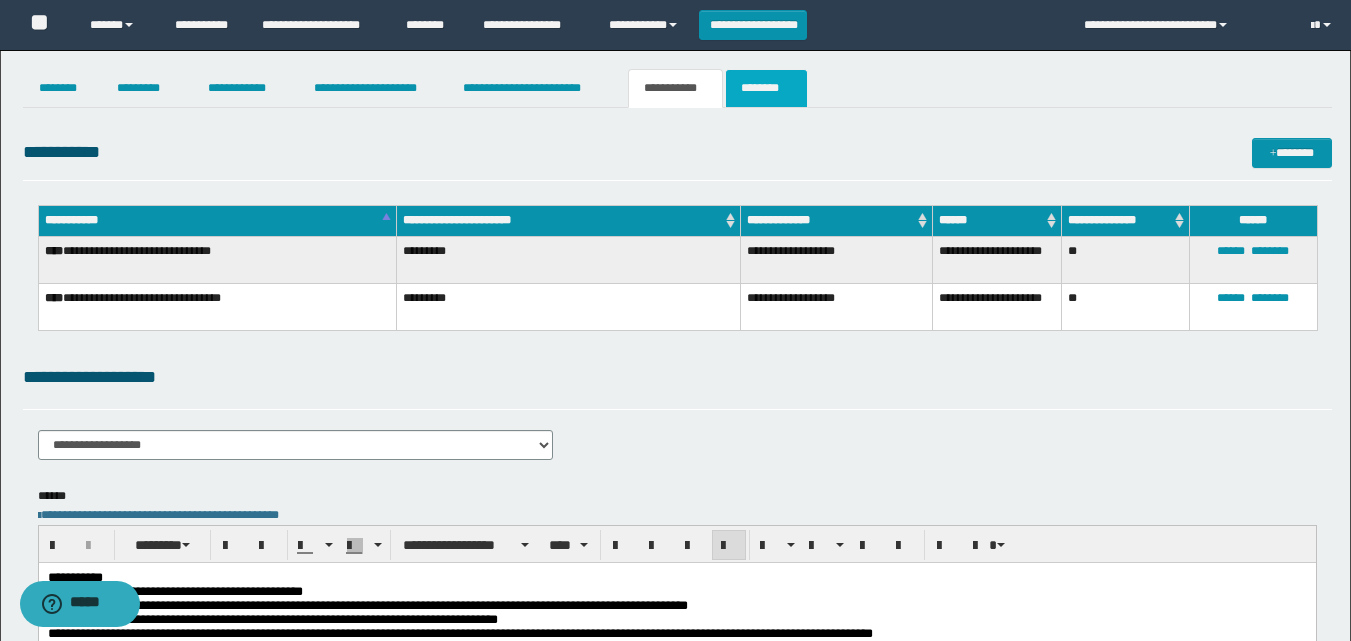 click on "********" at bounding box center (766, 88) 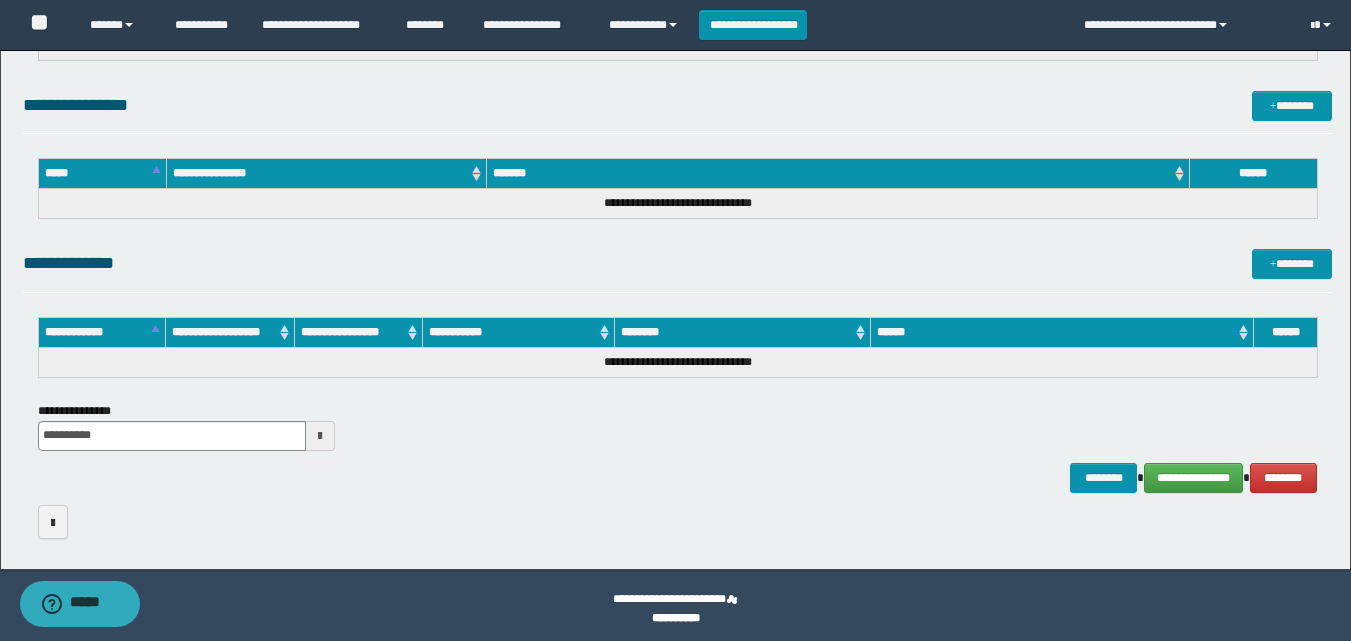 scroll, scrollTop: 1413, scrollLeft: 0, axis: vertical 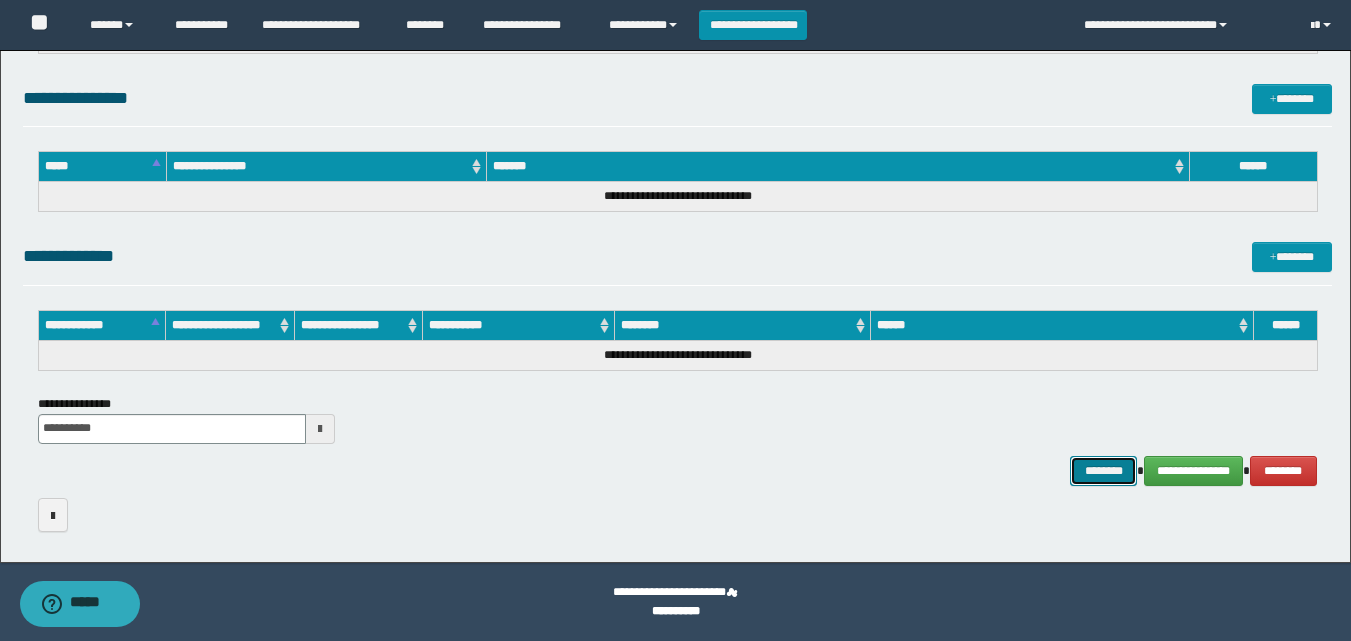 click on "********" at bounding box center (1104, 471) 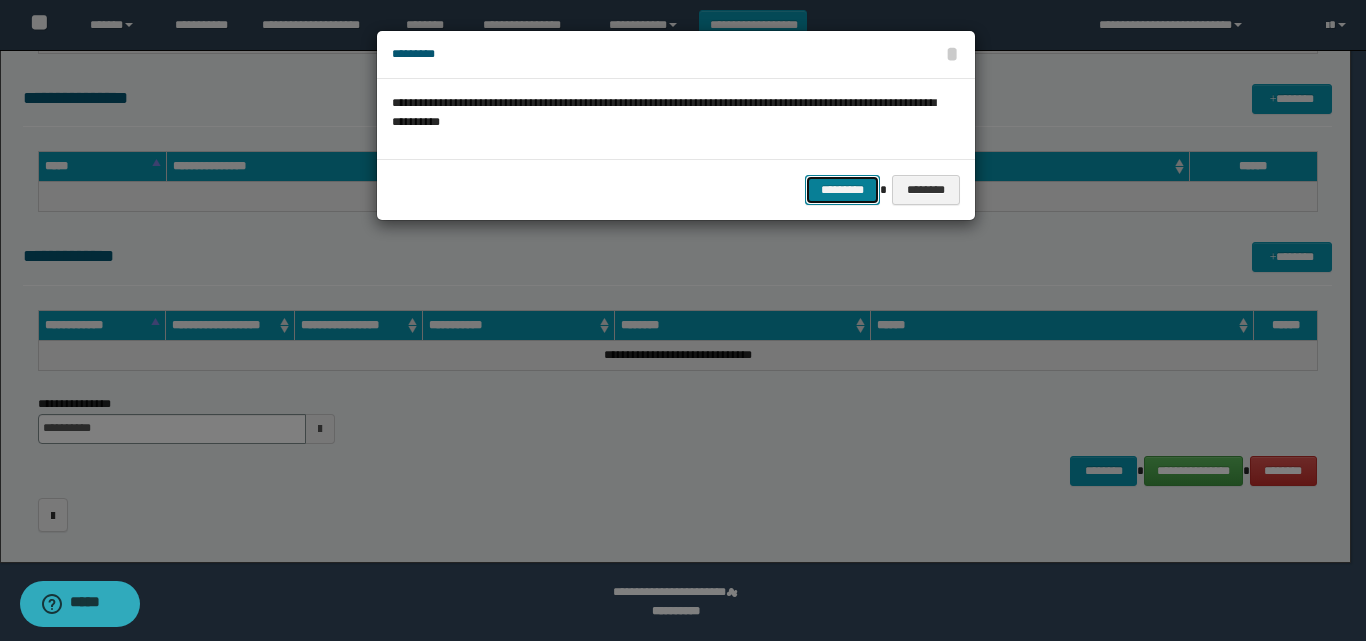click on "*********" at bounding box center (842, 190) 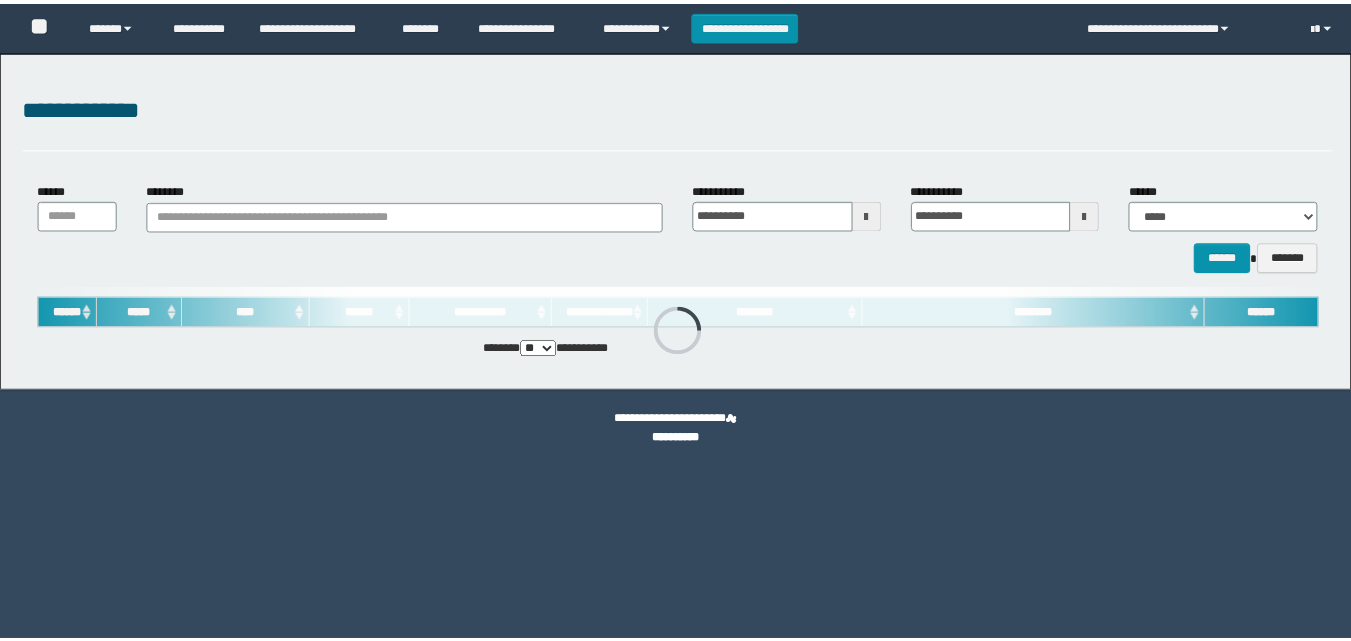 scroll, scrollTop: 0, scrollLeft: 0, axis: both 